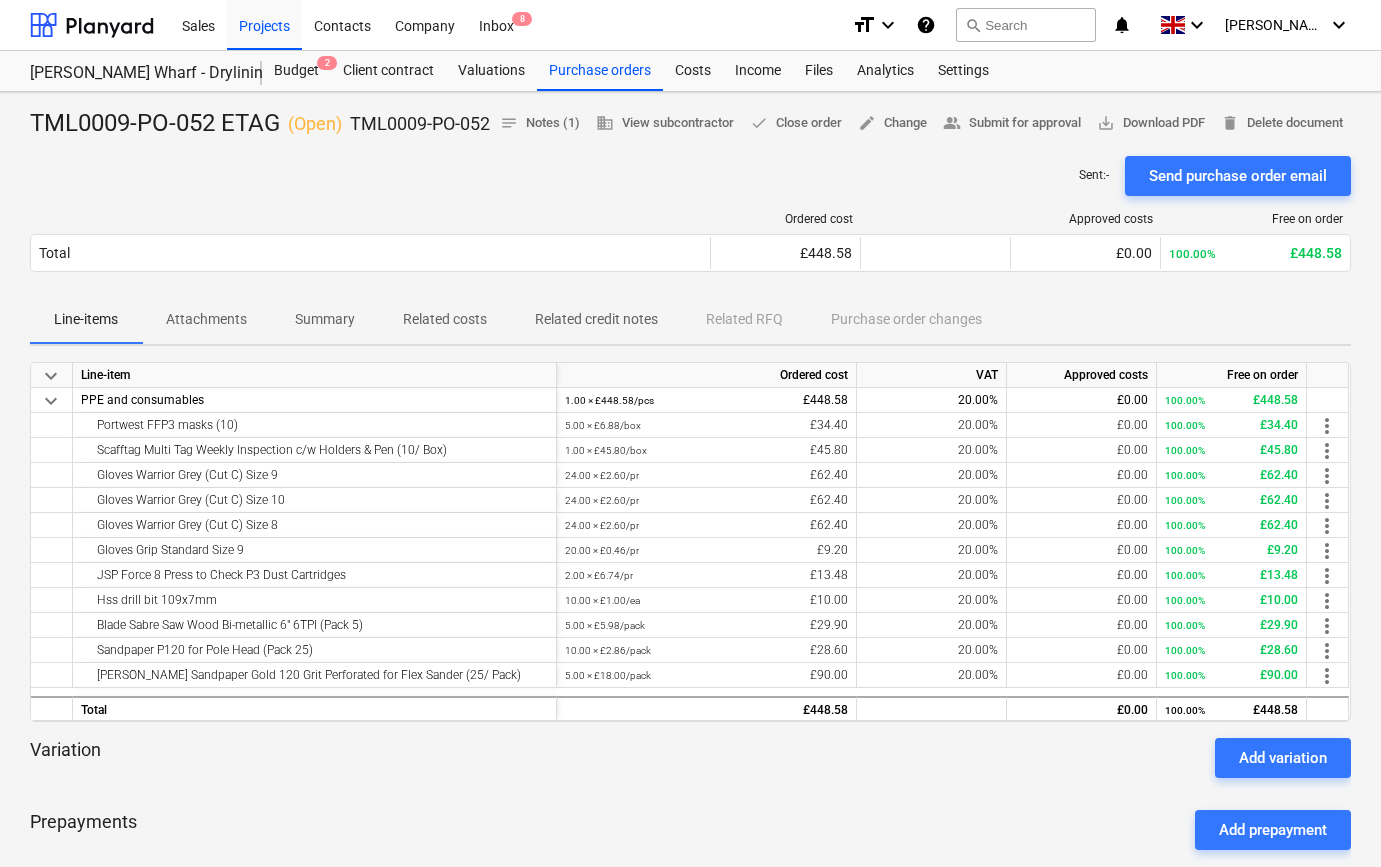 scroll, scrollTop: 0, scrollLeft: 0, axis: both 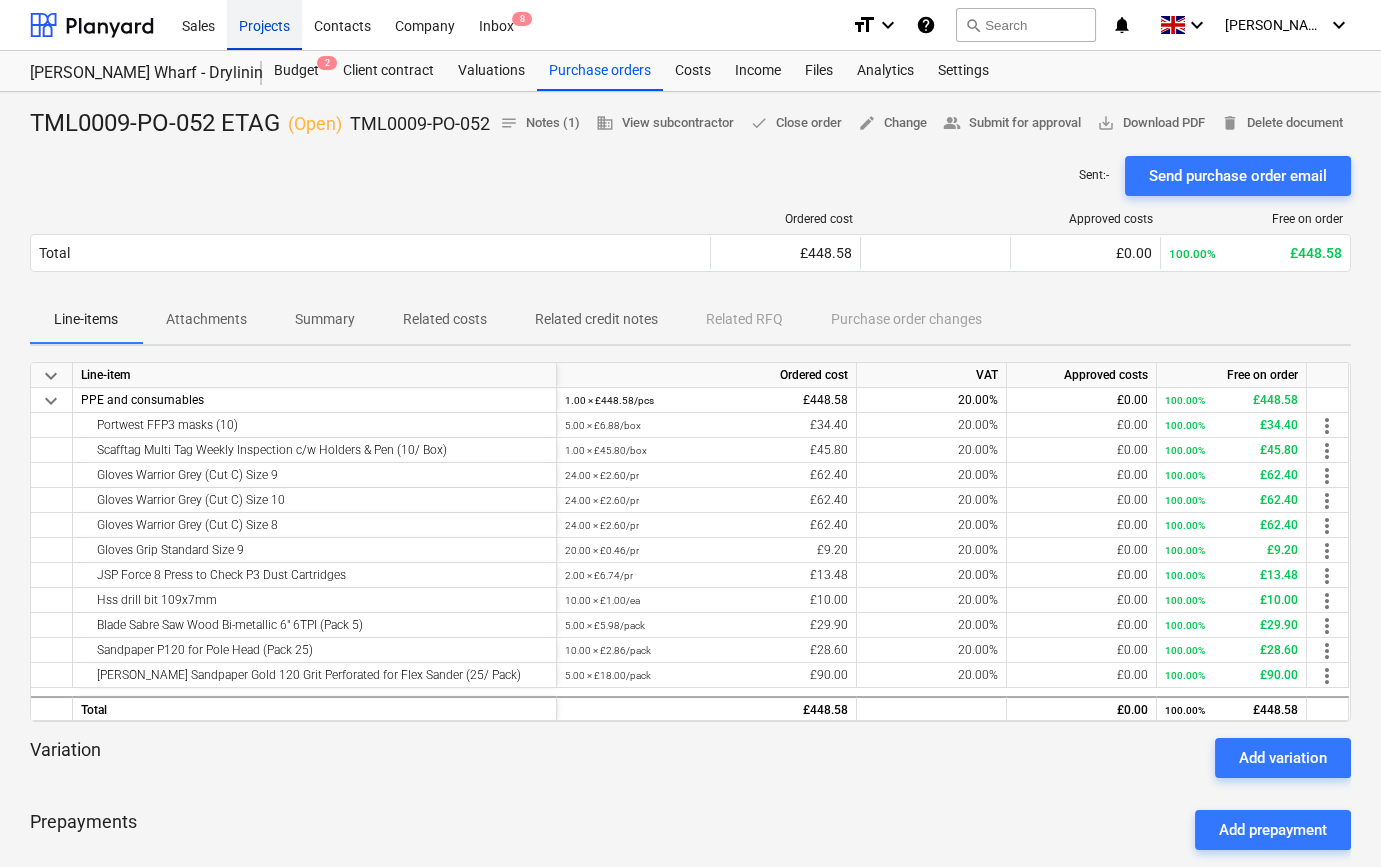 click on "Projects" at bounding box center (264, 24) 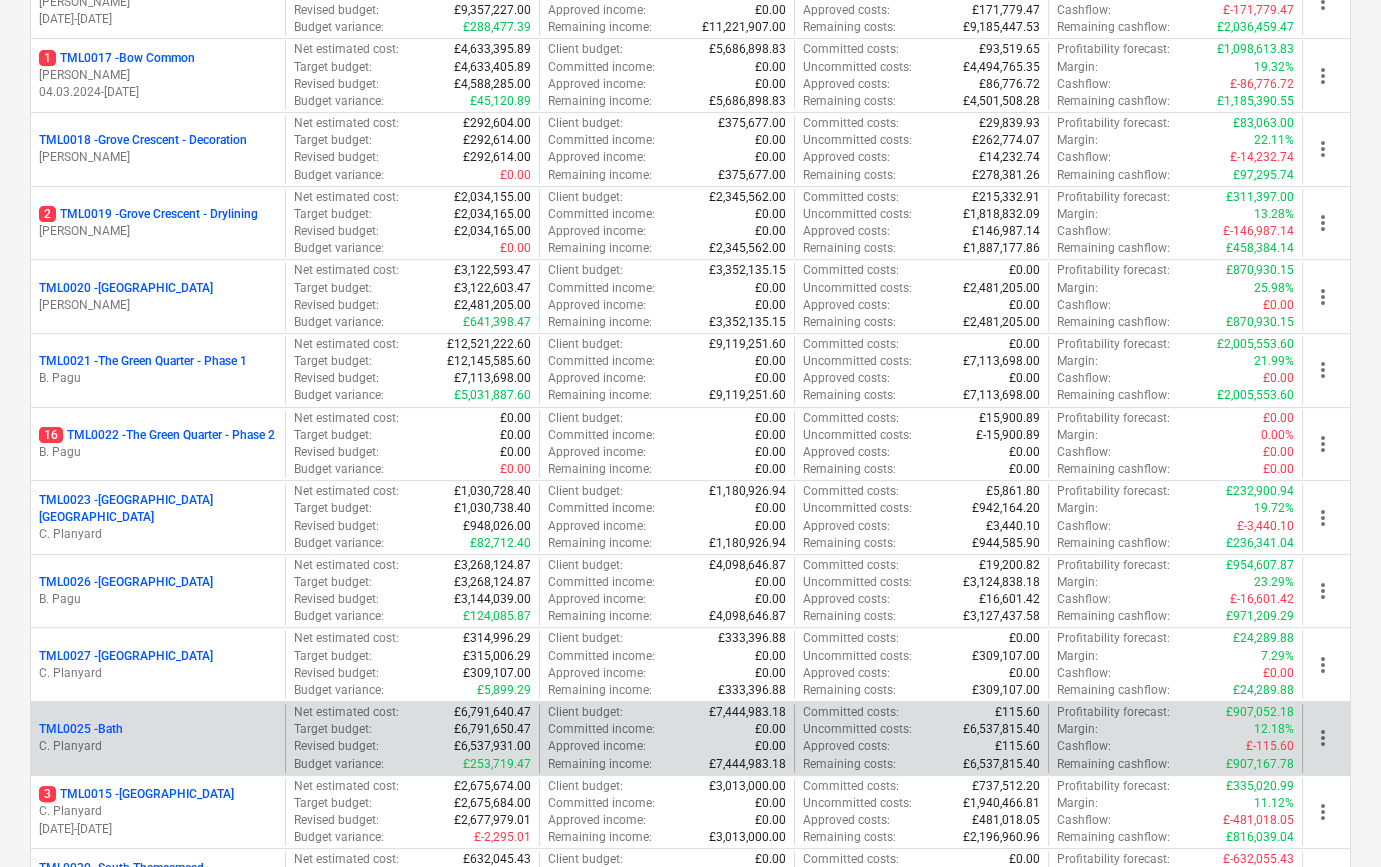 scroll, scrollTop: 1454, scrollLeft: 0, axis: vertical 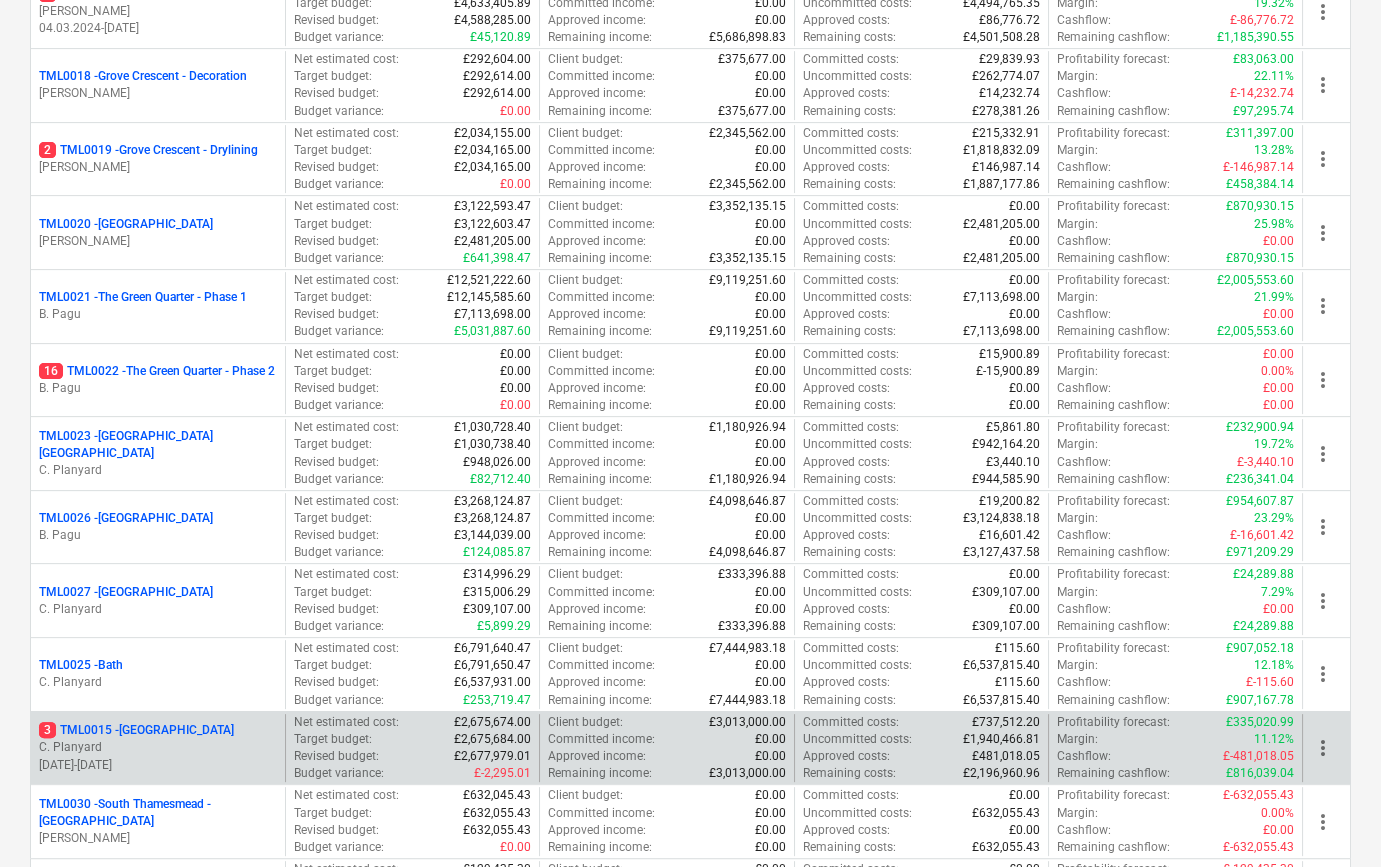 click on "3  TML0015 -  [GEOGRAPHIC_DATA]" at bounding box center [136, 730] 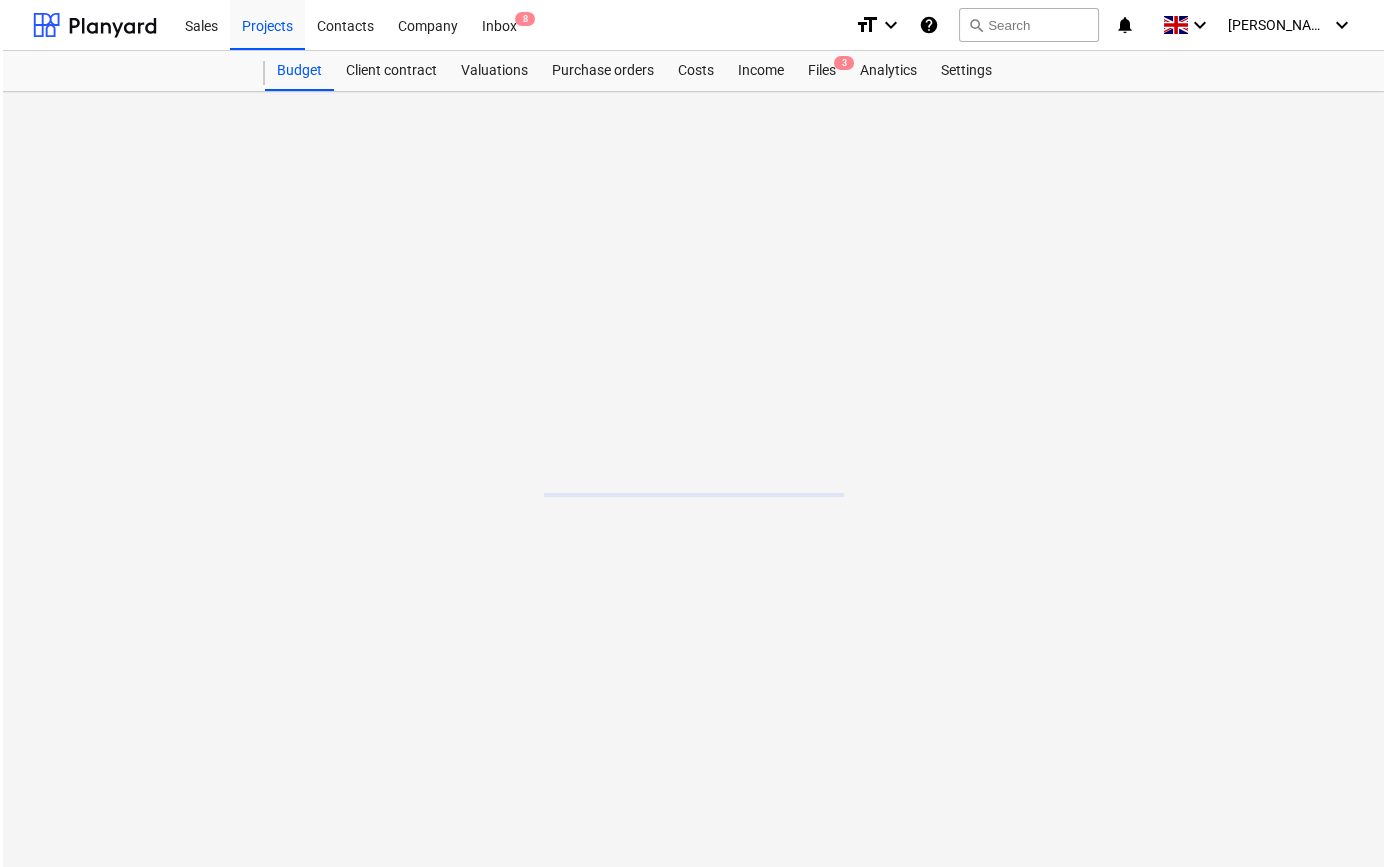 scroll, scrollTop: 0, scrollLeft: 0, axis: both 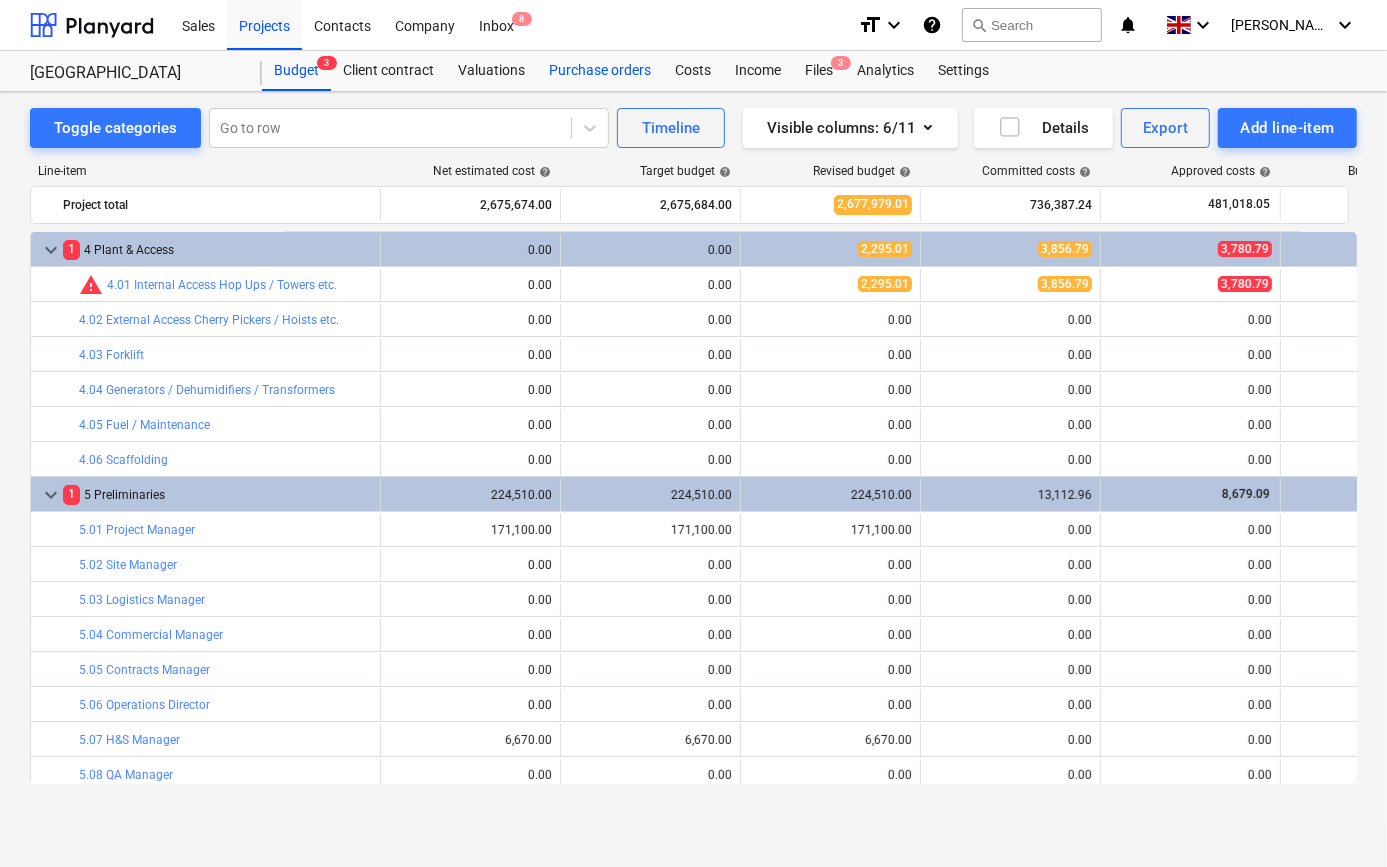 click on "Purchase orders" at bounding box center [600, 71] 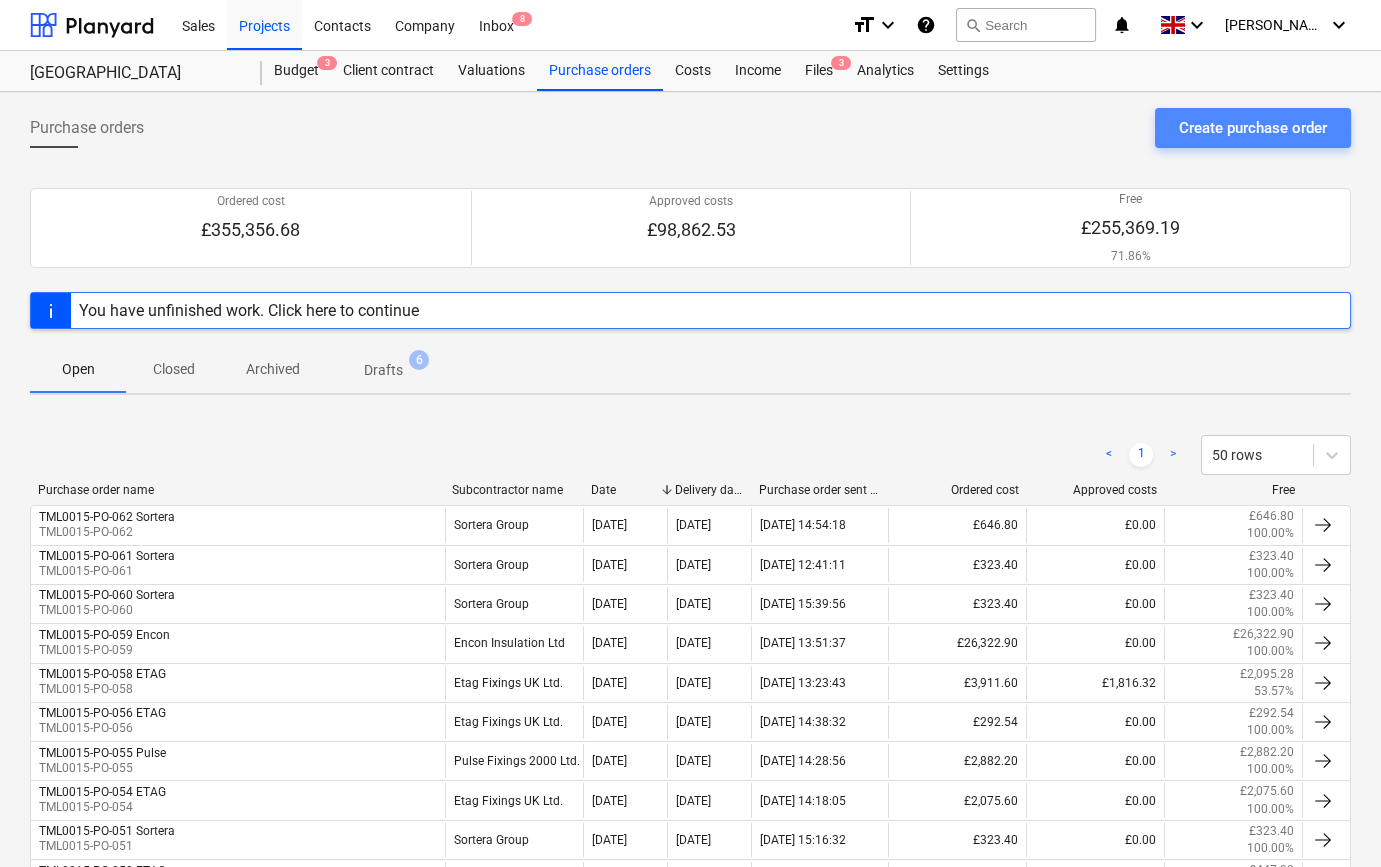 click on "Create purchase order" at bounding box center [1253, 128] 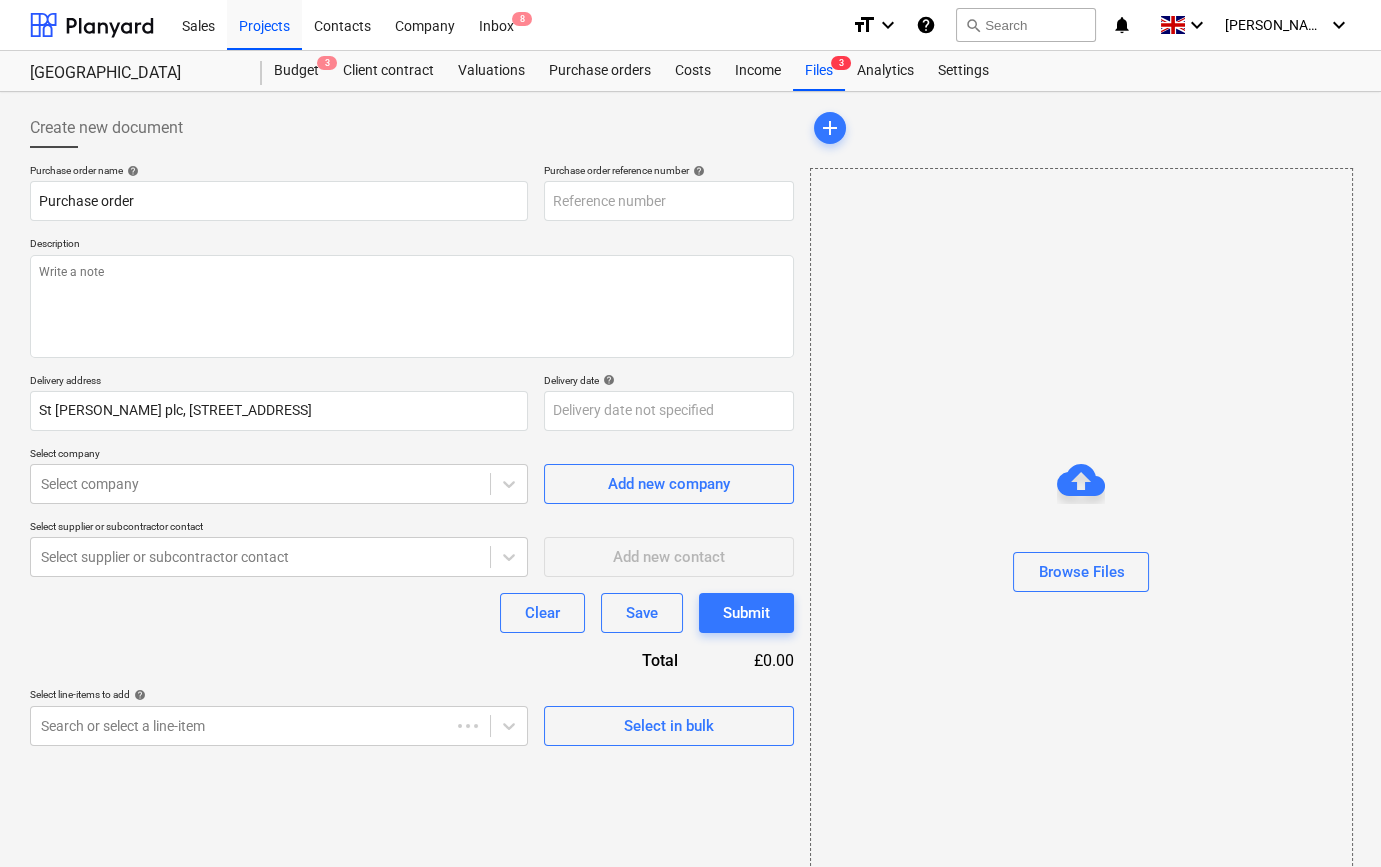 type on "x" 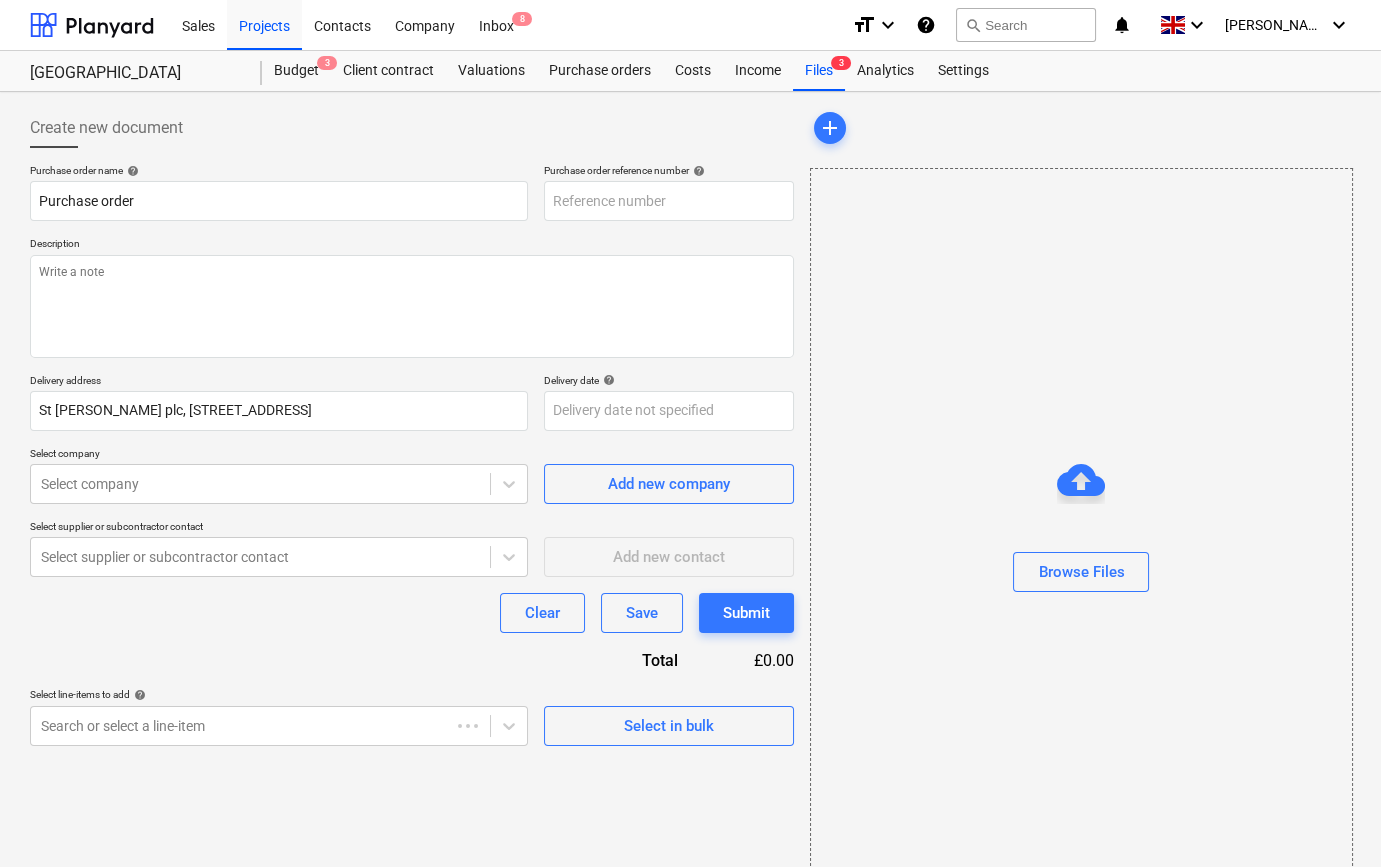 type on "TML0015-PO-063" 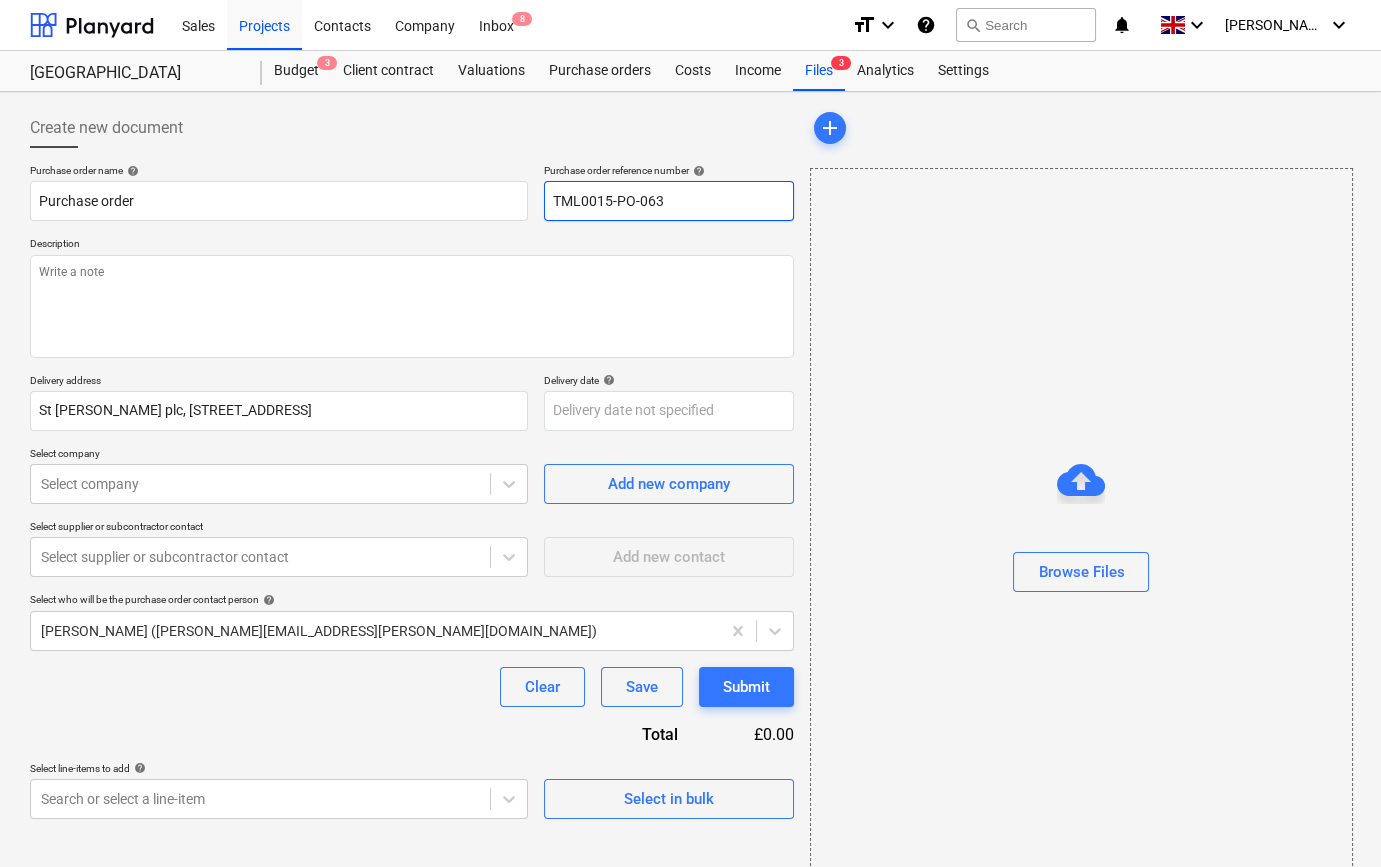drag, startPoint x: 672, startPoint y: 195, endPoint x: 550, endPoint y: 201, distance: 122.14745 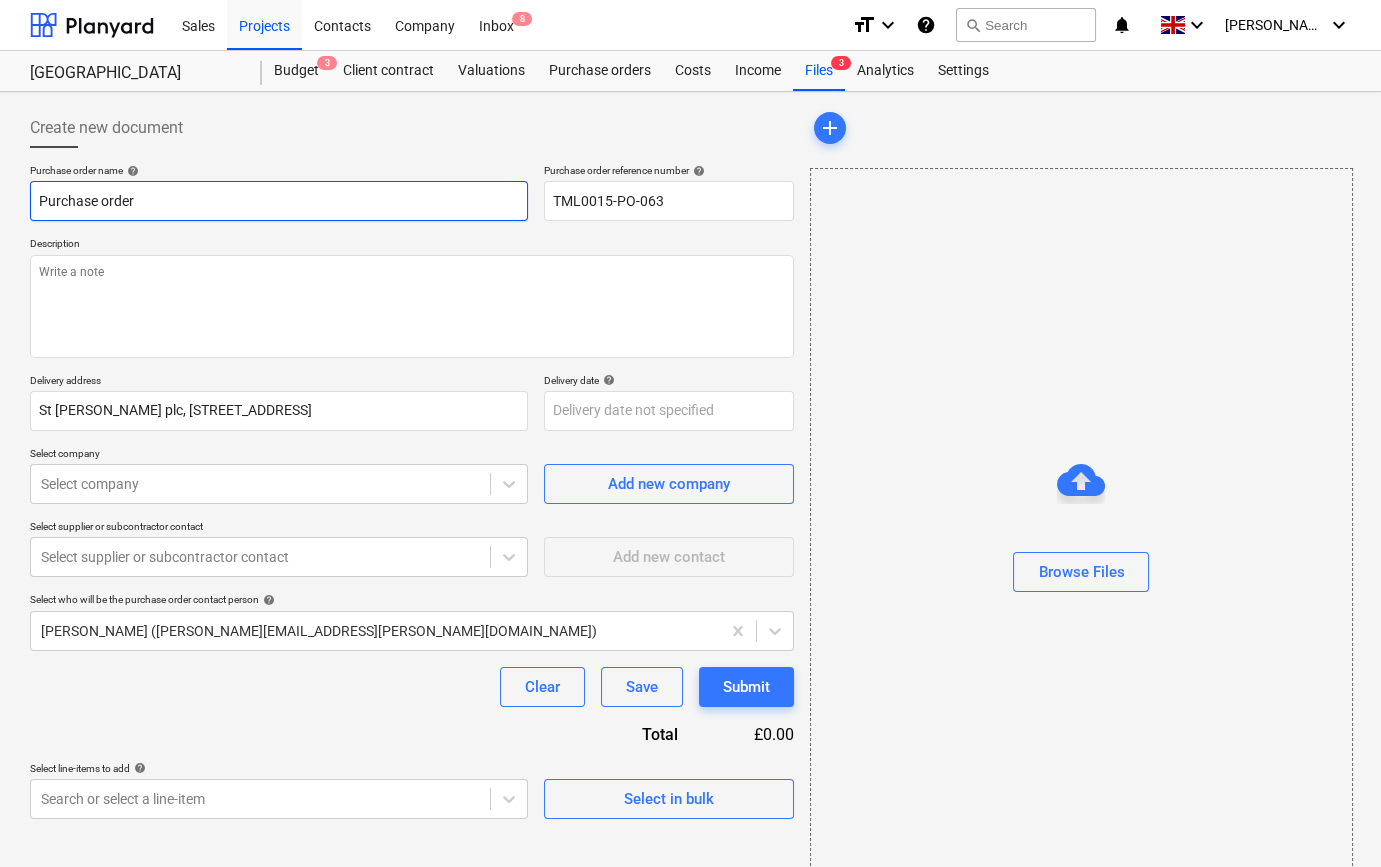 paste on "TML0015-PO-063" 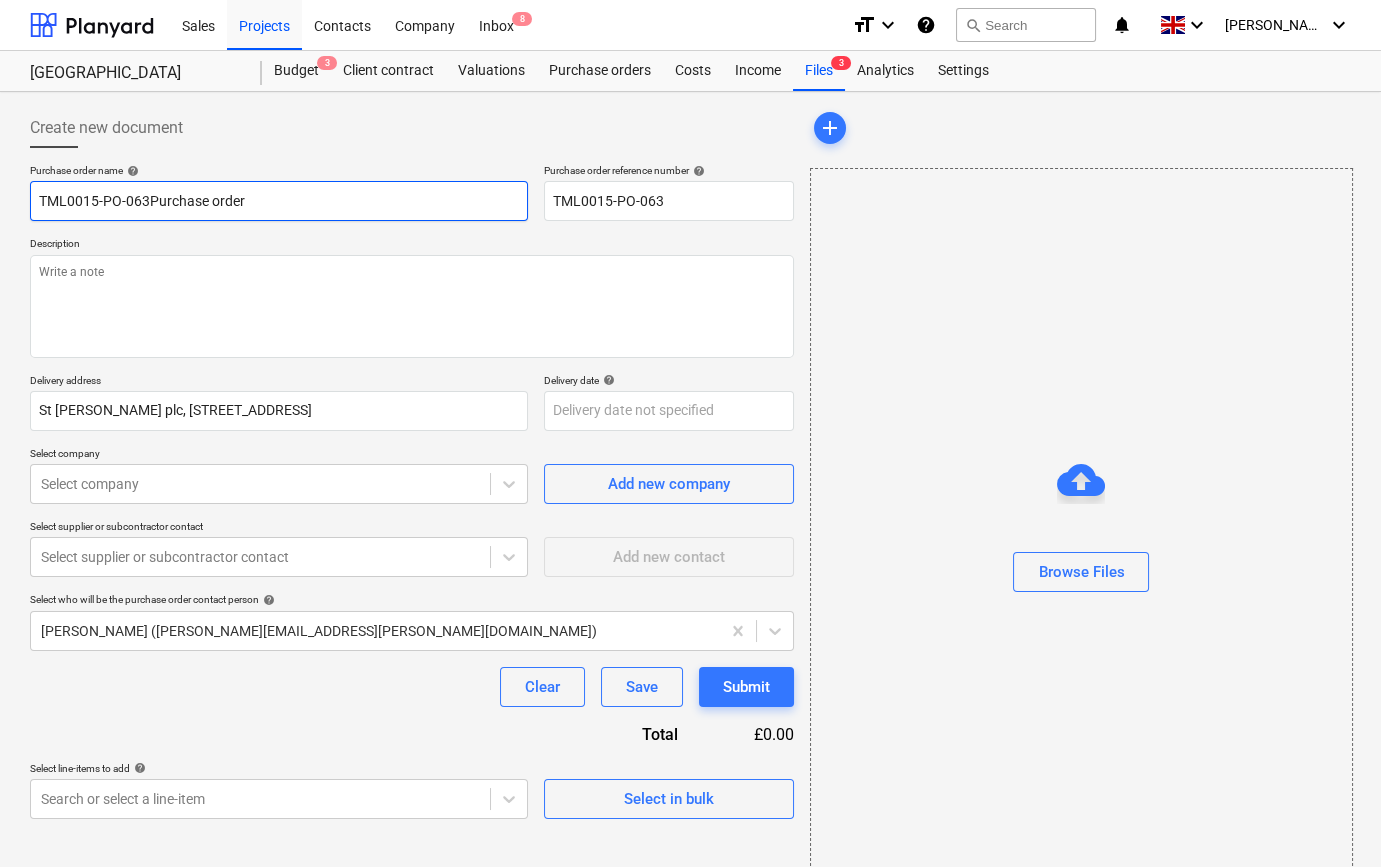 type on "x" 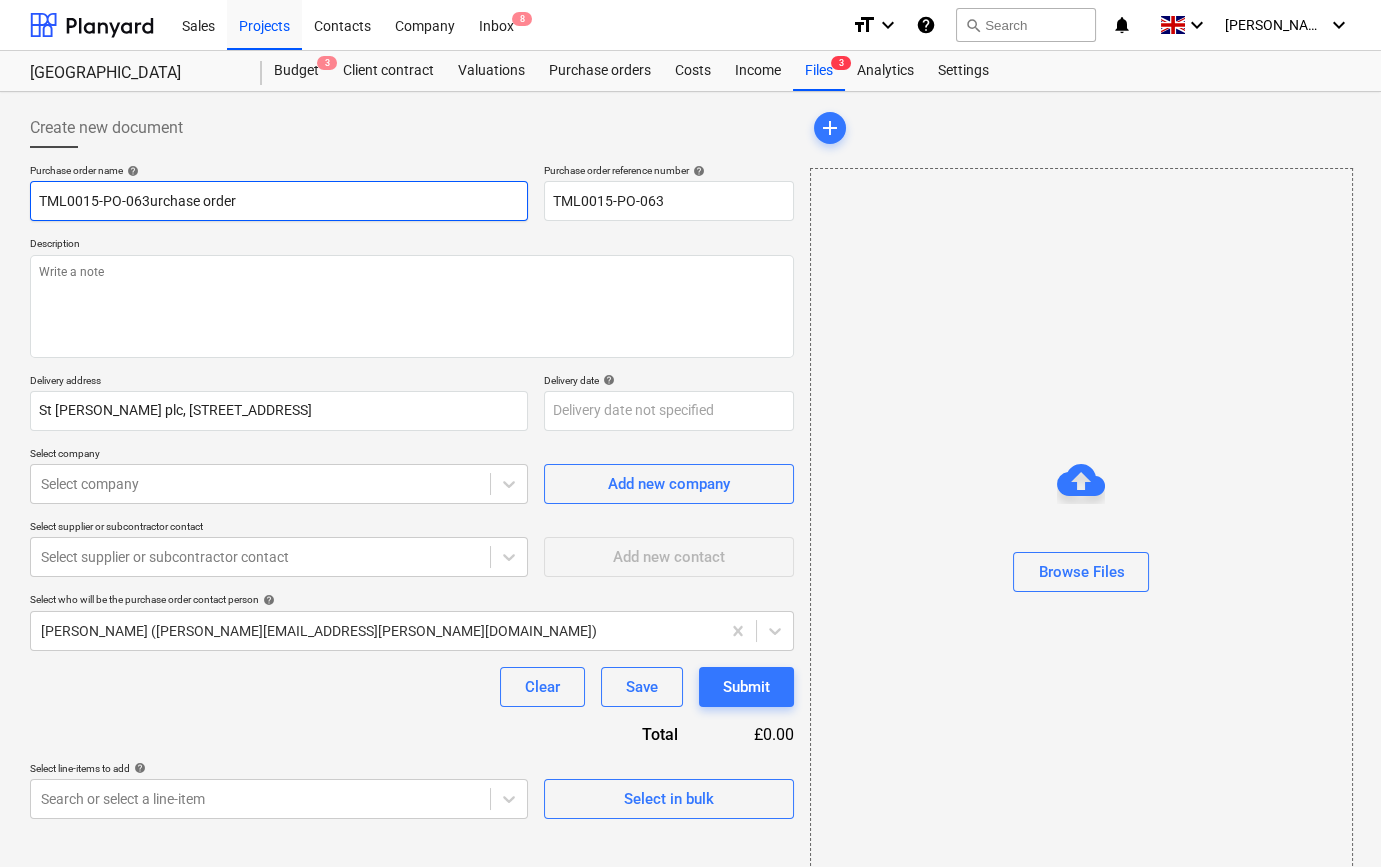 type on "x" 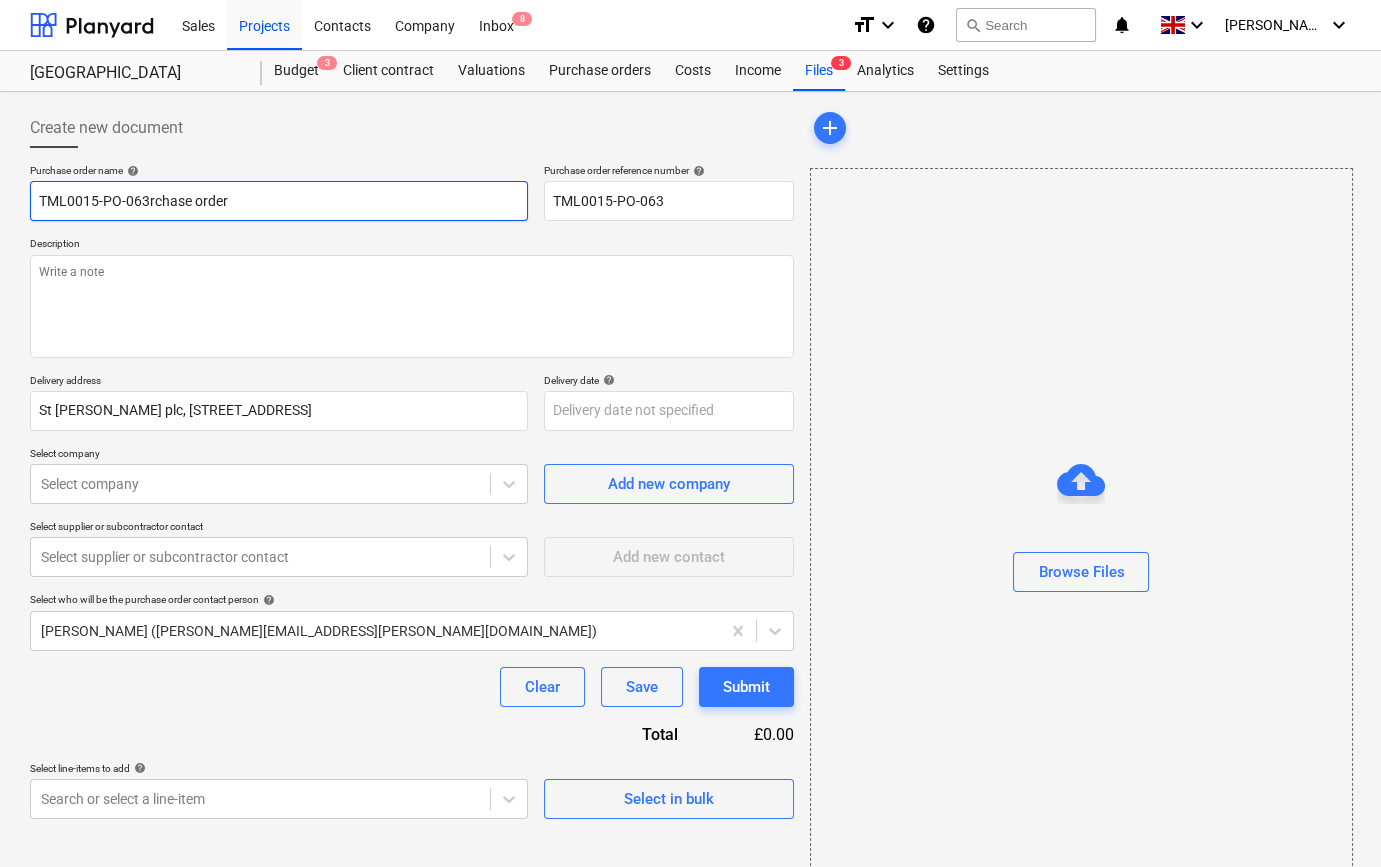 type on "x" 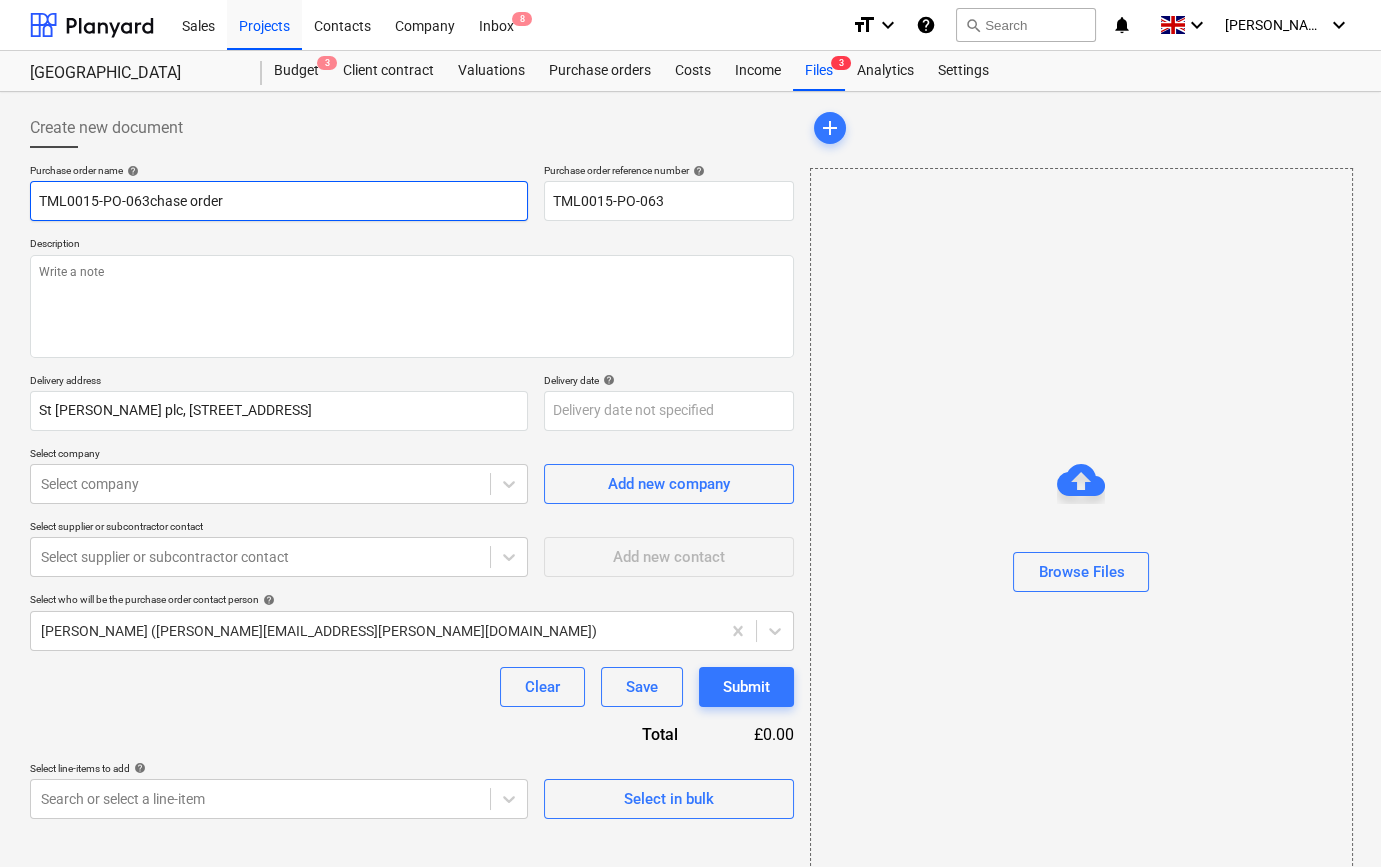 type on "x" 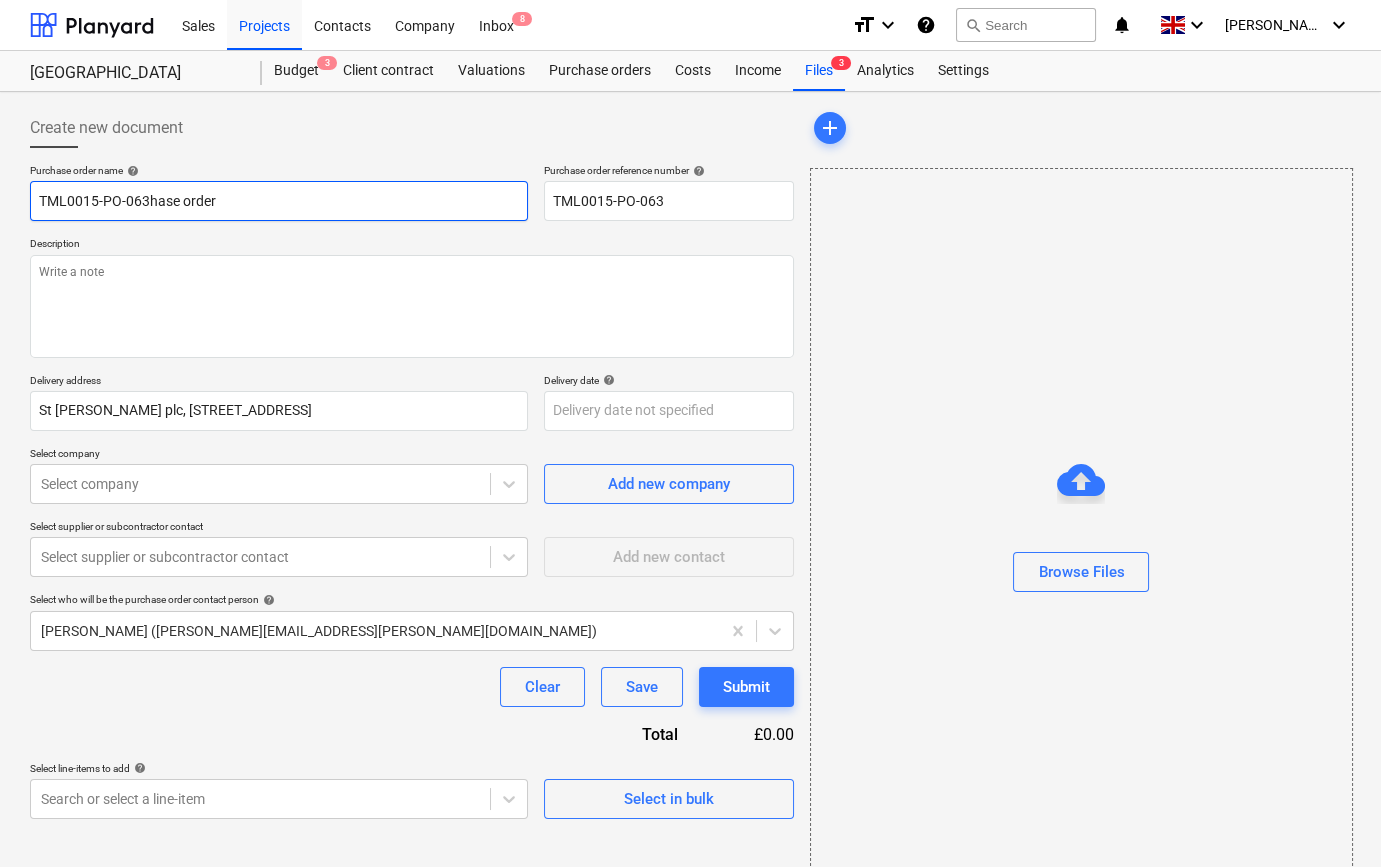 type on "x" 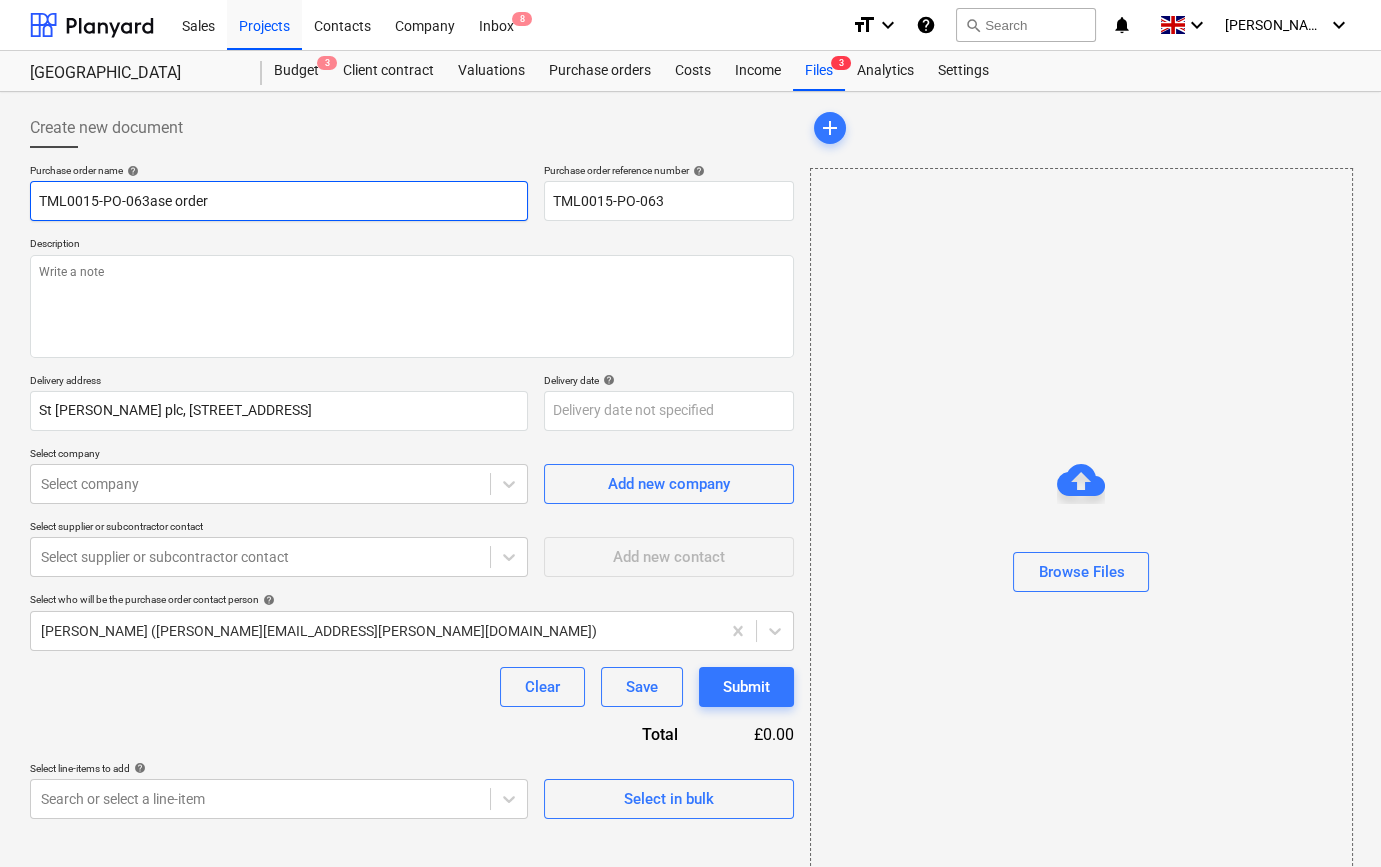 type on "x" 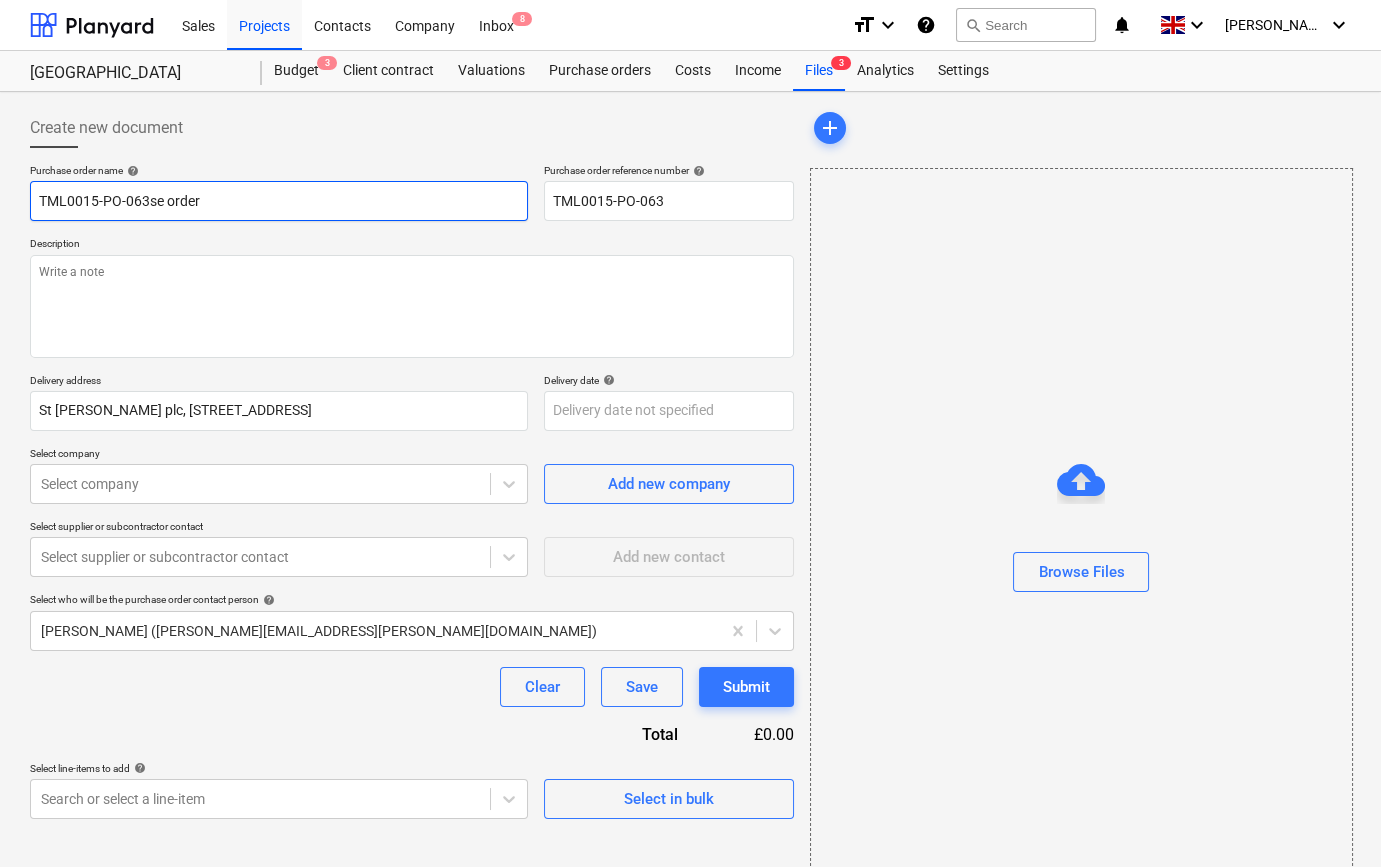 type on "x" 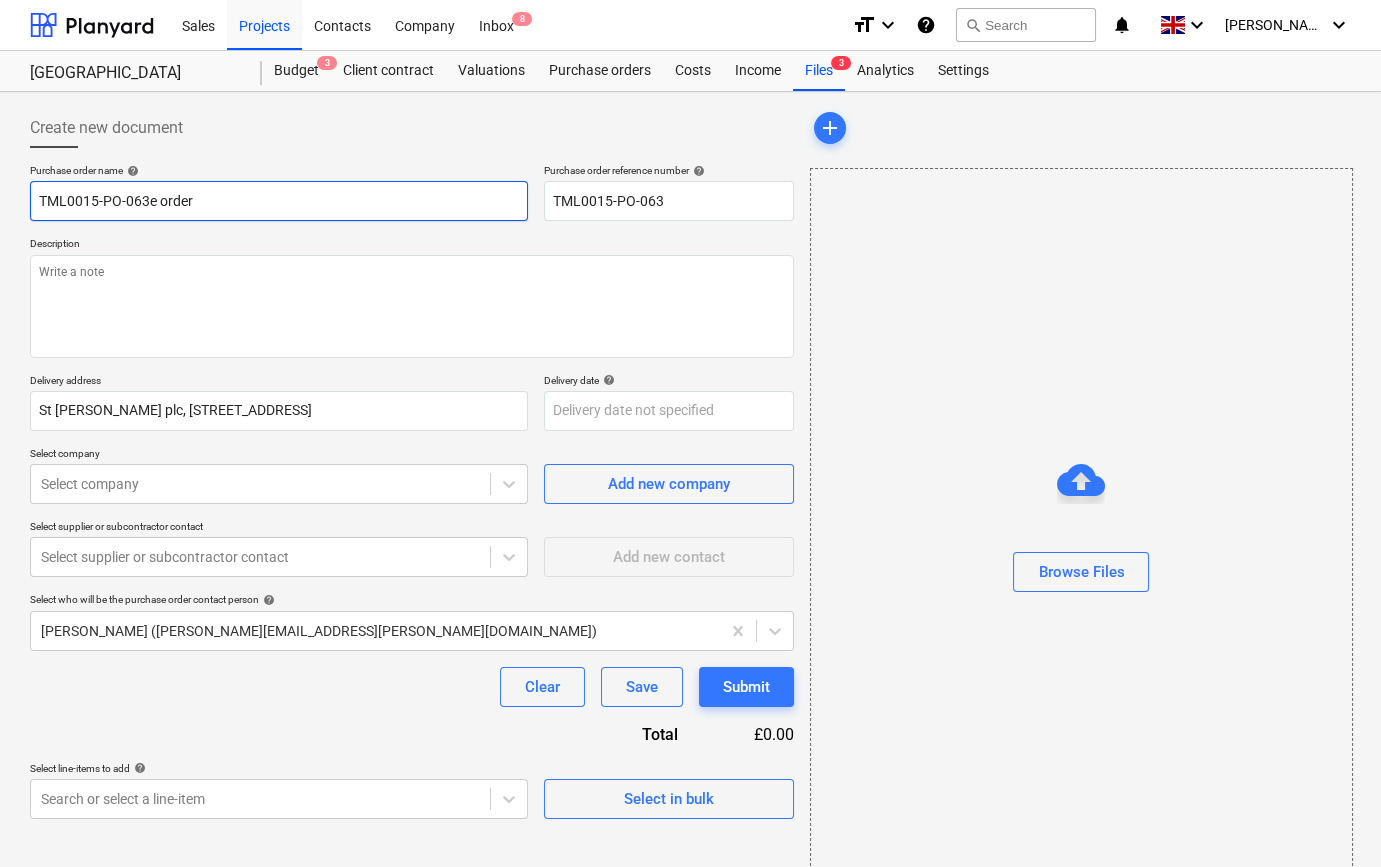 type on "x" 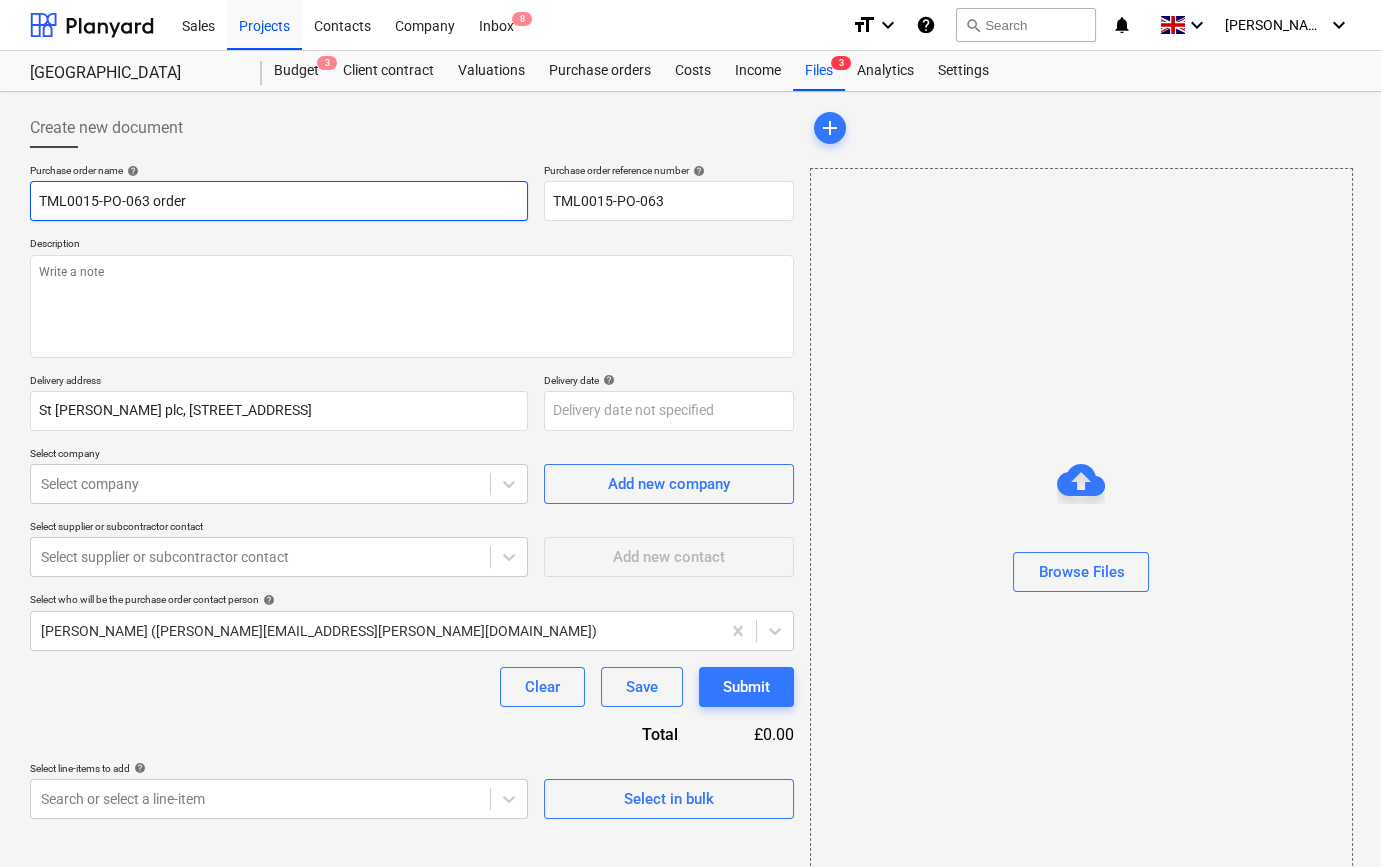 type on "TML0015-PO-063order" 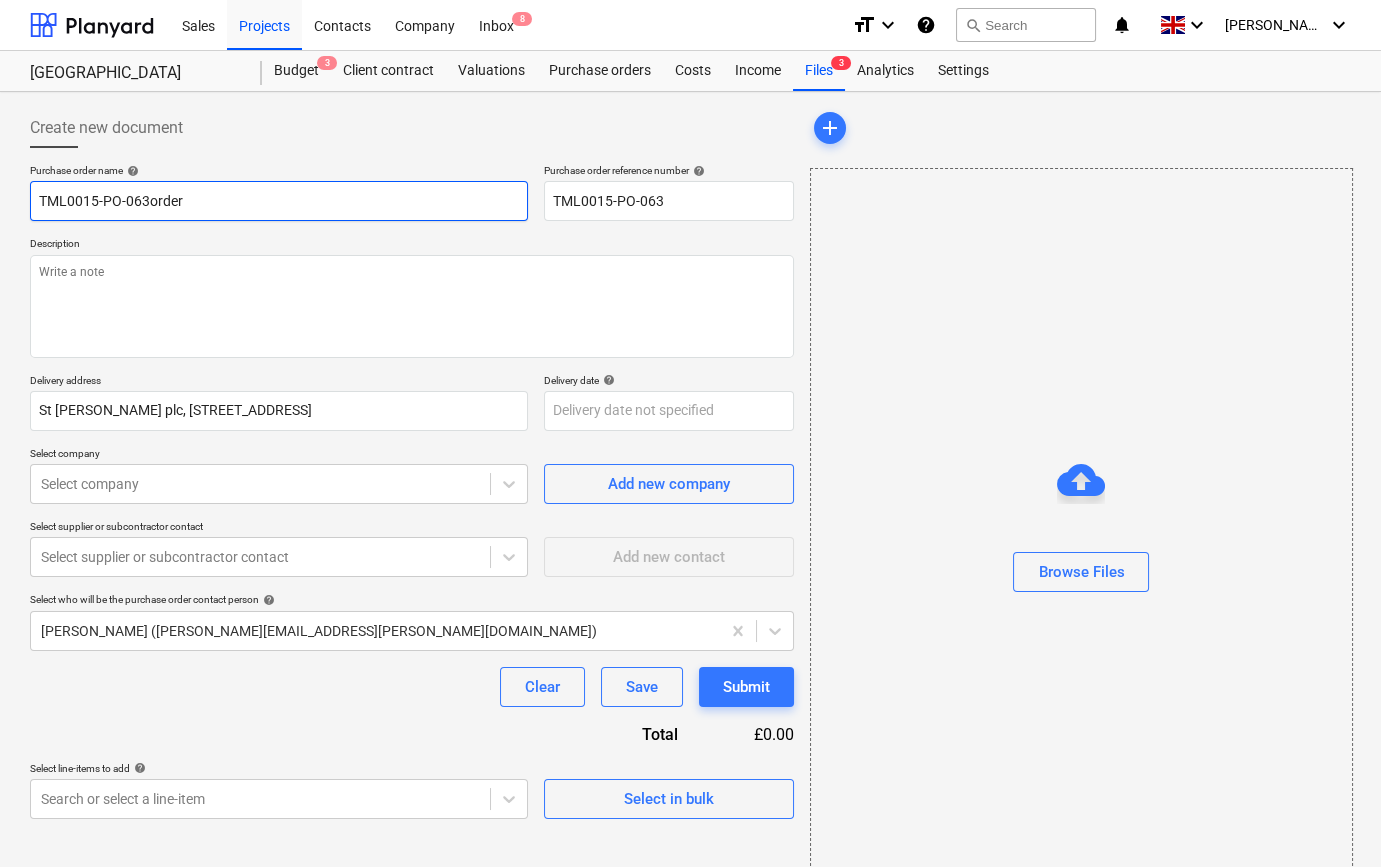 type on "x" 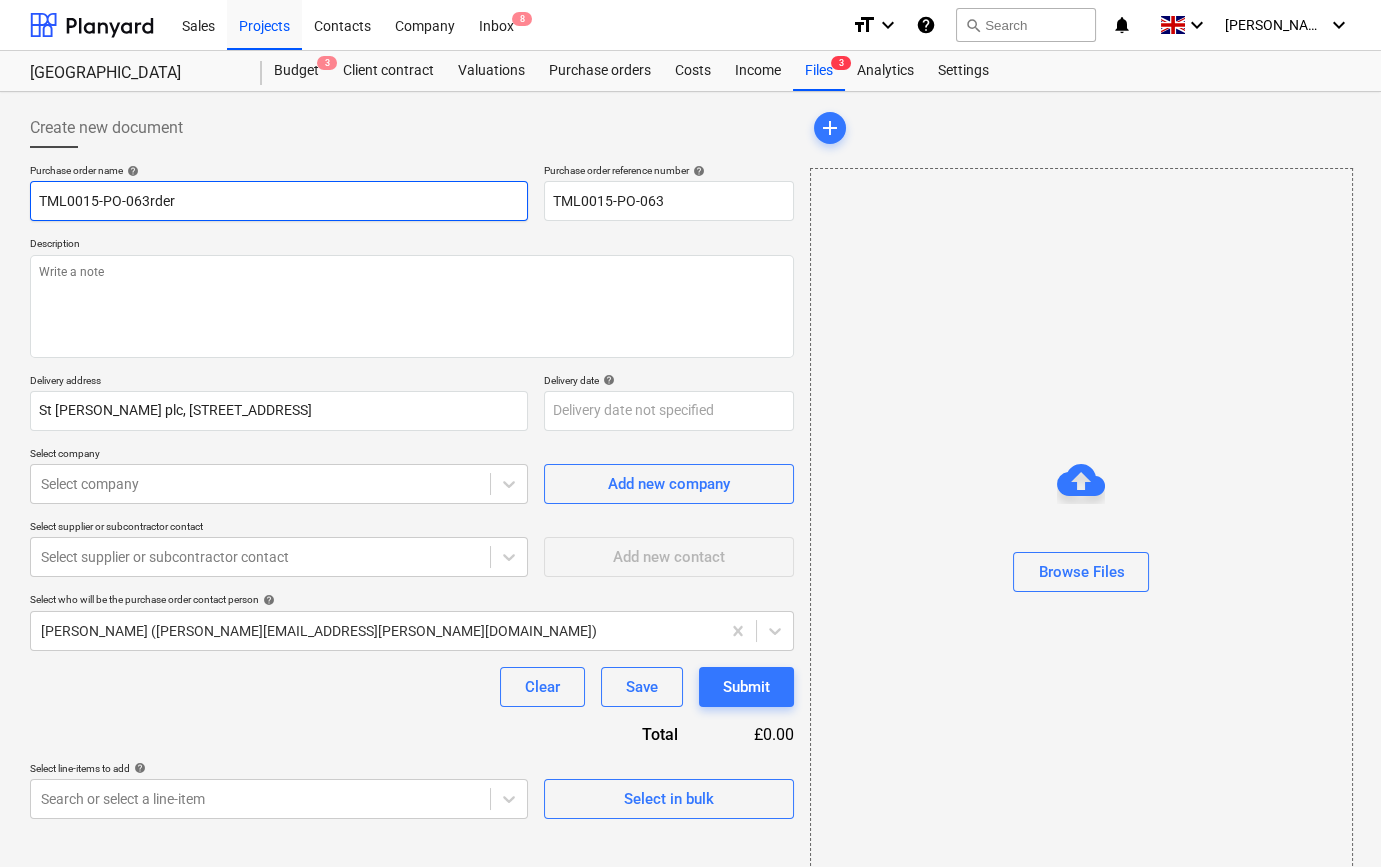 type on "x" 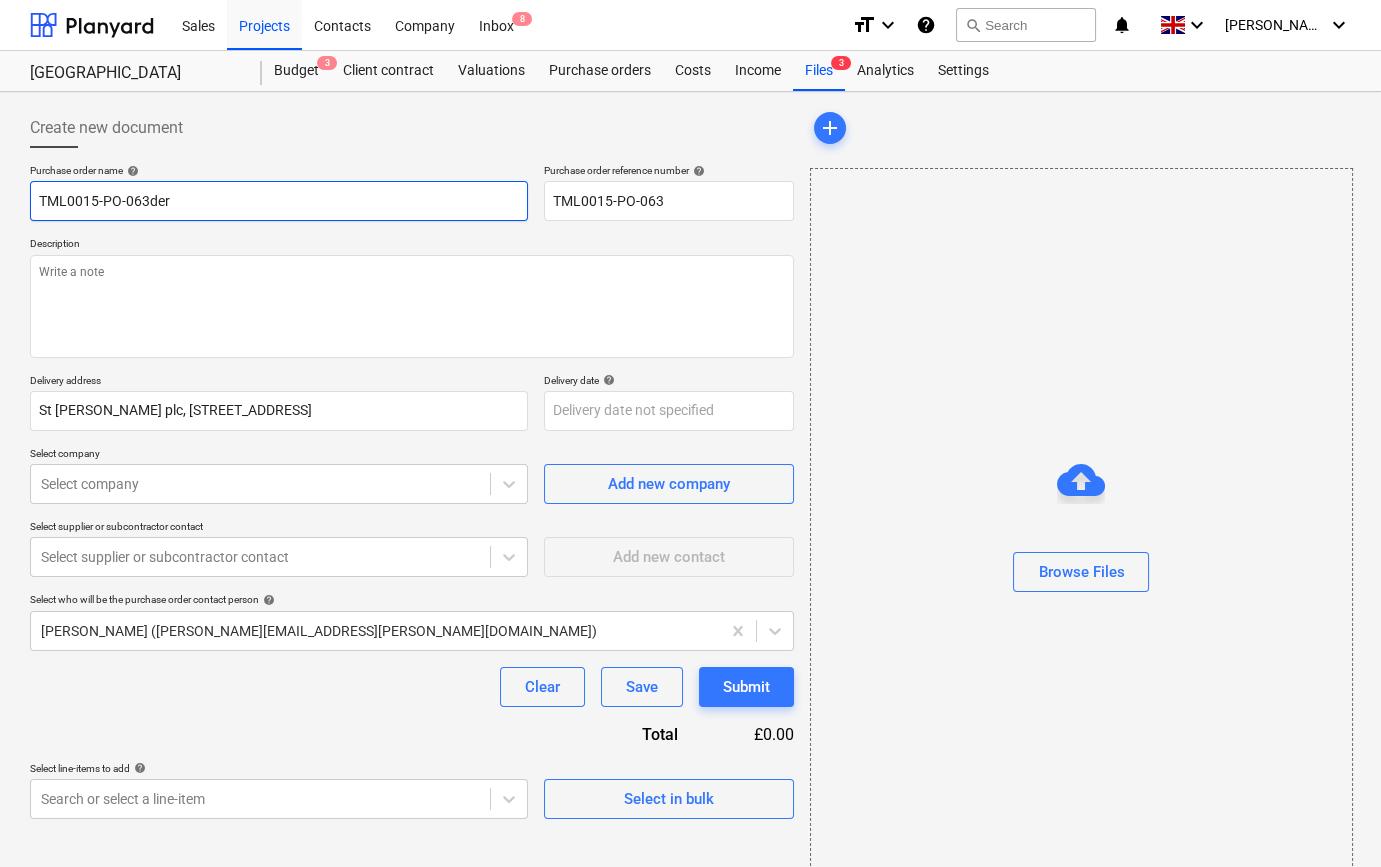 type on "x" 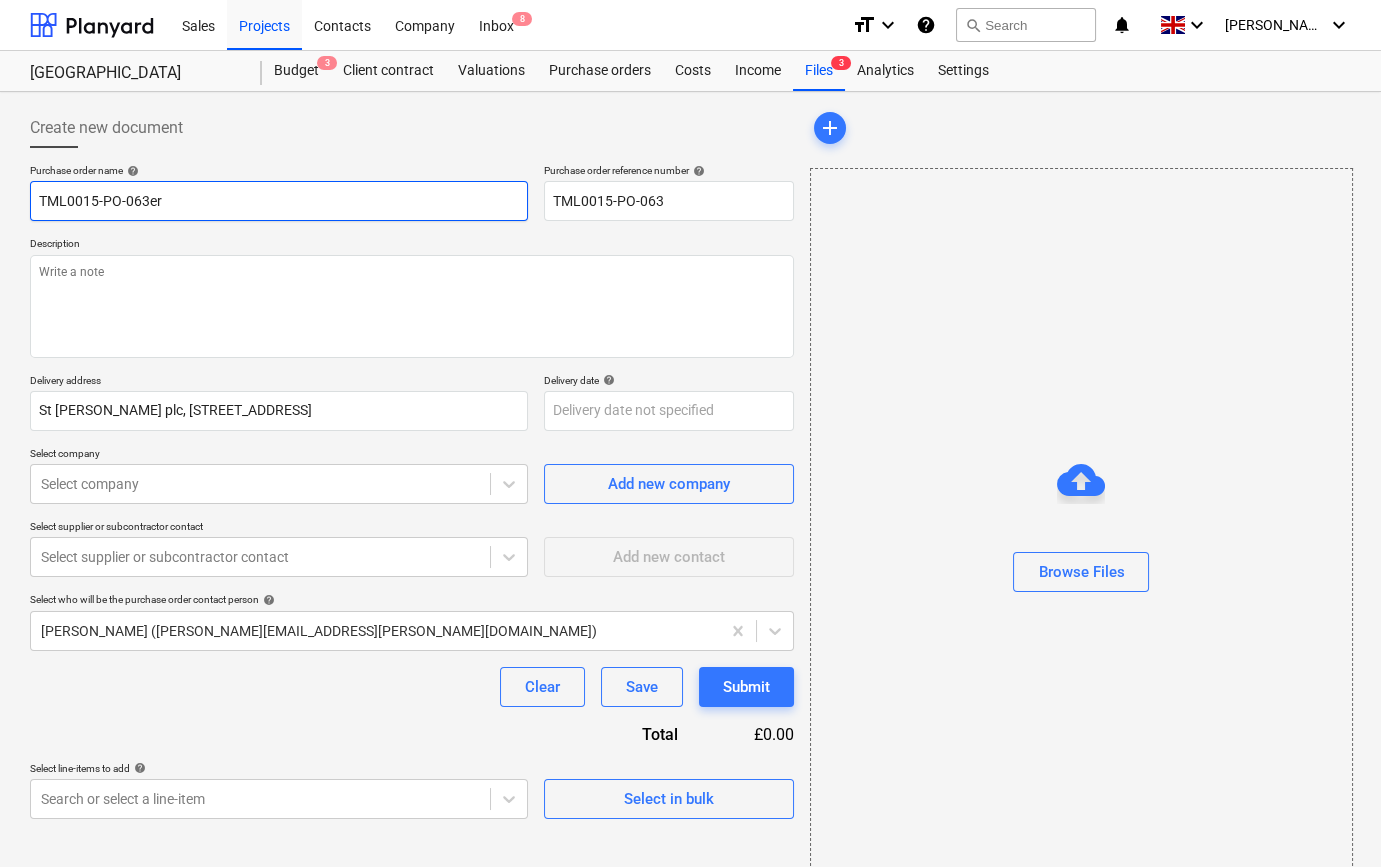 type on "x" 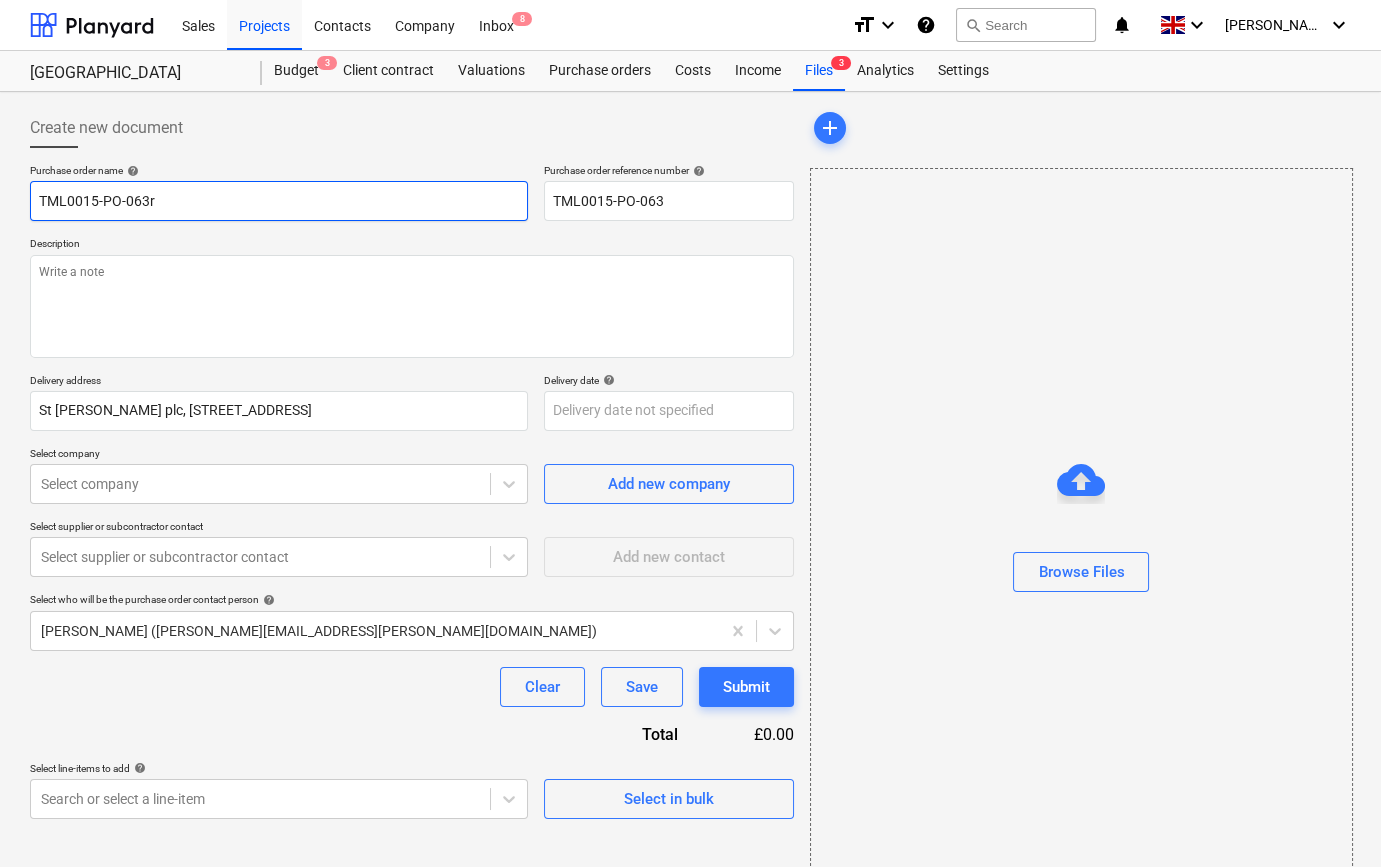 type on "x" 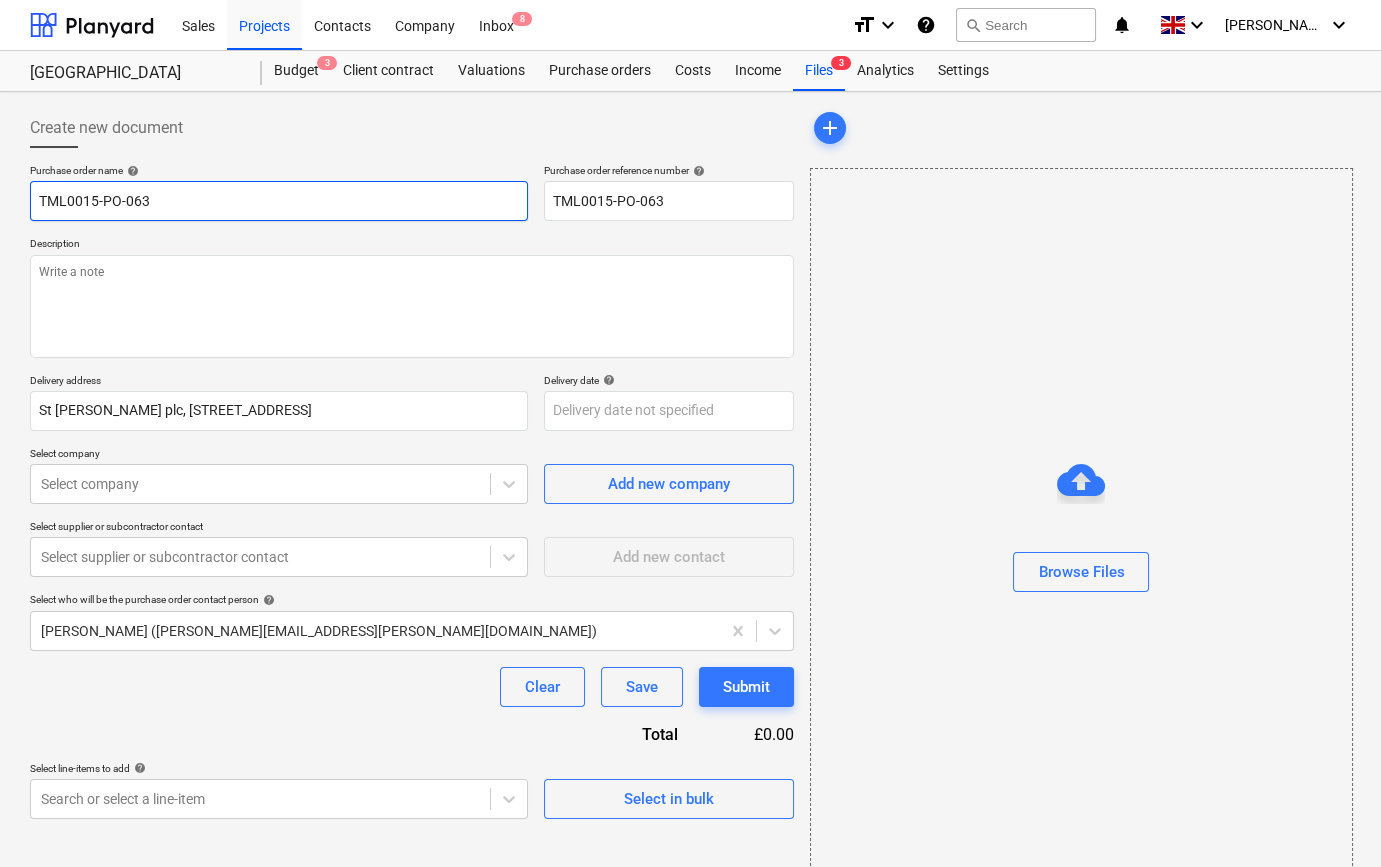 type on "x" 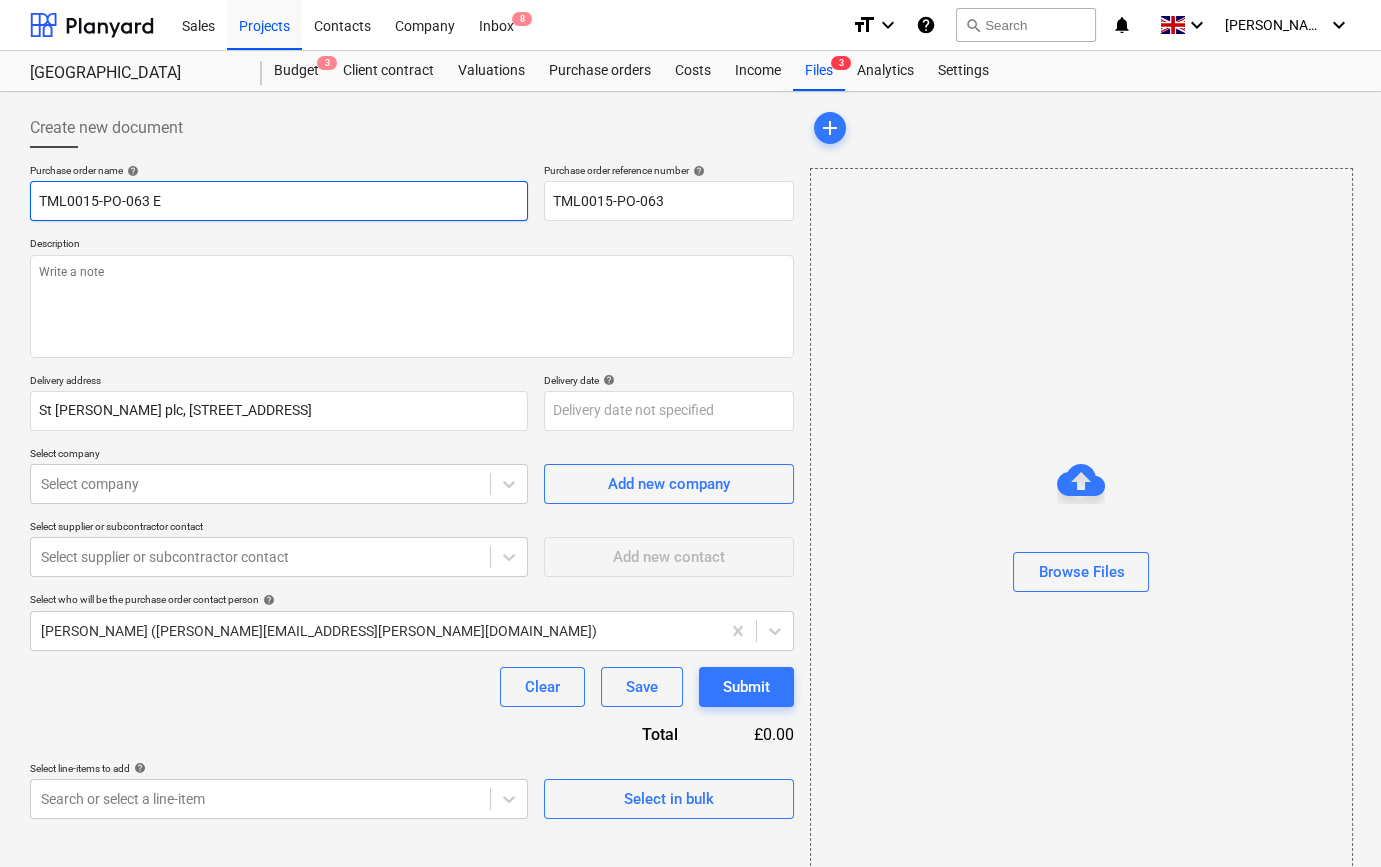 type on "x" 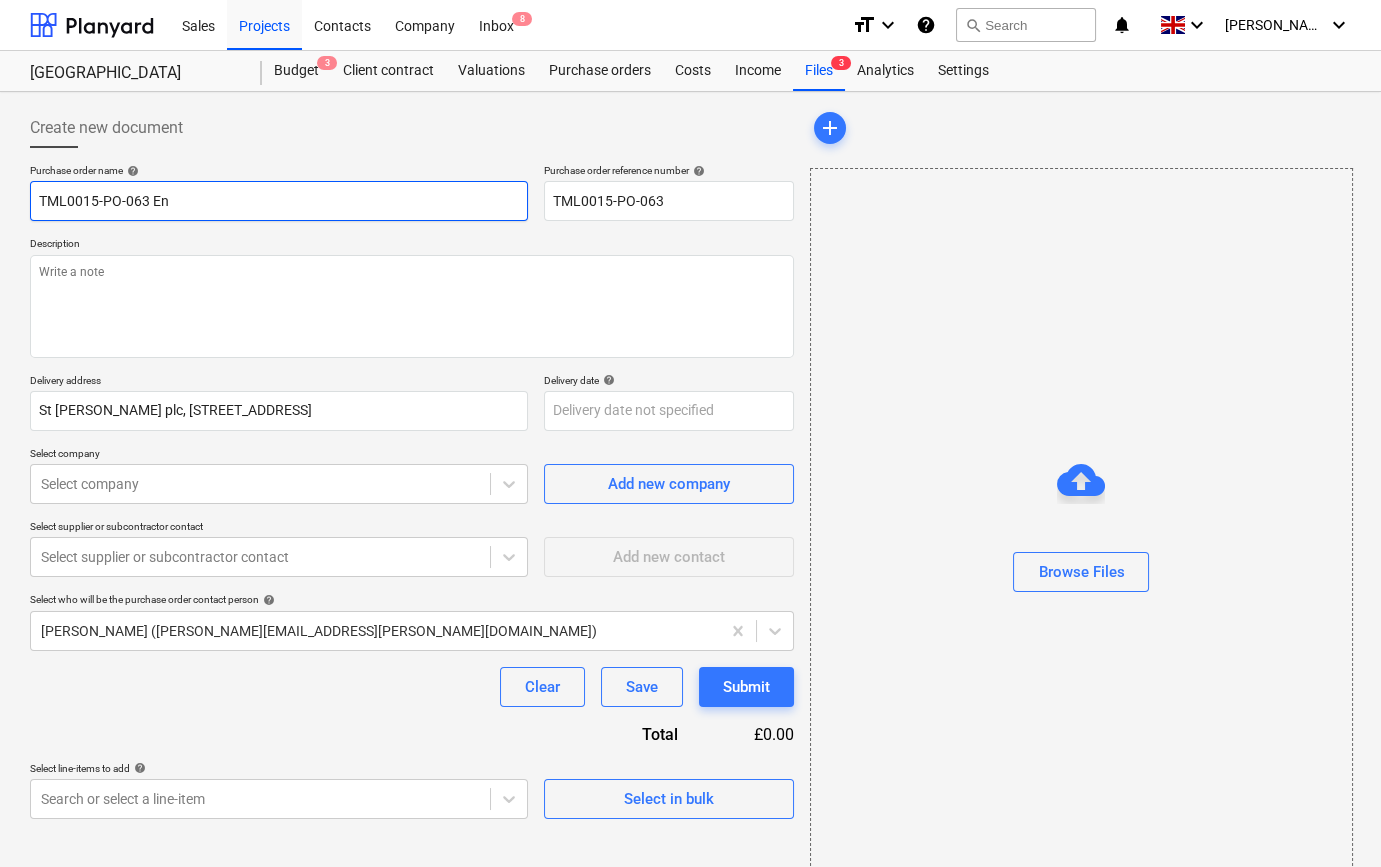 type on "x" 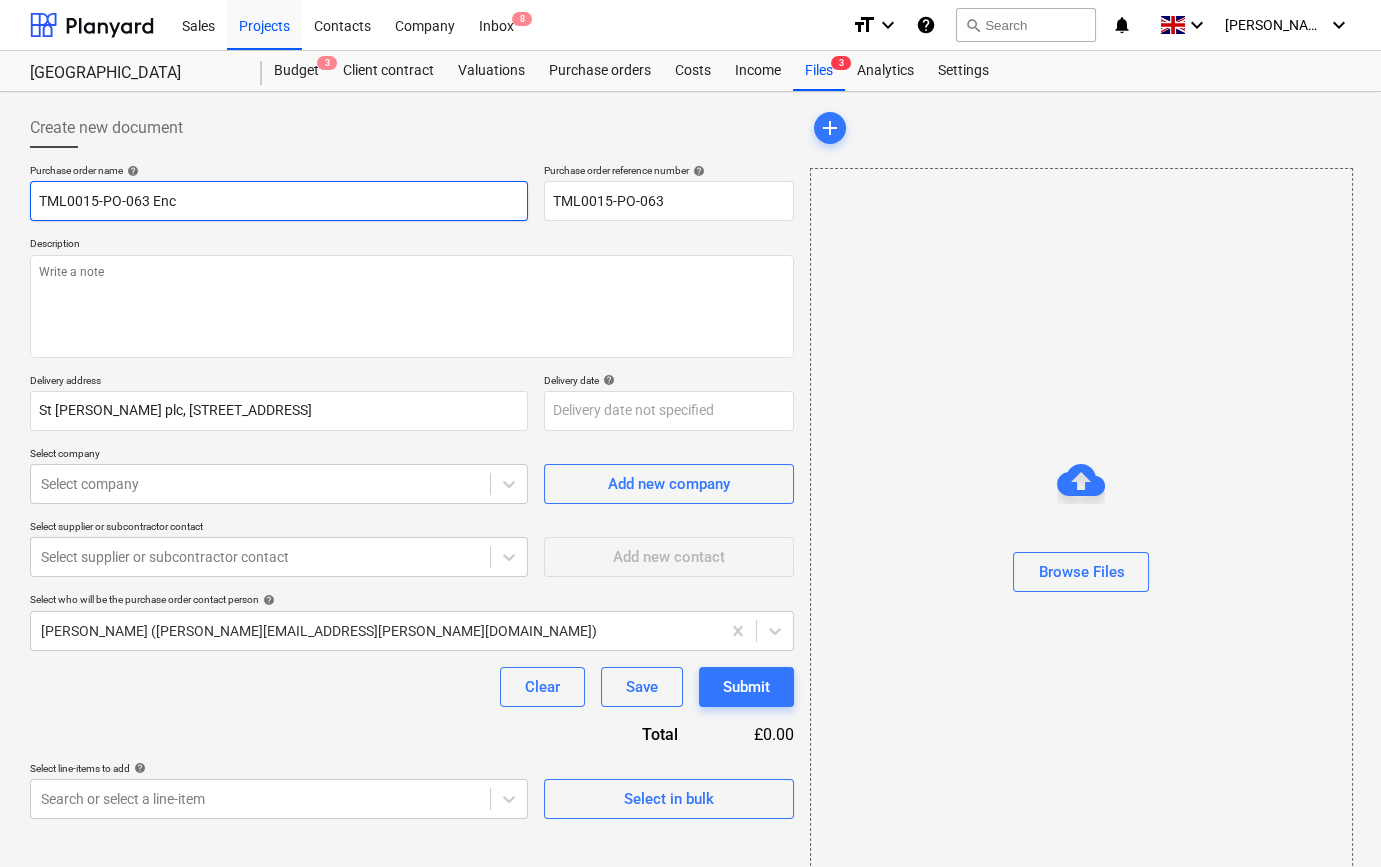 type on "x" 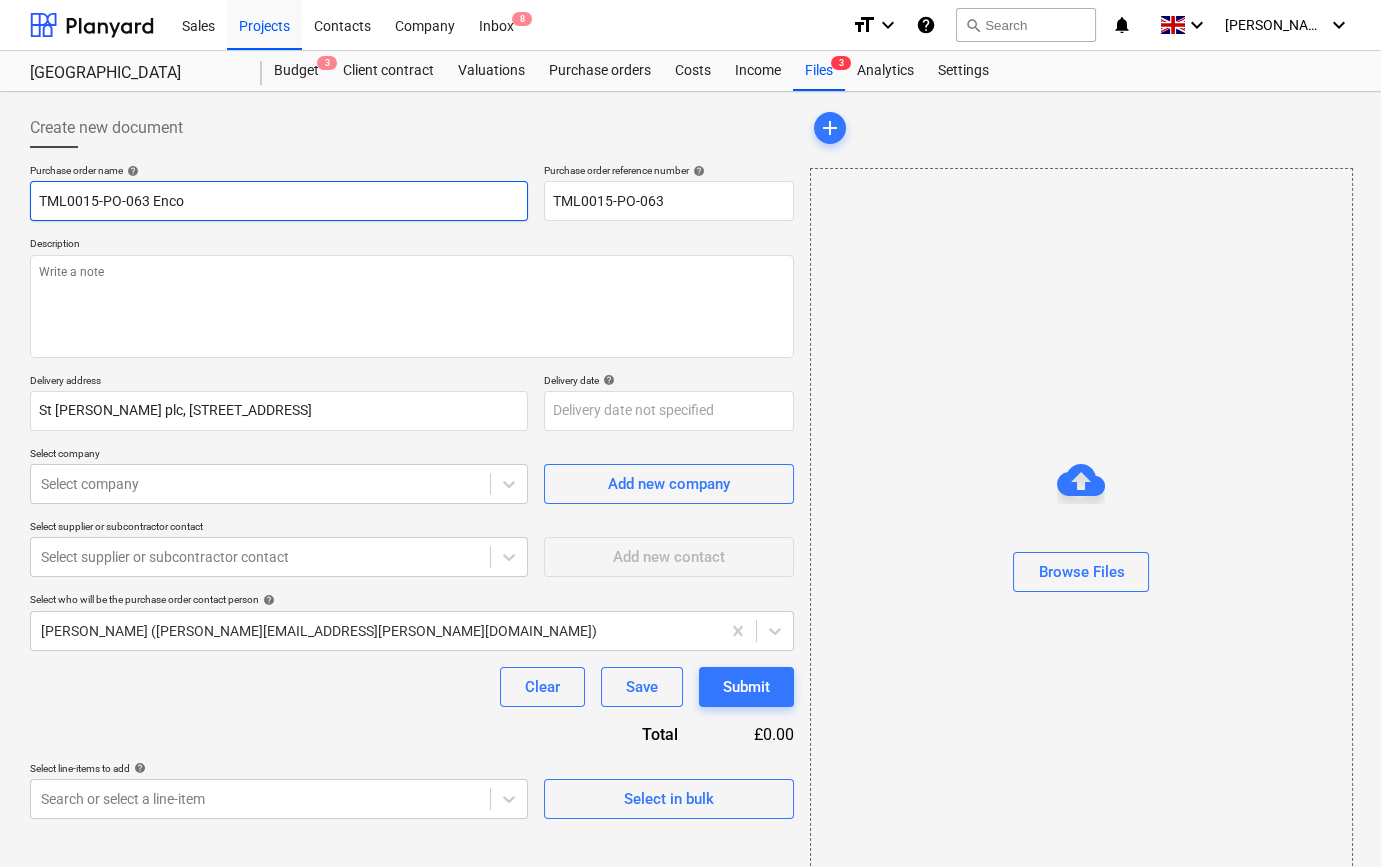 type on "x" 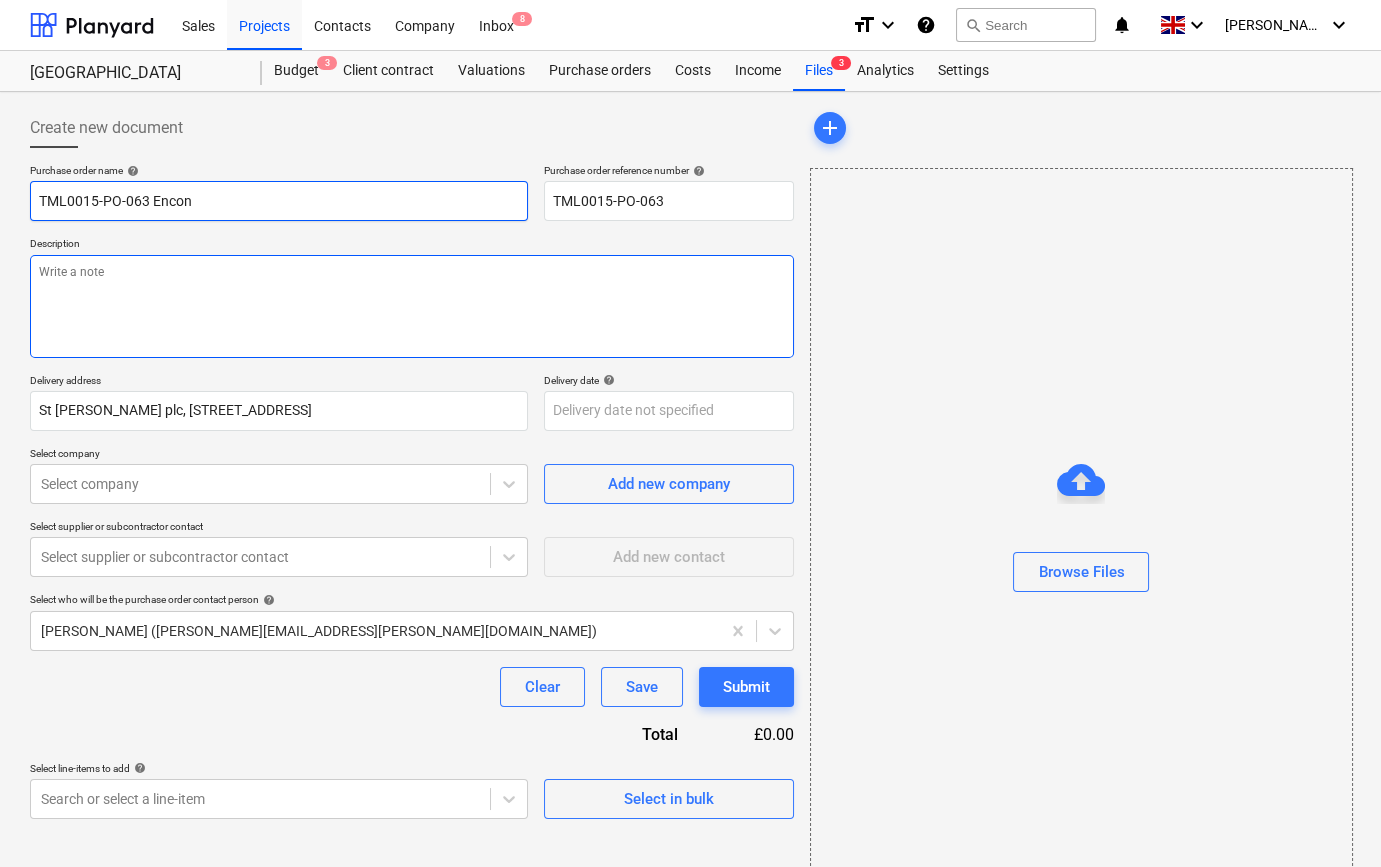type on "TML0015-PO-063 Encon" 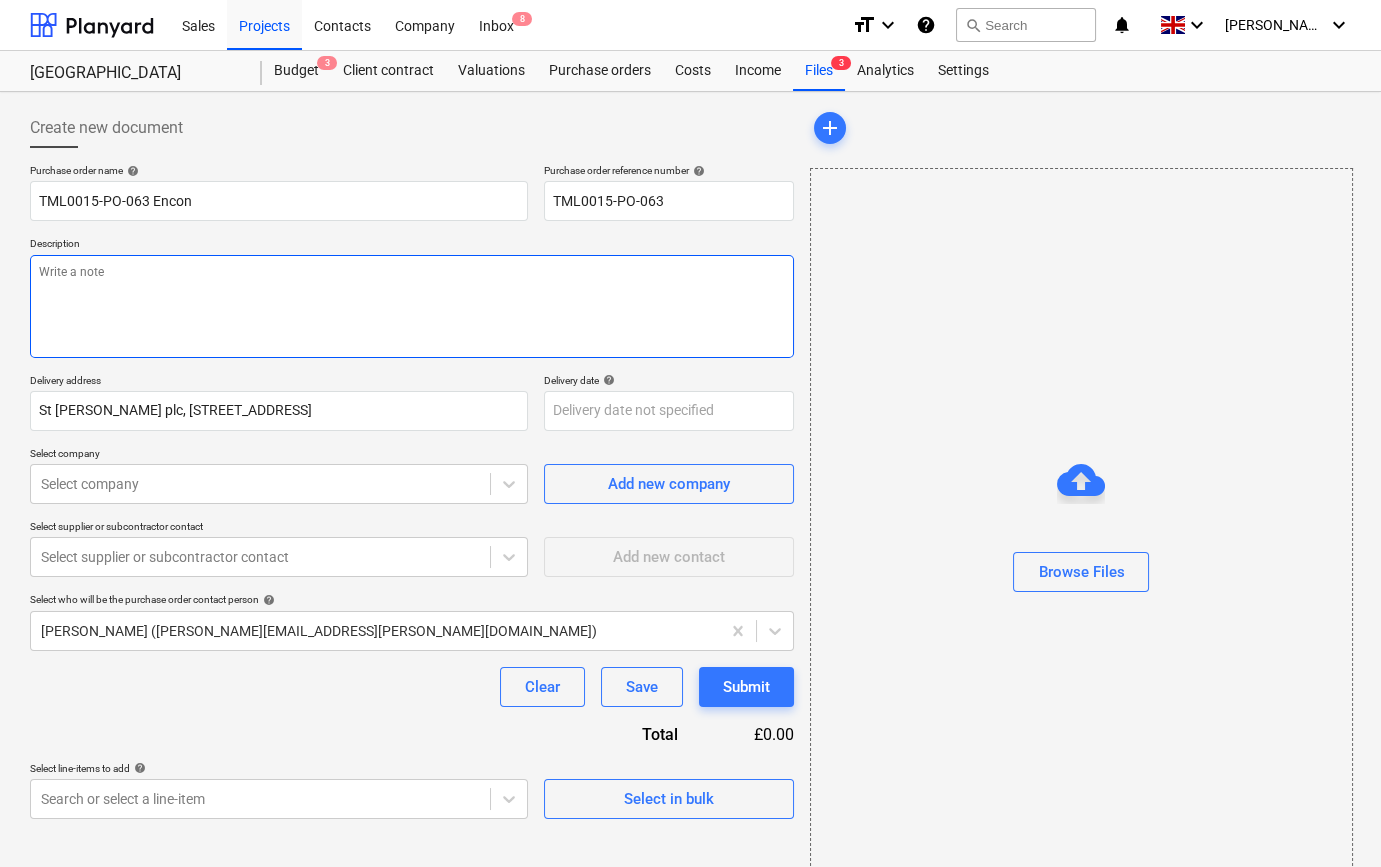 click at bounding box center (412, 306) 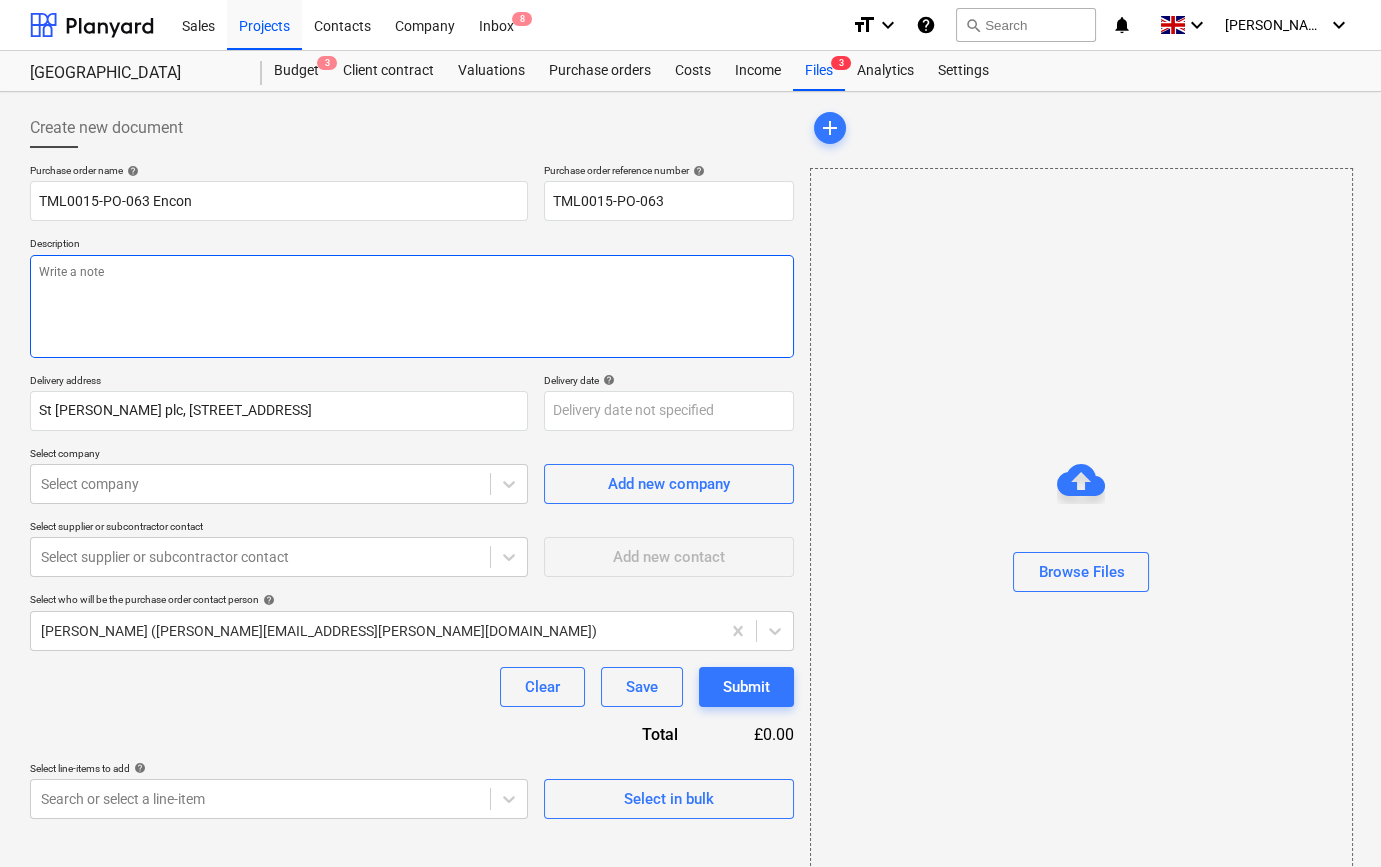type on "x" 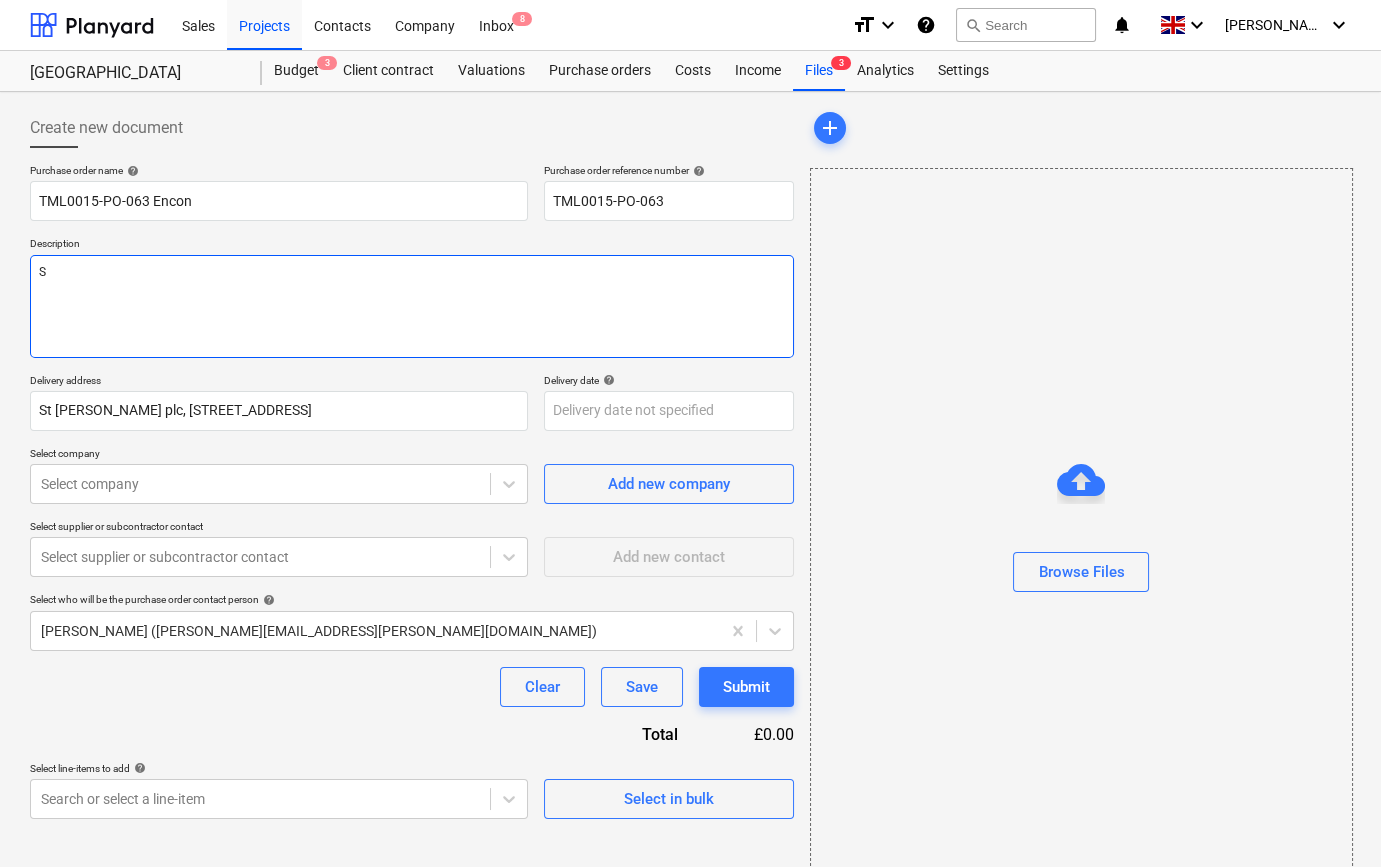 type on "x" 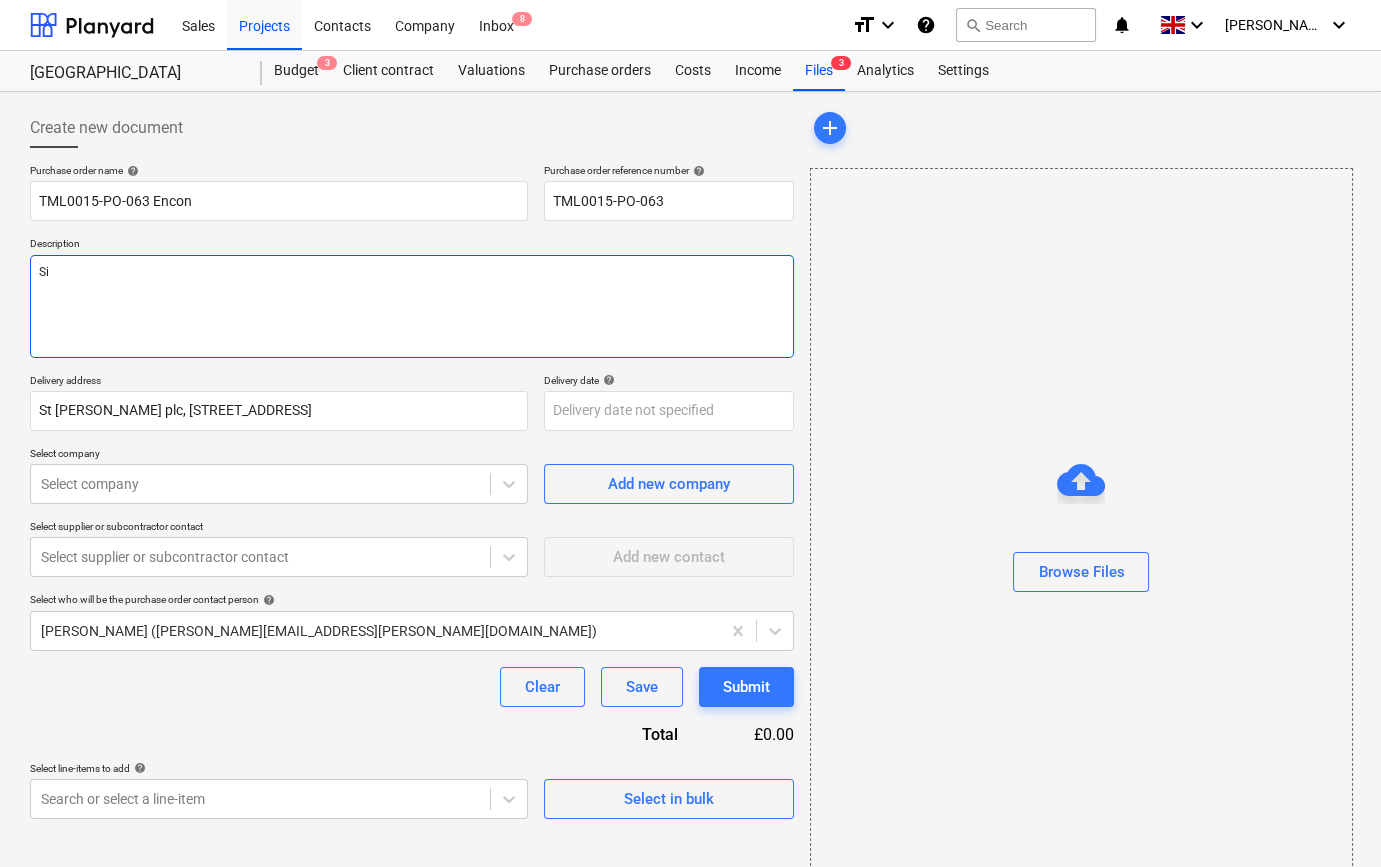 type on "x" 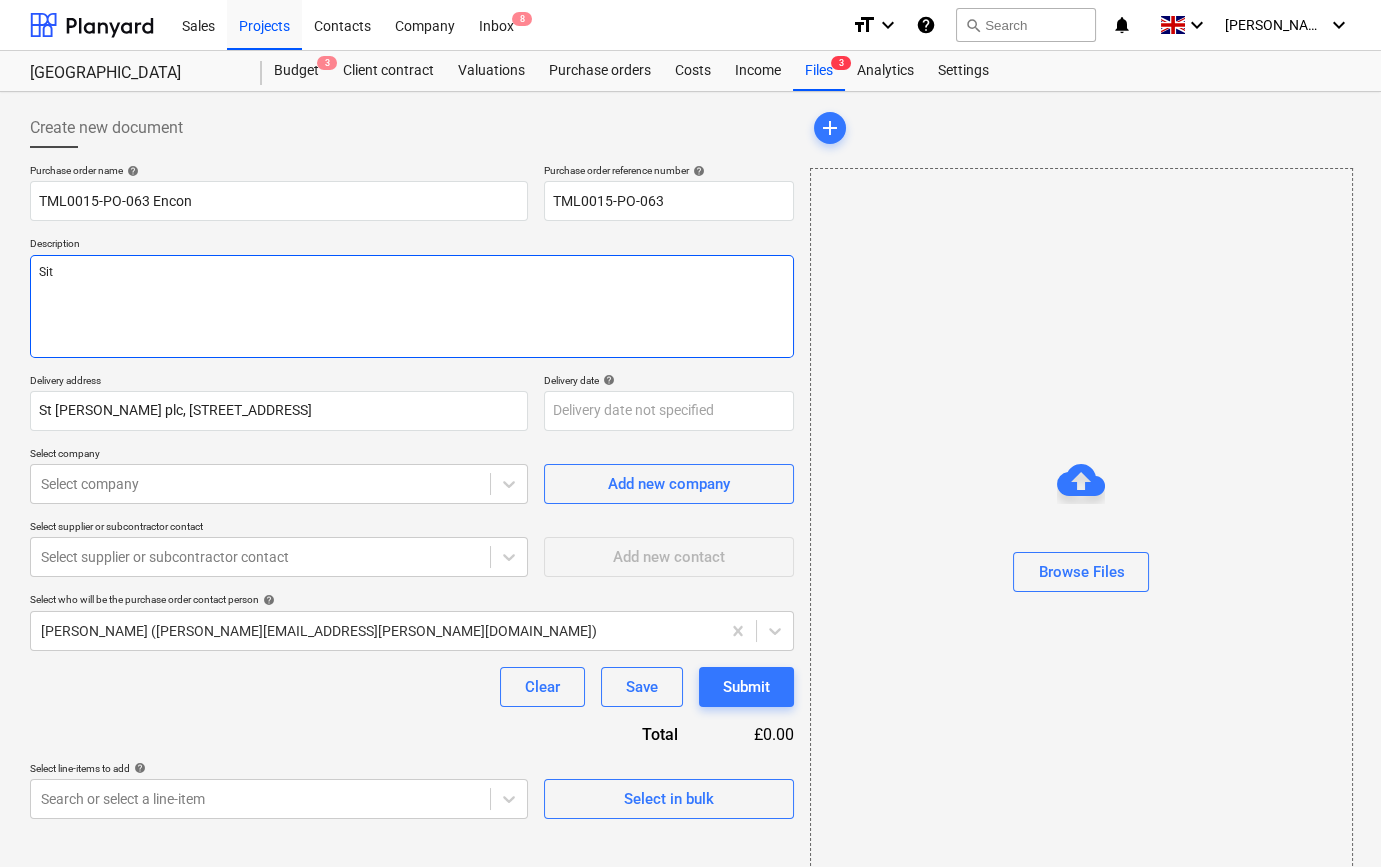 type on "x" 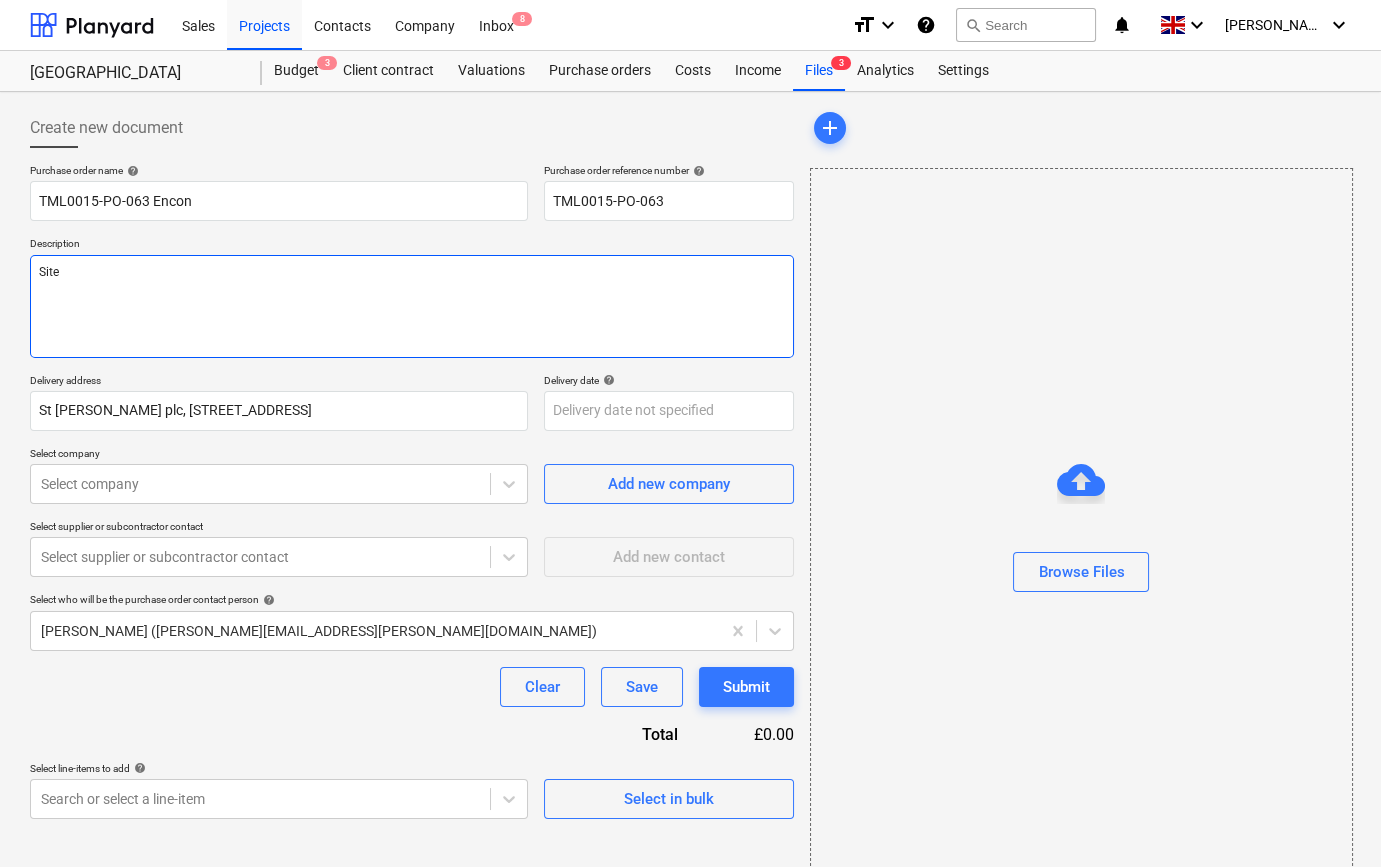 type on "x" 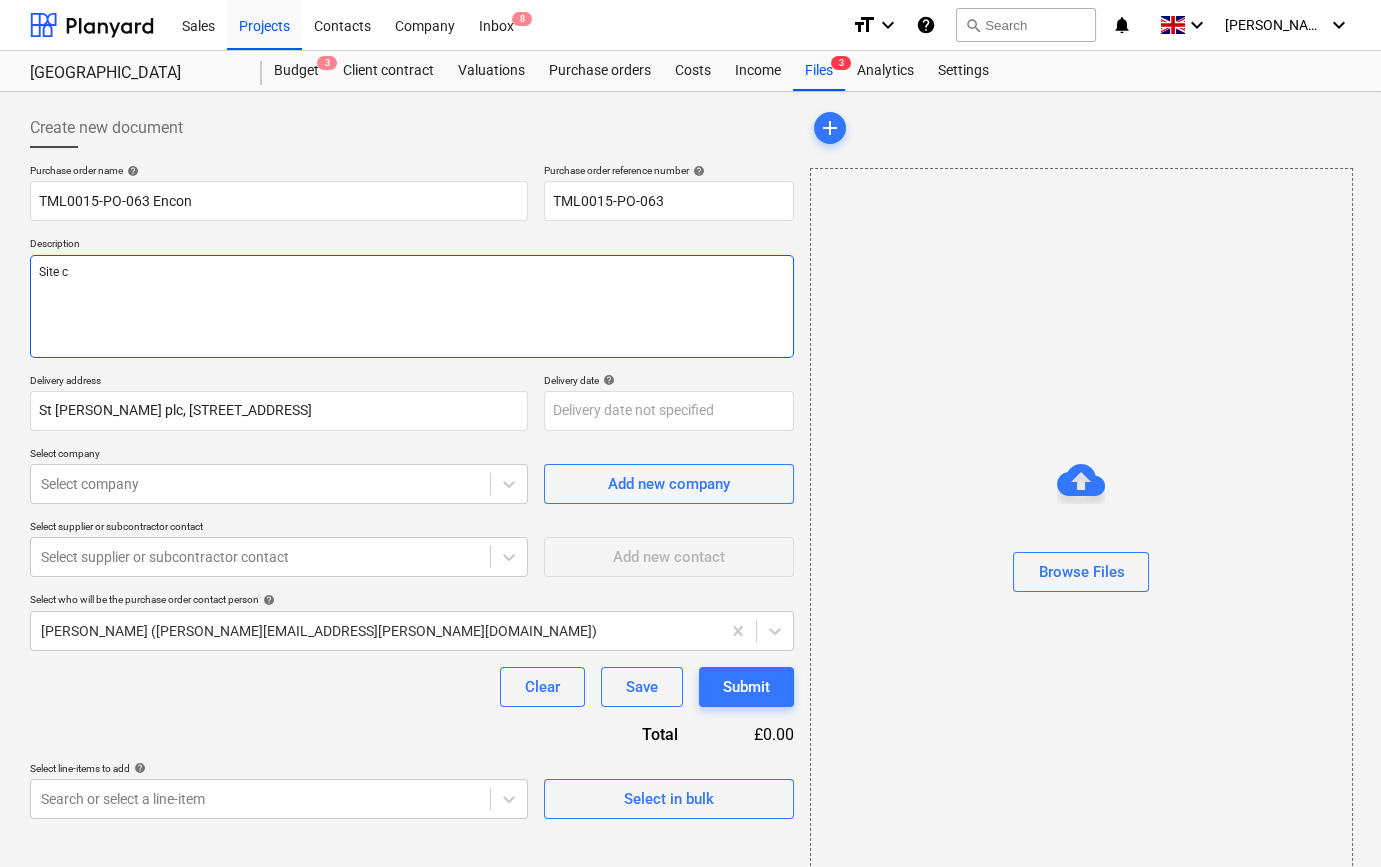 type on "x" 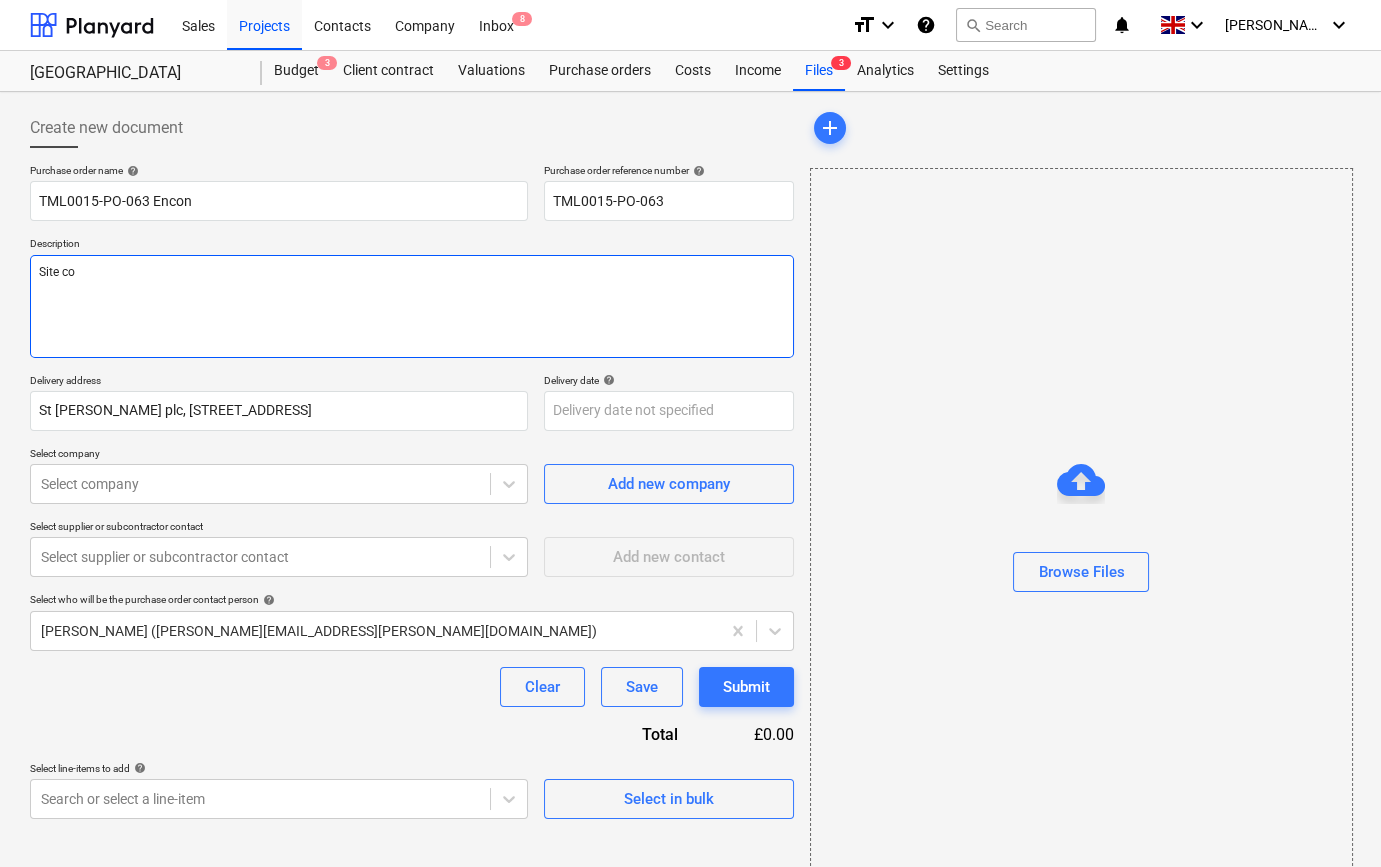 type on "x" 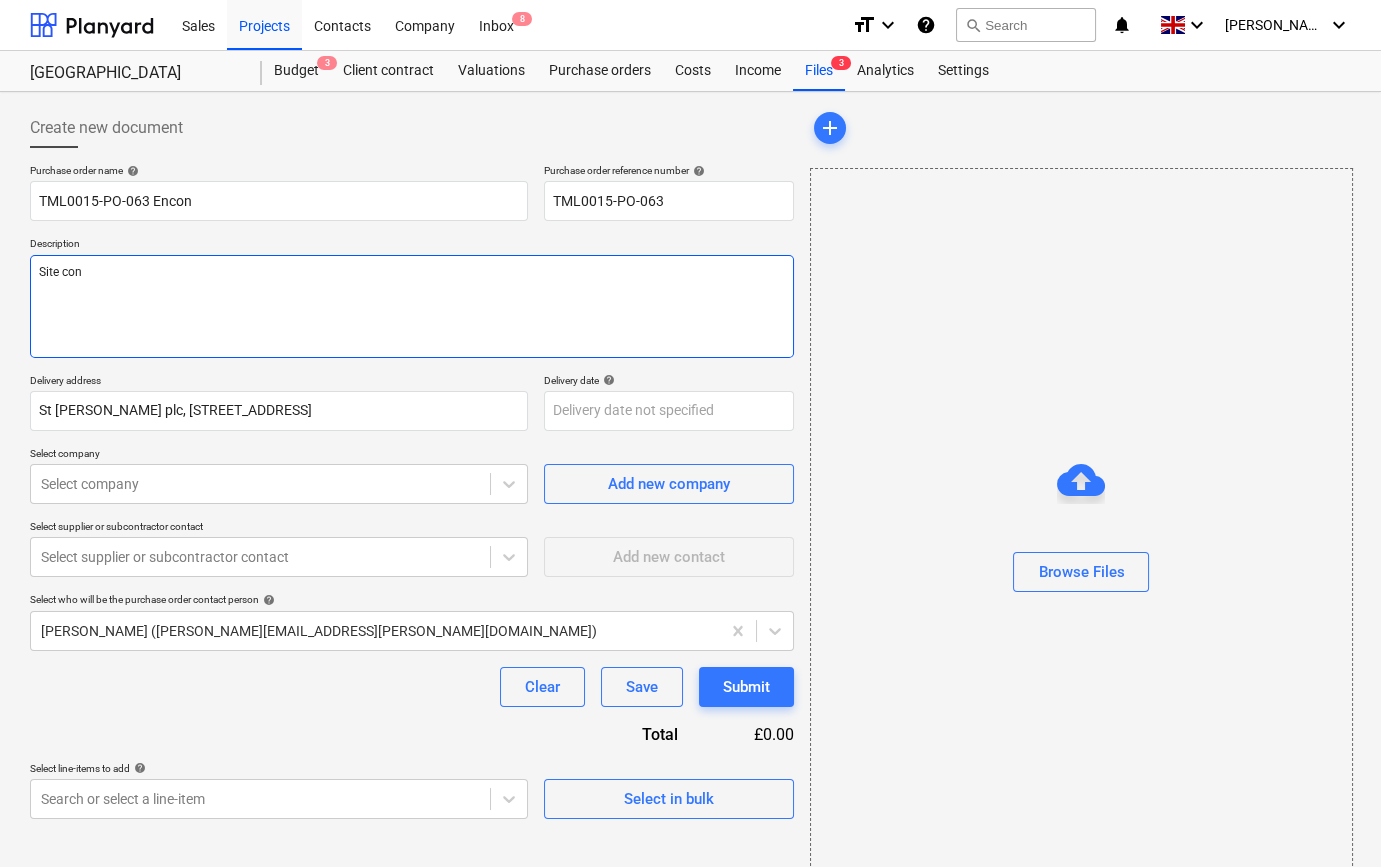 type on "x" 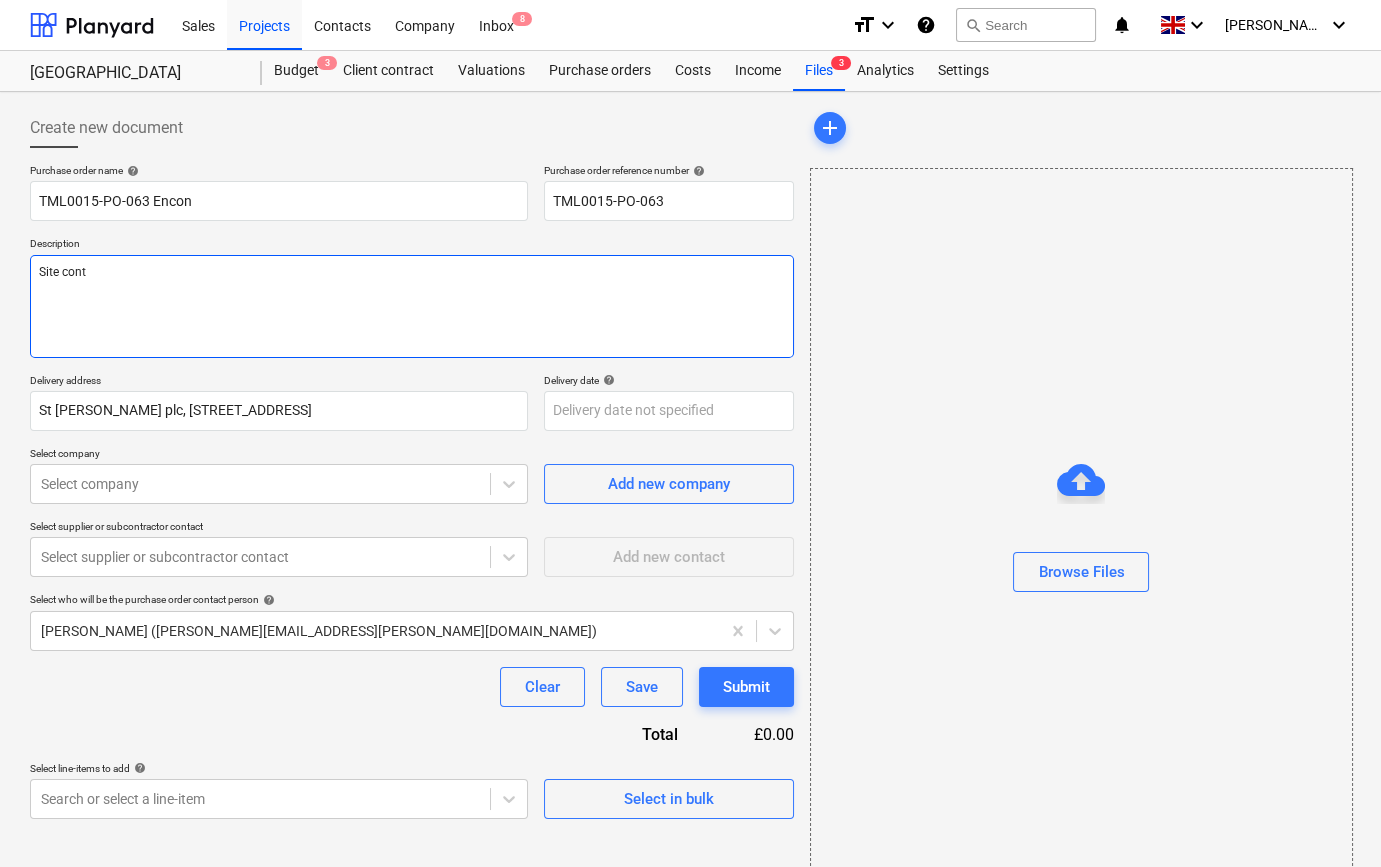 type on "x" 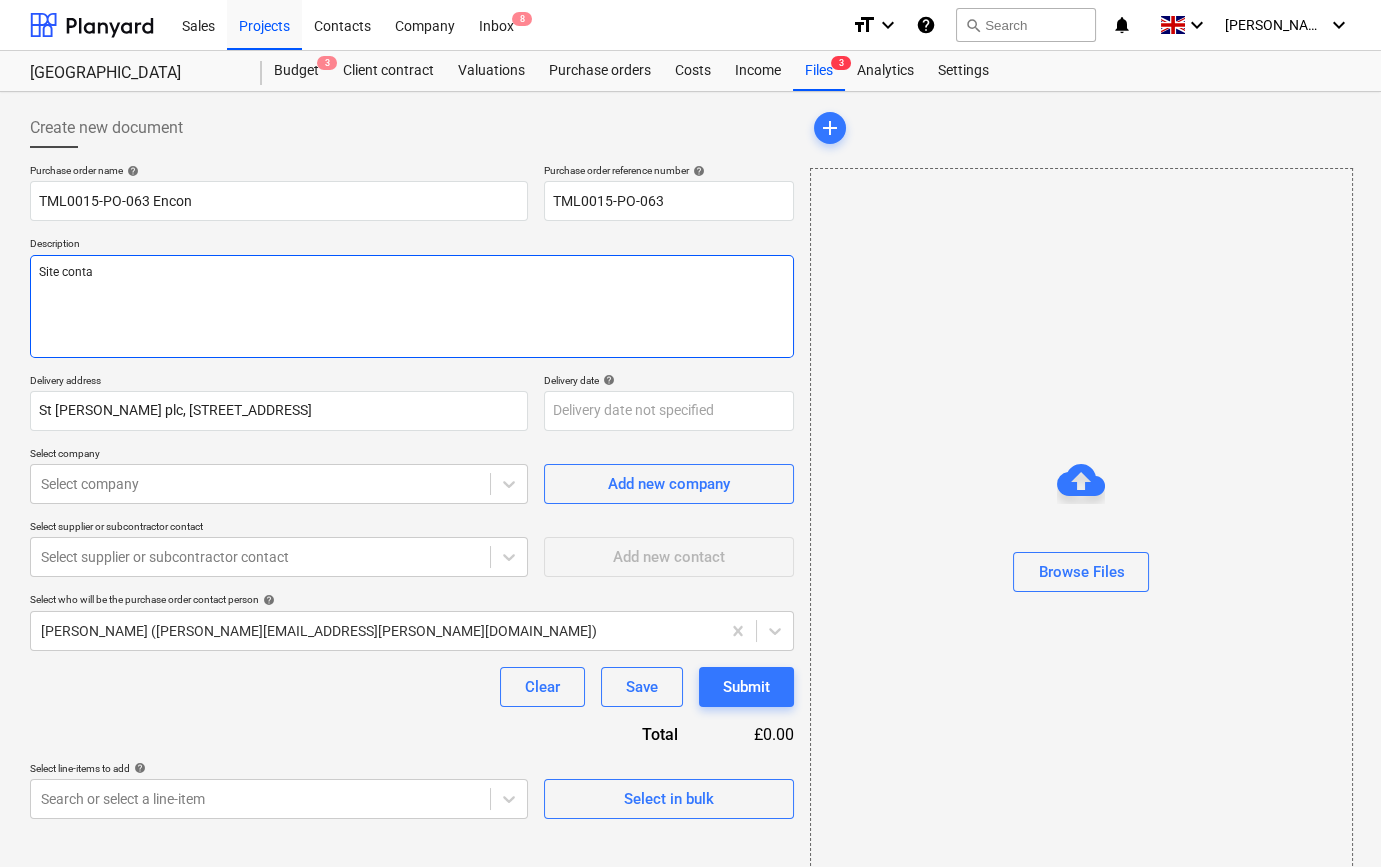 type on "x" 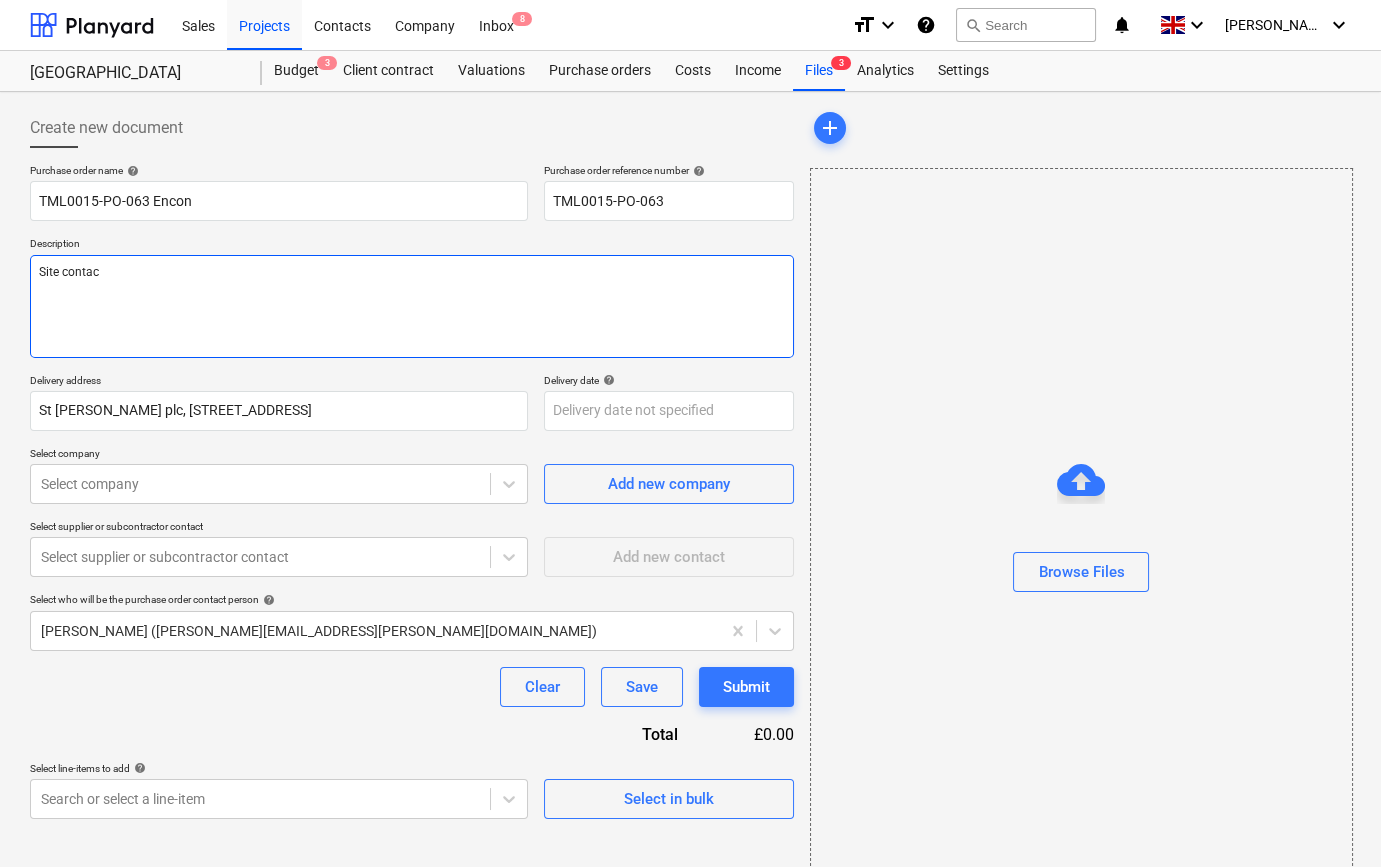 type on "x" 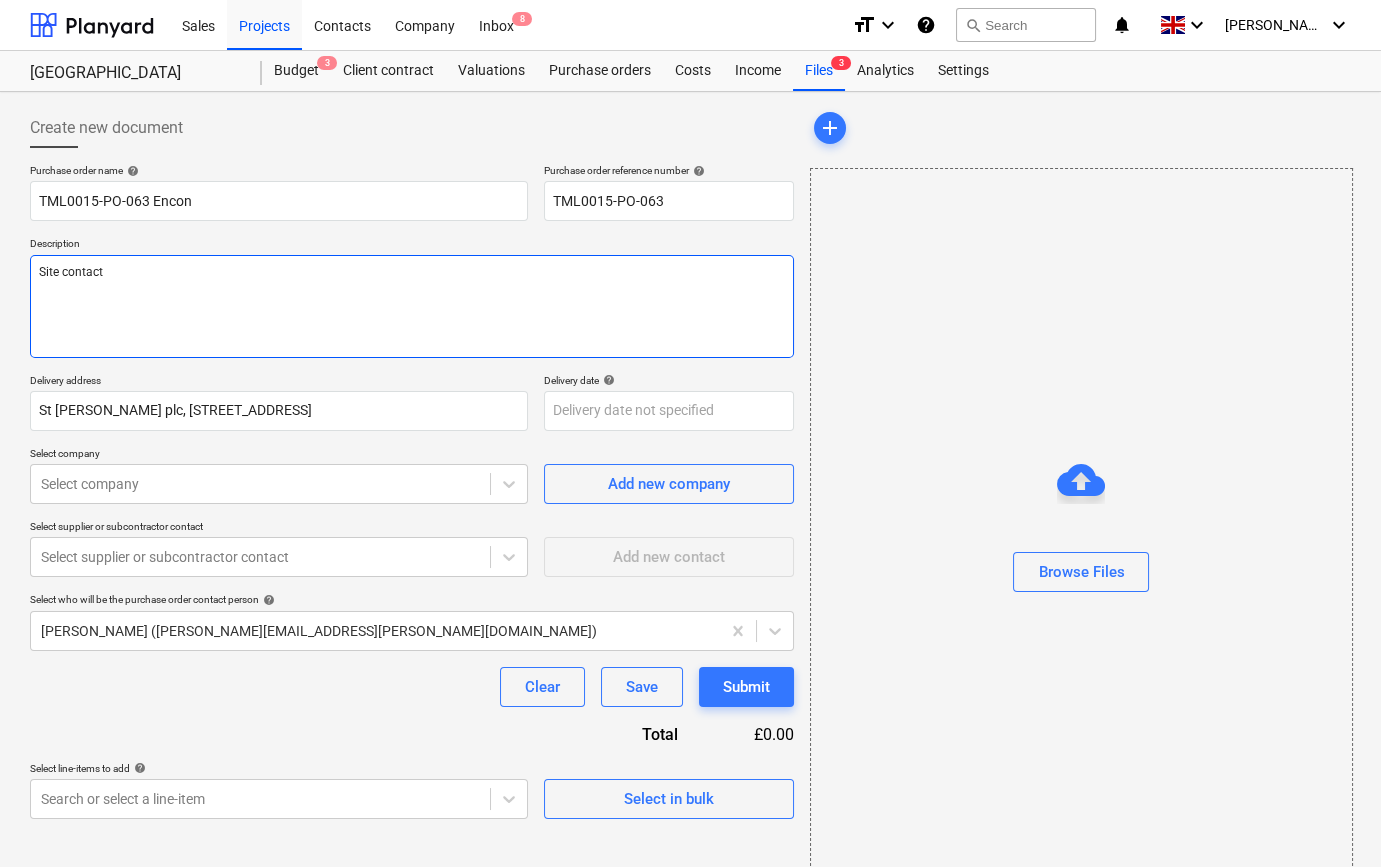 type on "x" 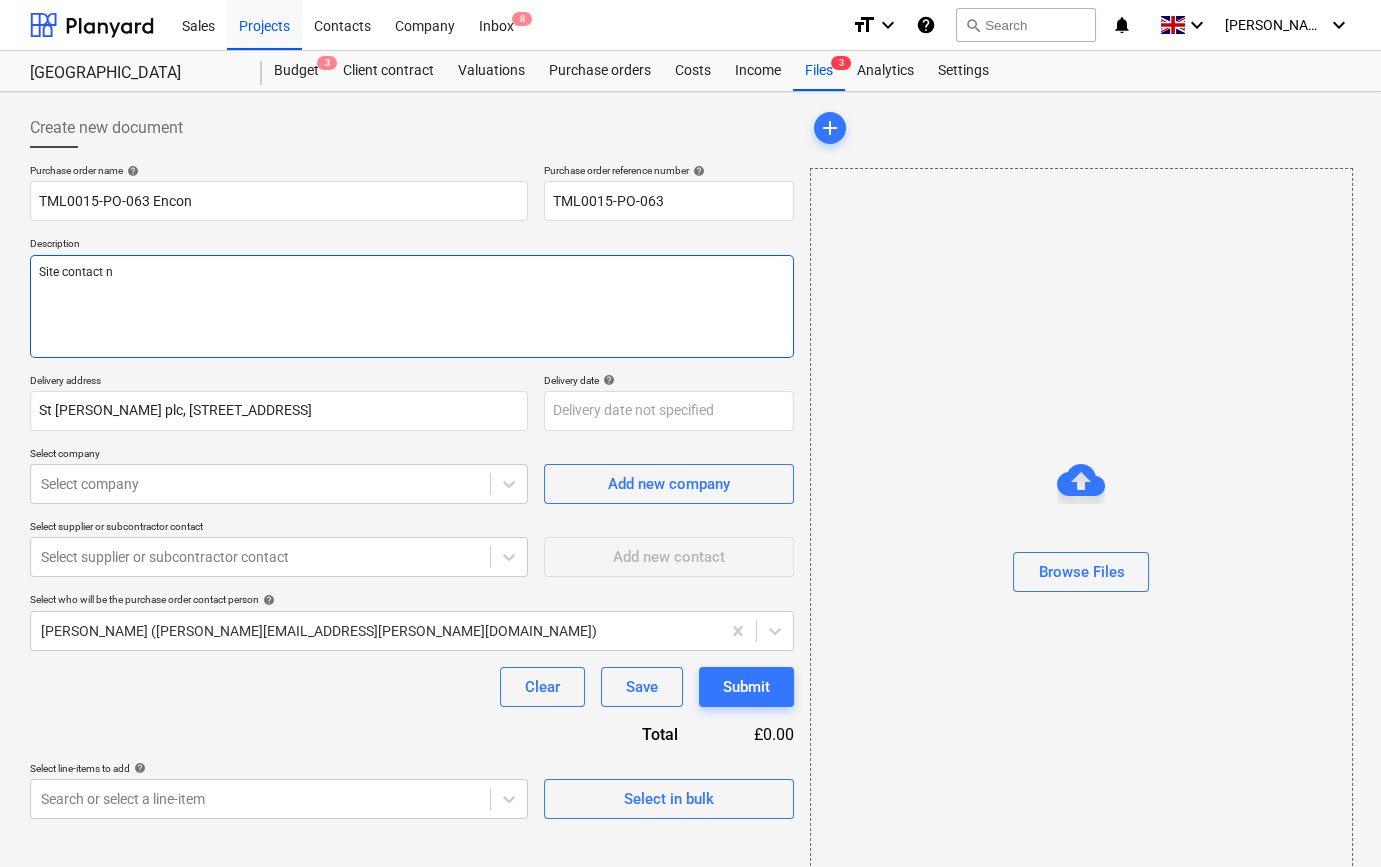 type on "x" 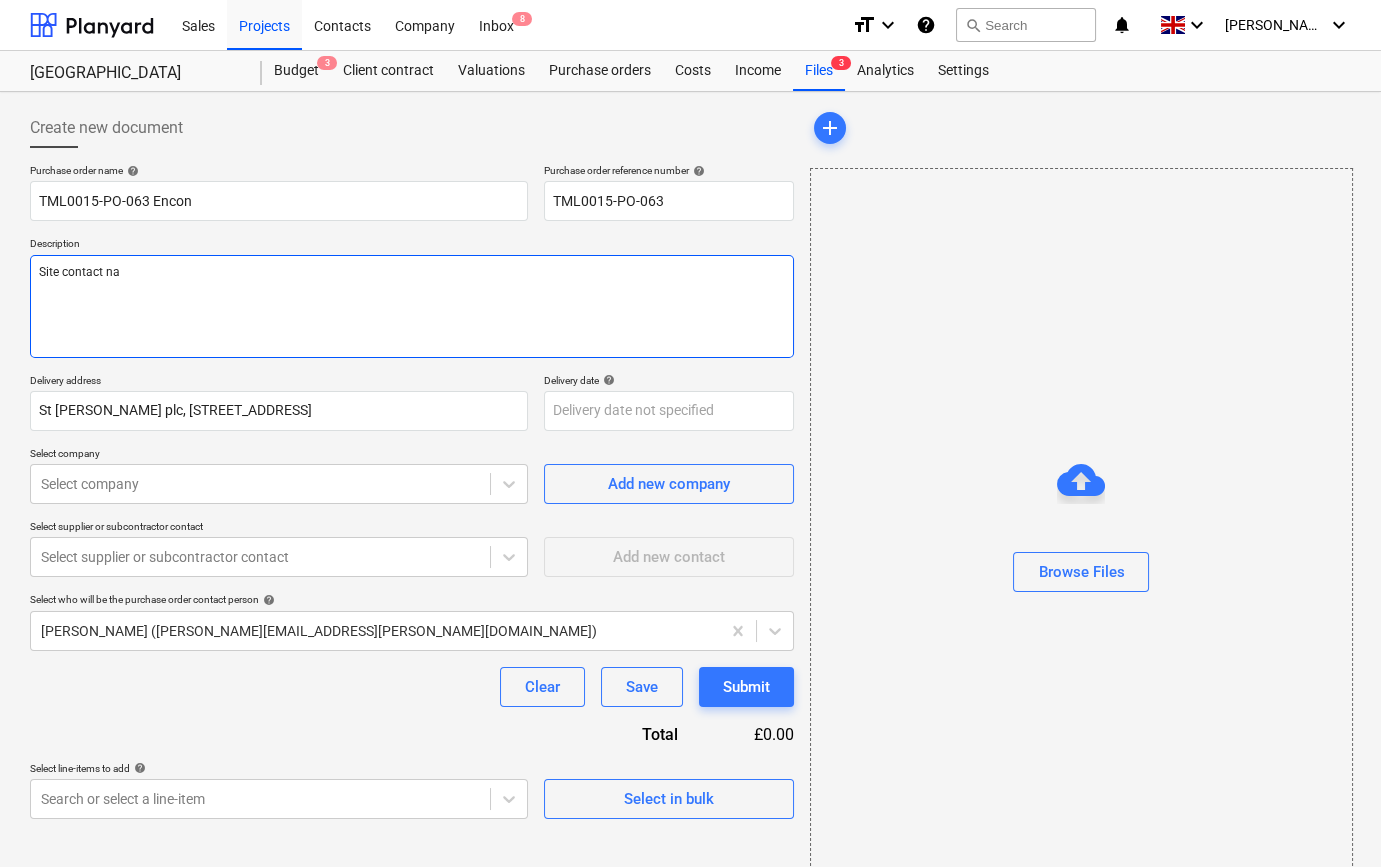 type on "x" 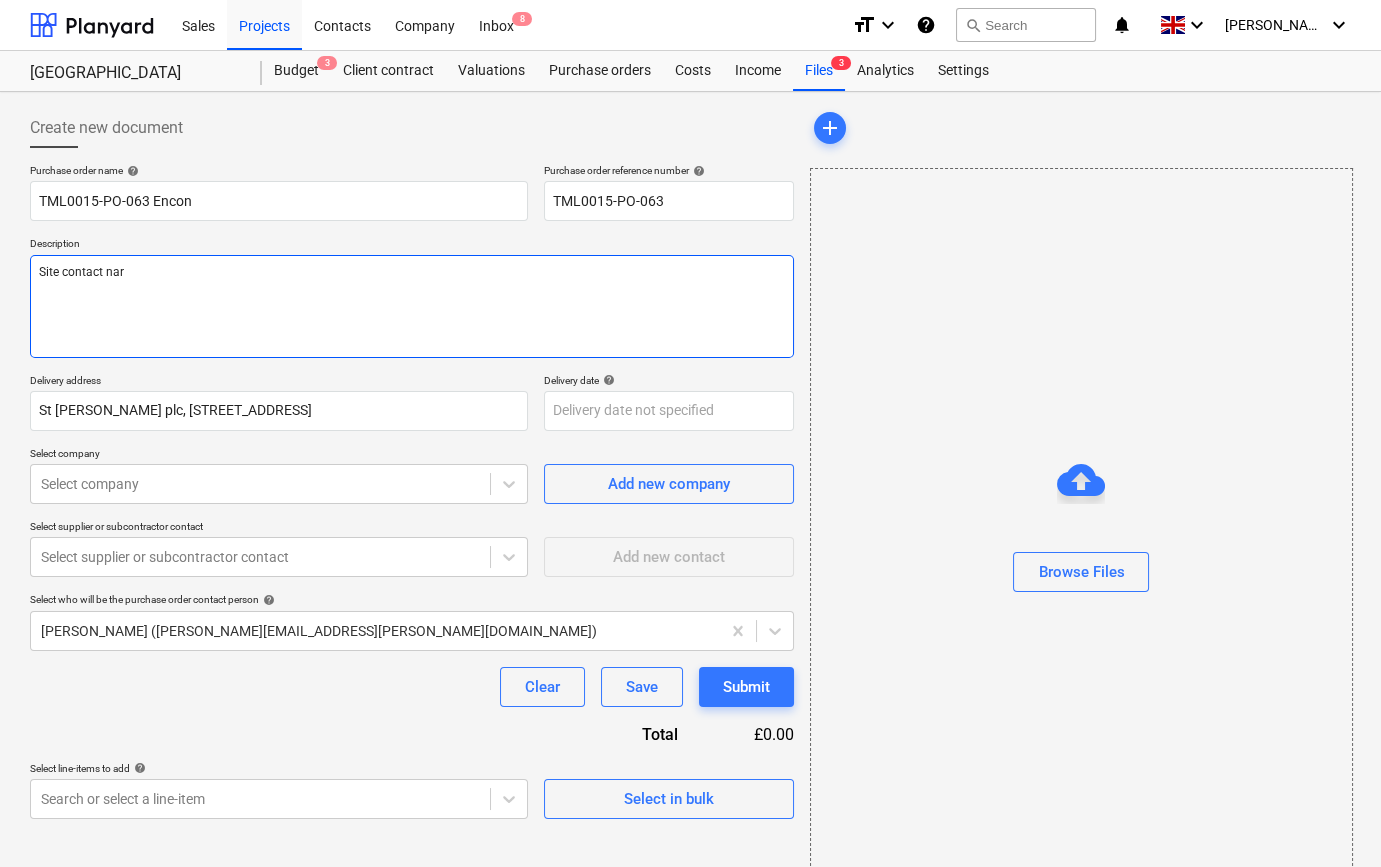 type on "x" 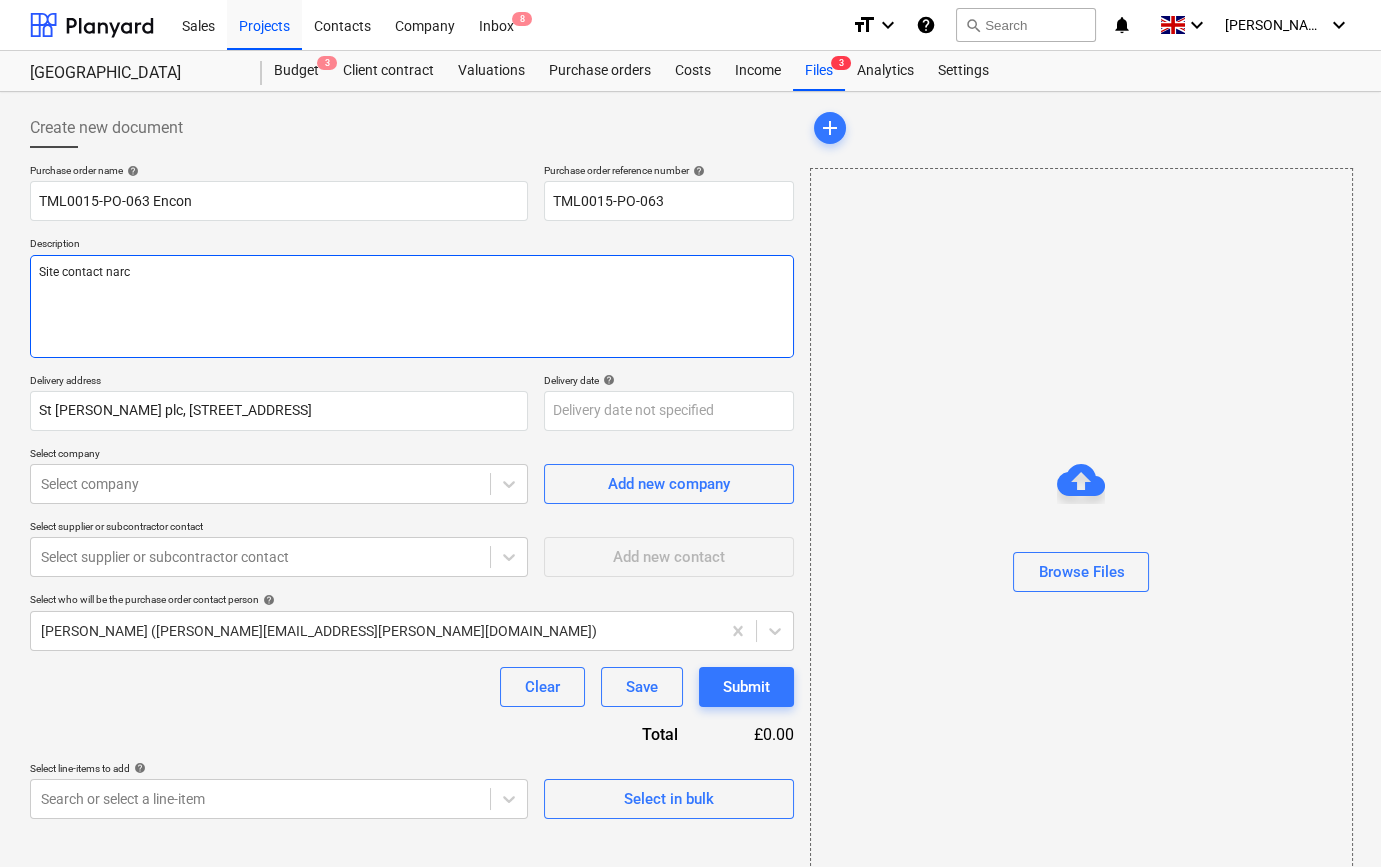type on "x" 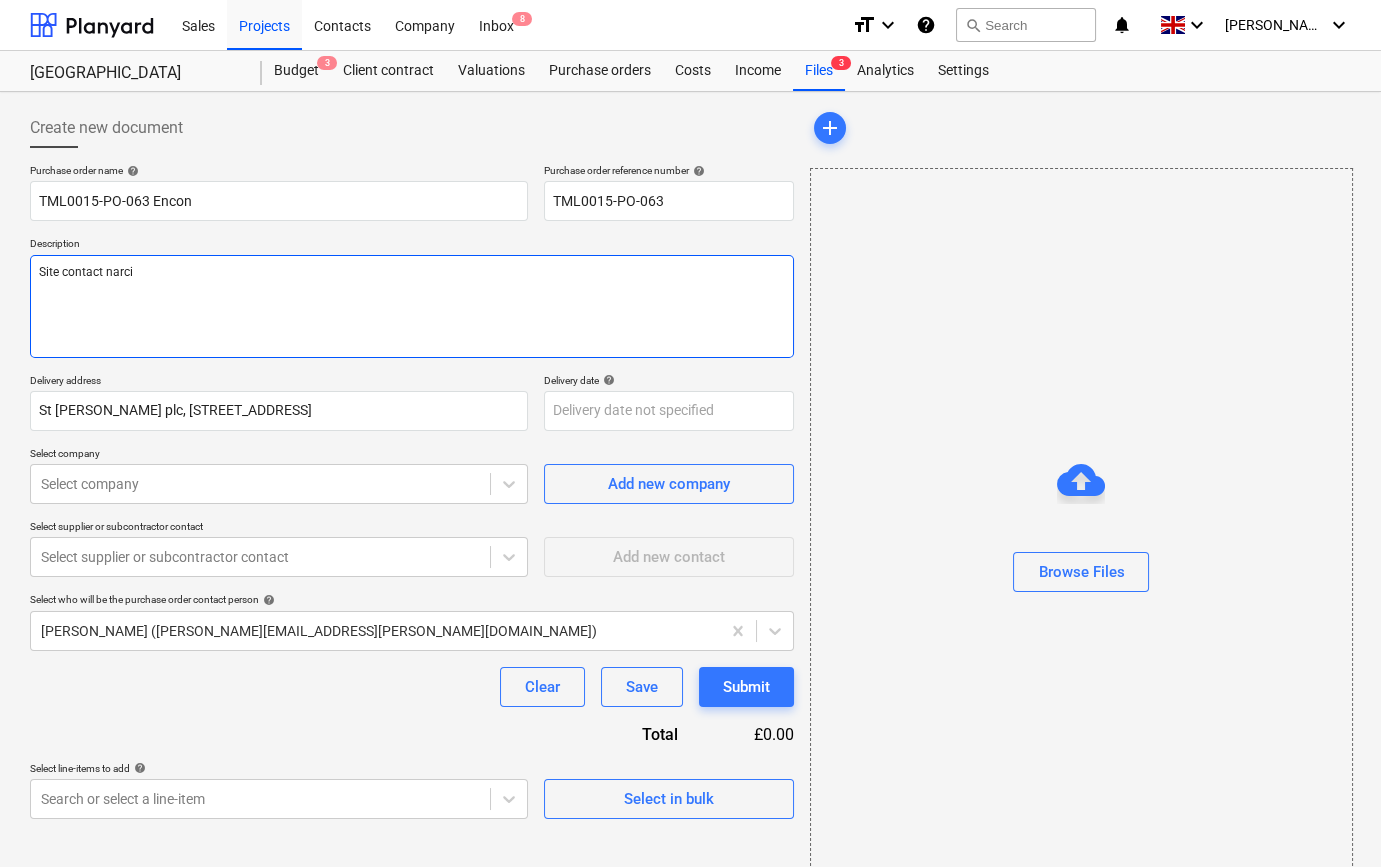 type on "x" 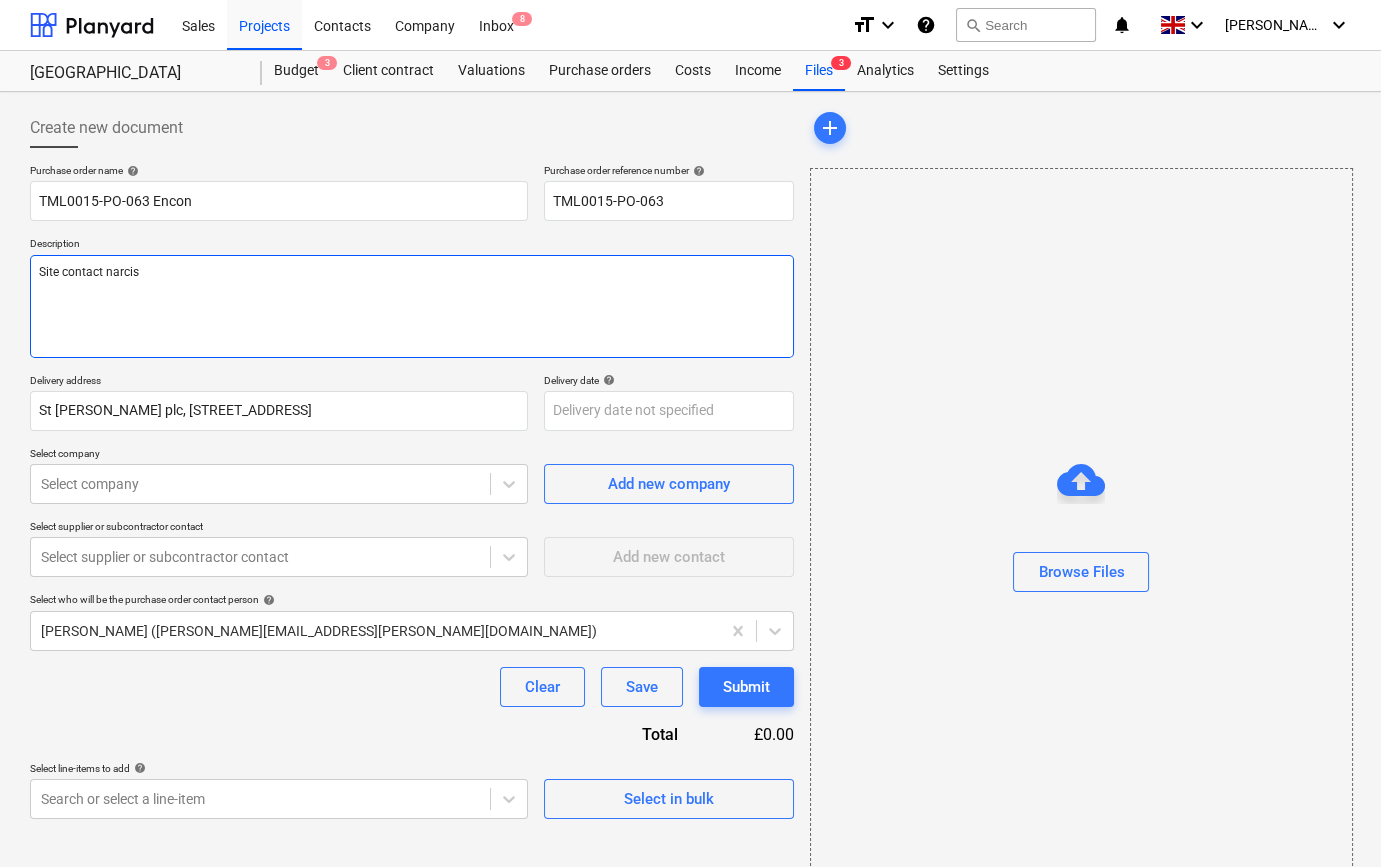 type on "x" 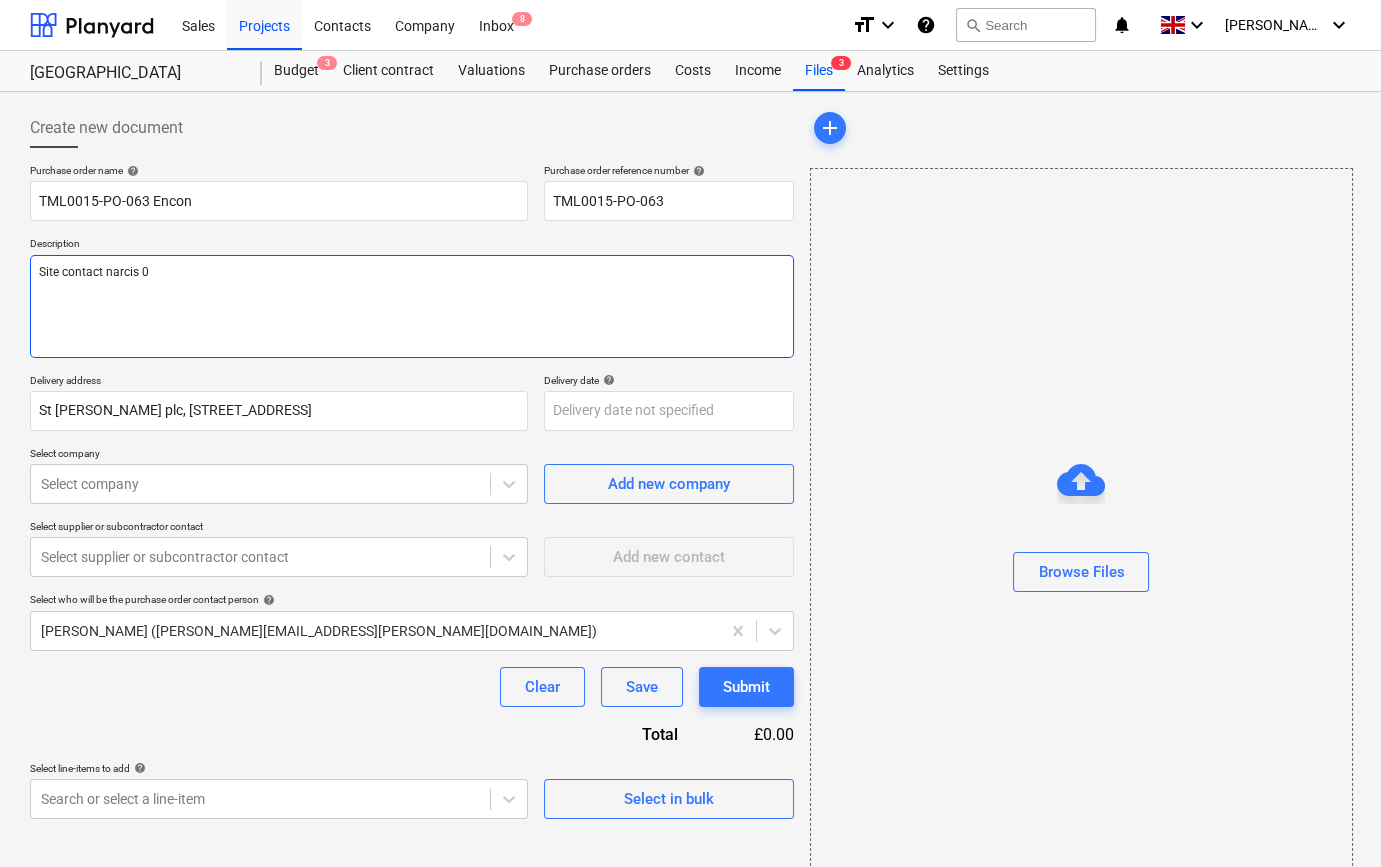 type on "x" 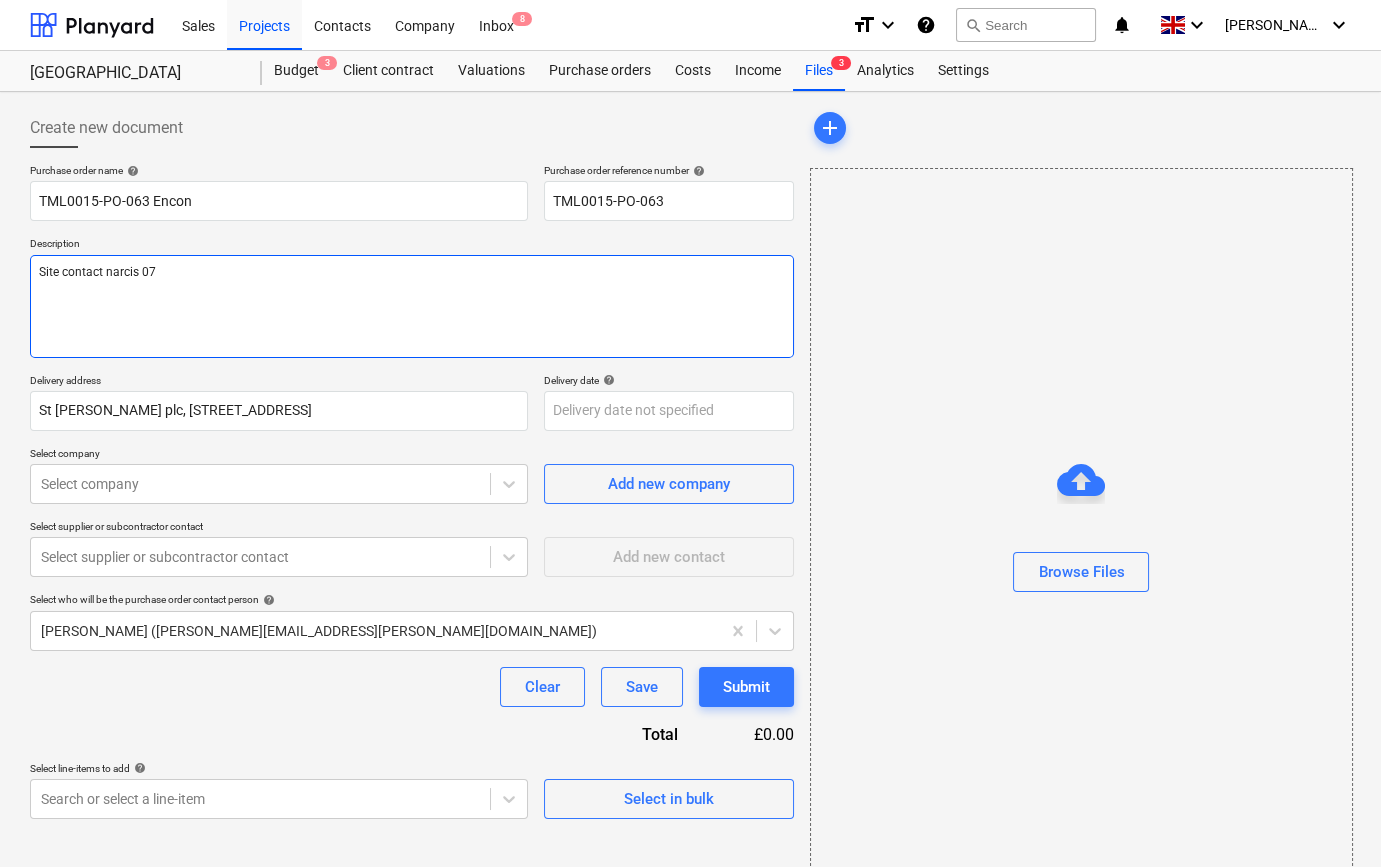 type on "x" 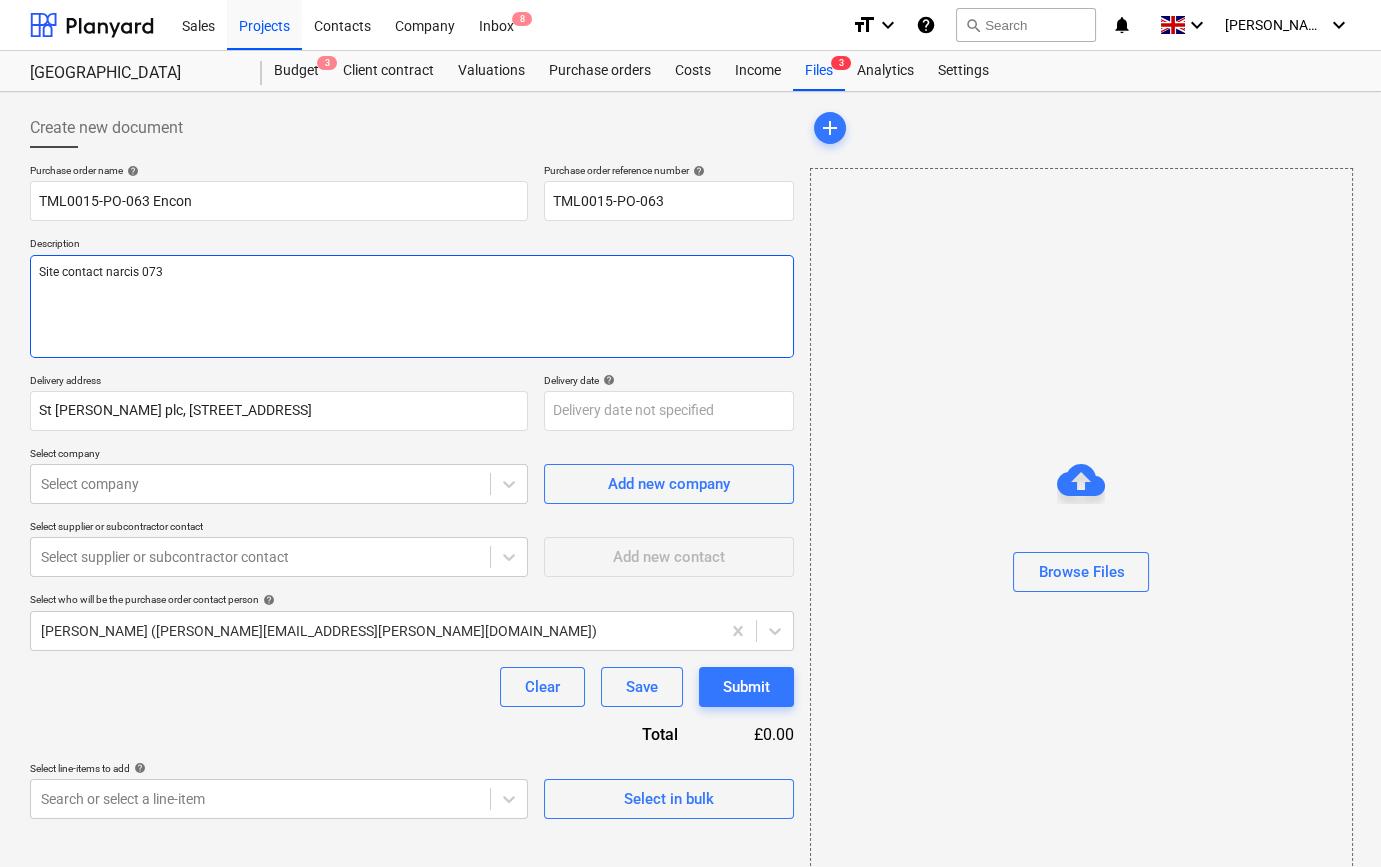 type on "x" 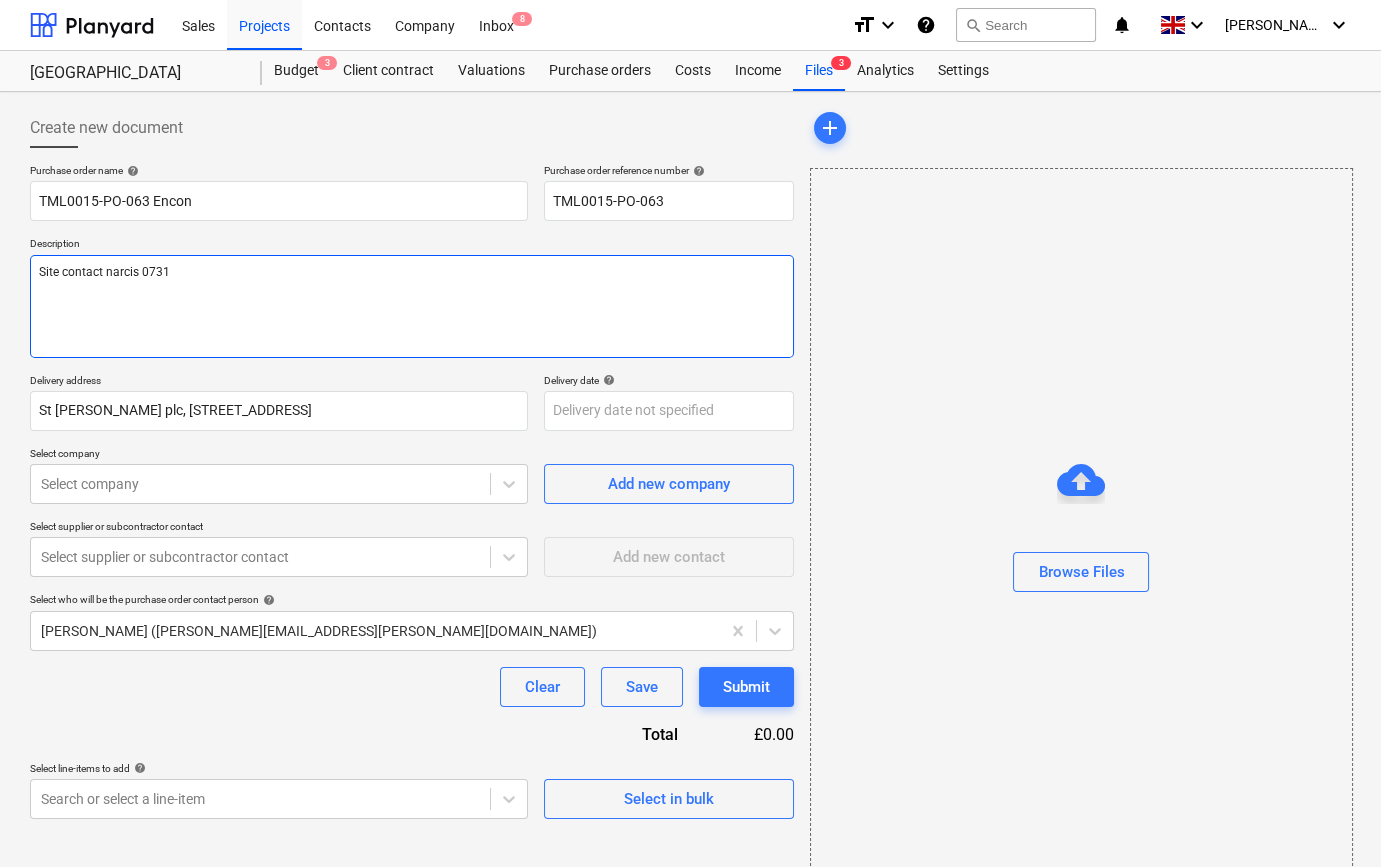 type on "x" 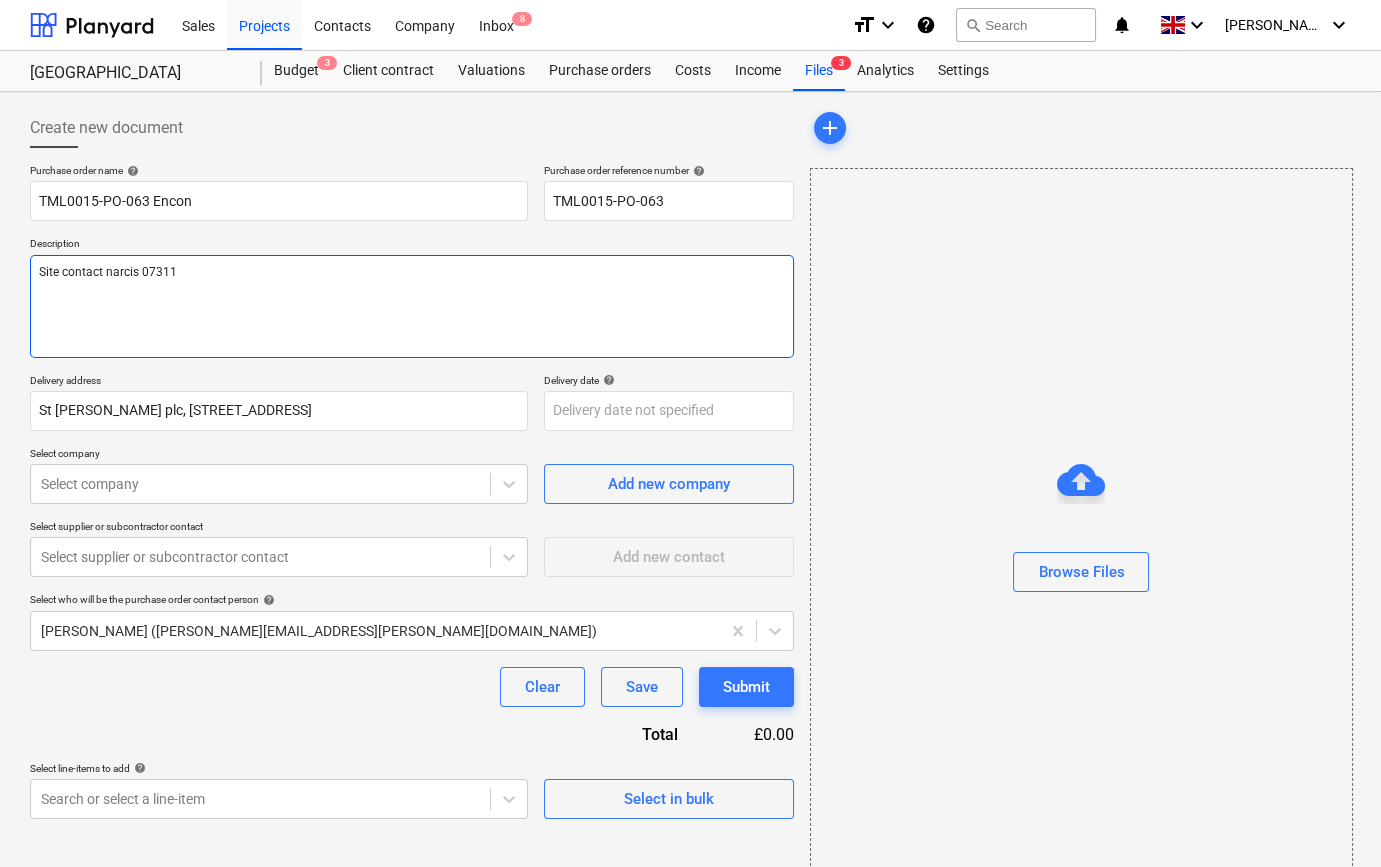 type on "x" 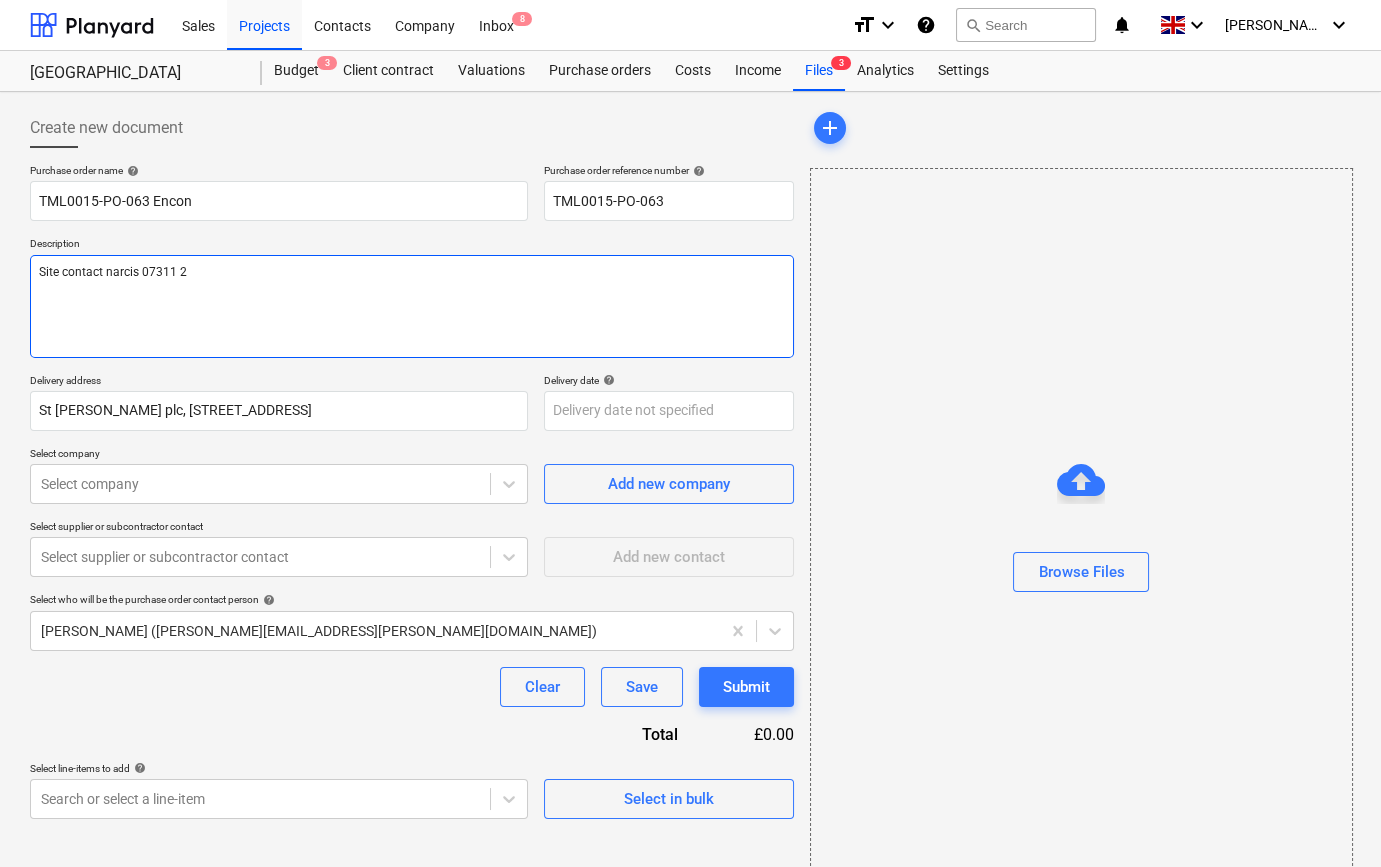 type on "x" 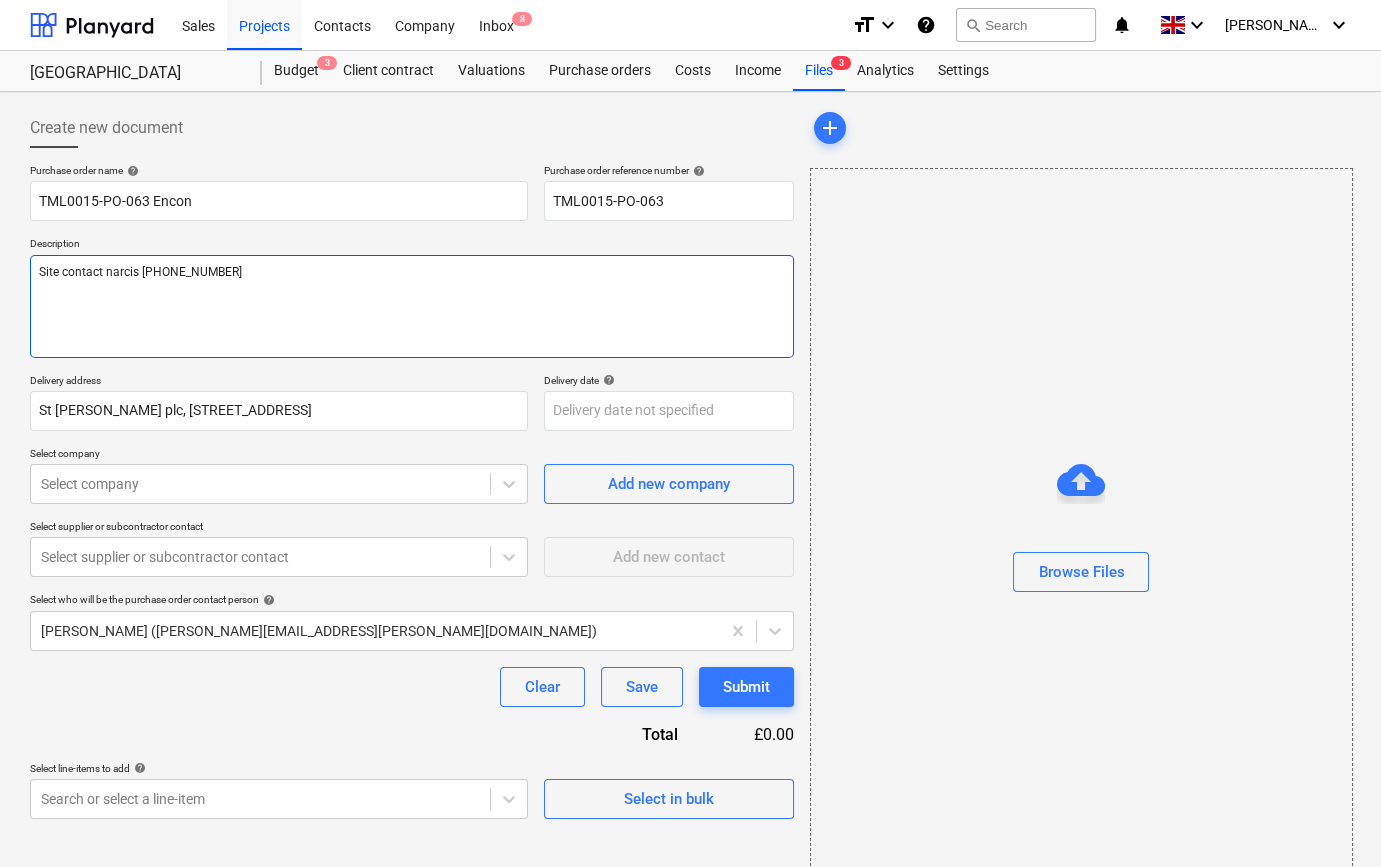 type on "x" 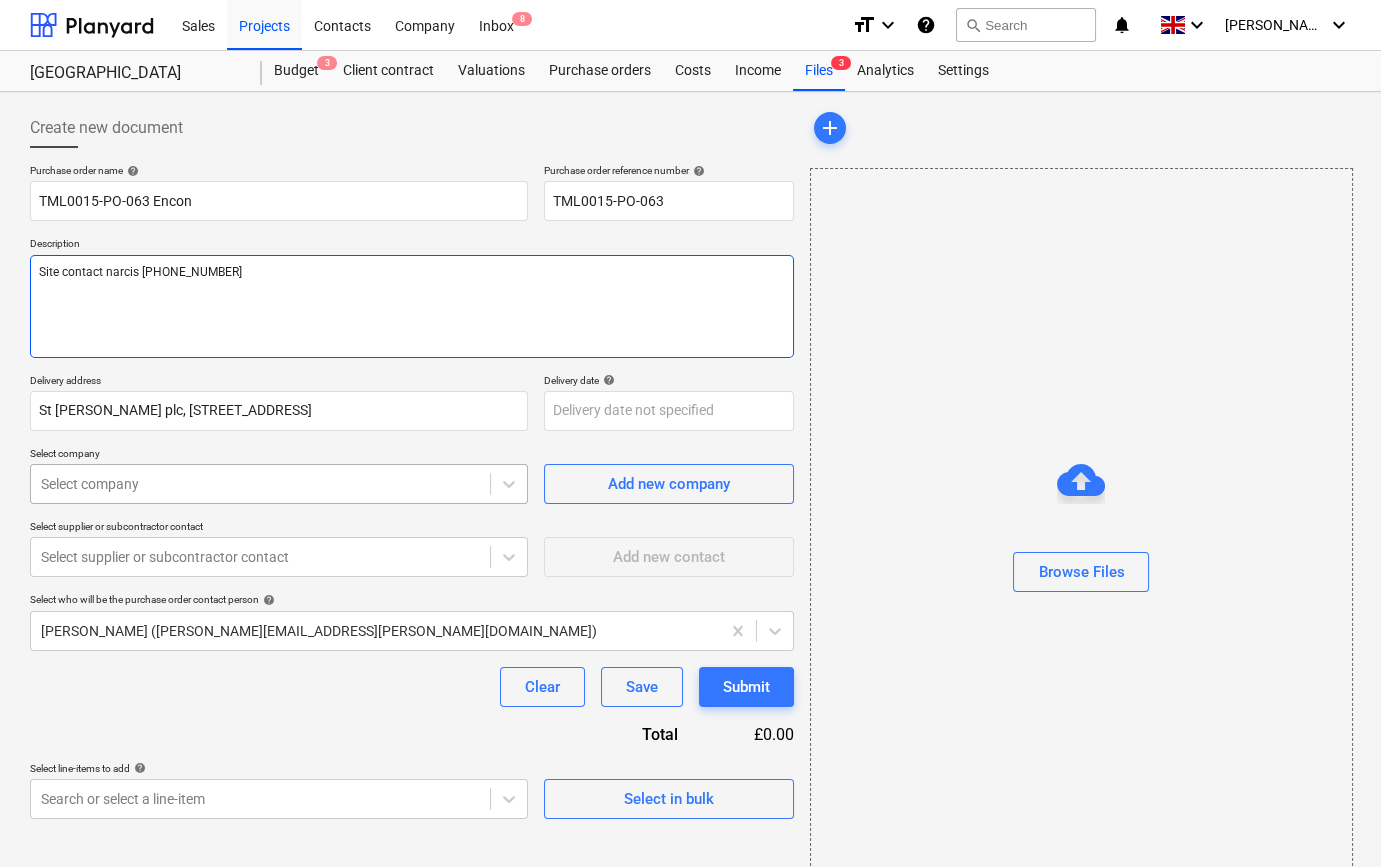 type on "Site contact narcis [PHONE_NUMBER]" 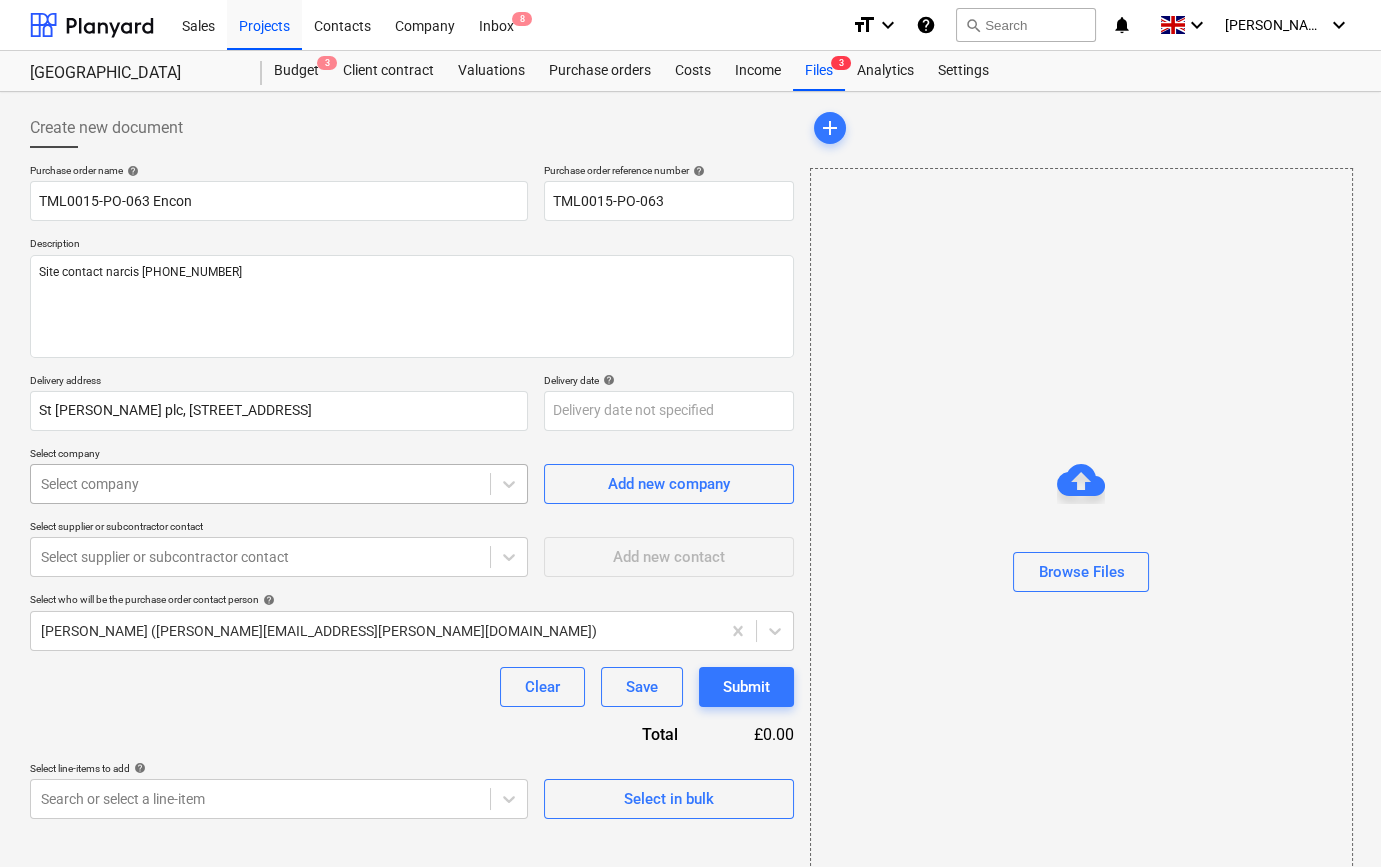 type on "x" 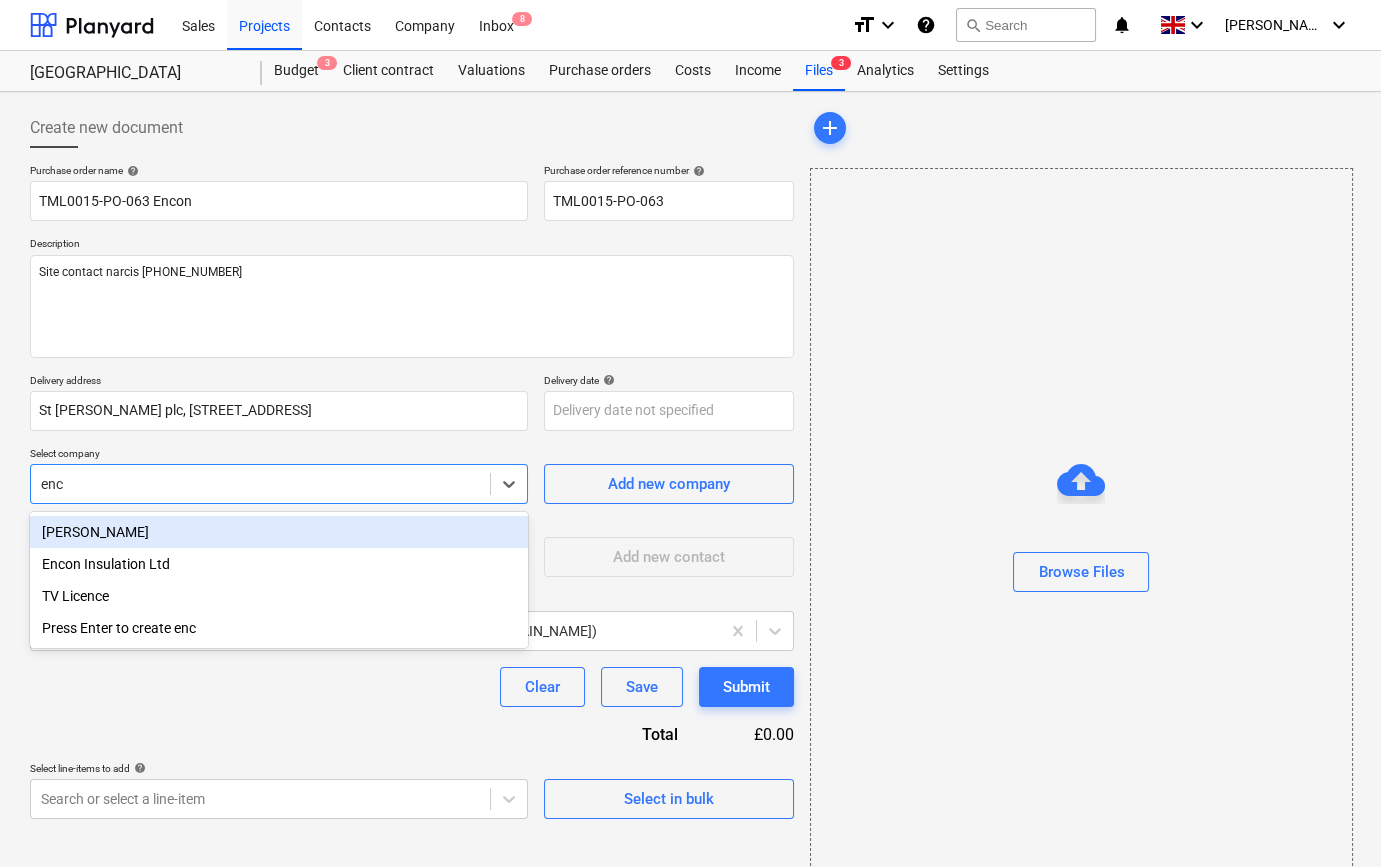 type on "enco" 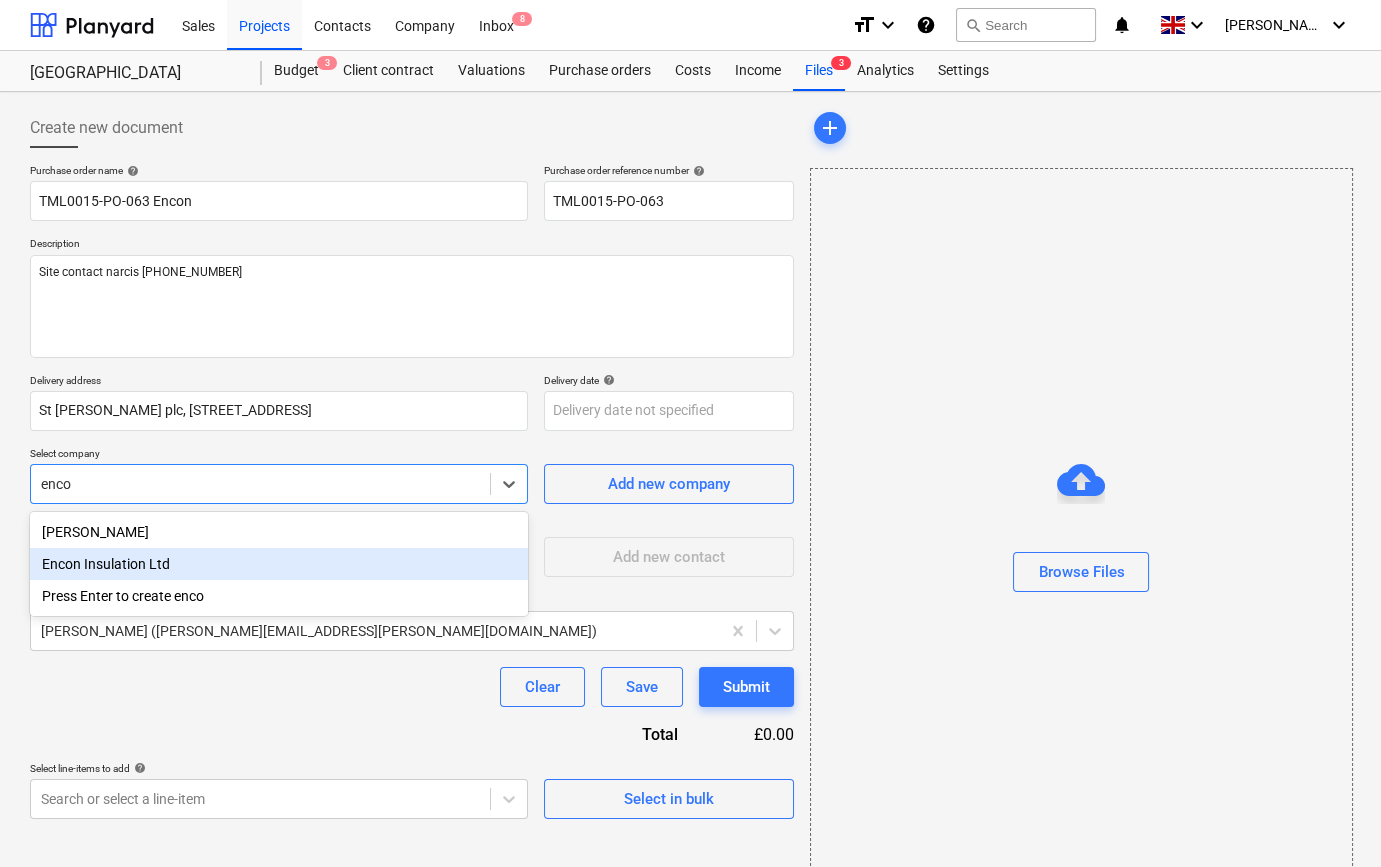click on "Encon Insulation Ltd" at bounding box center [279, 564] 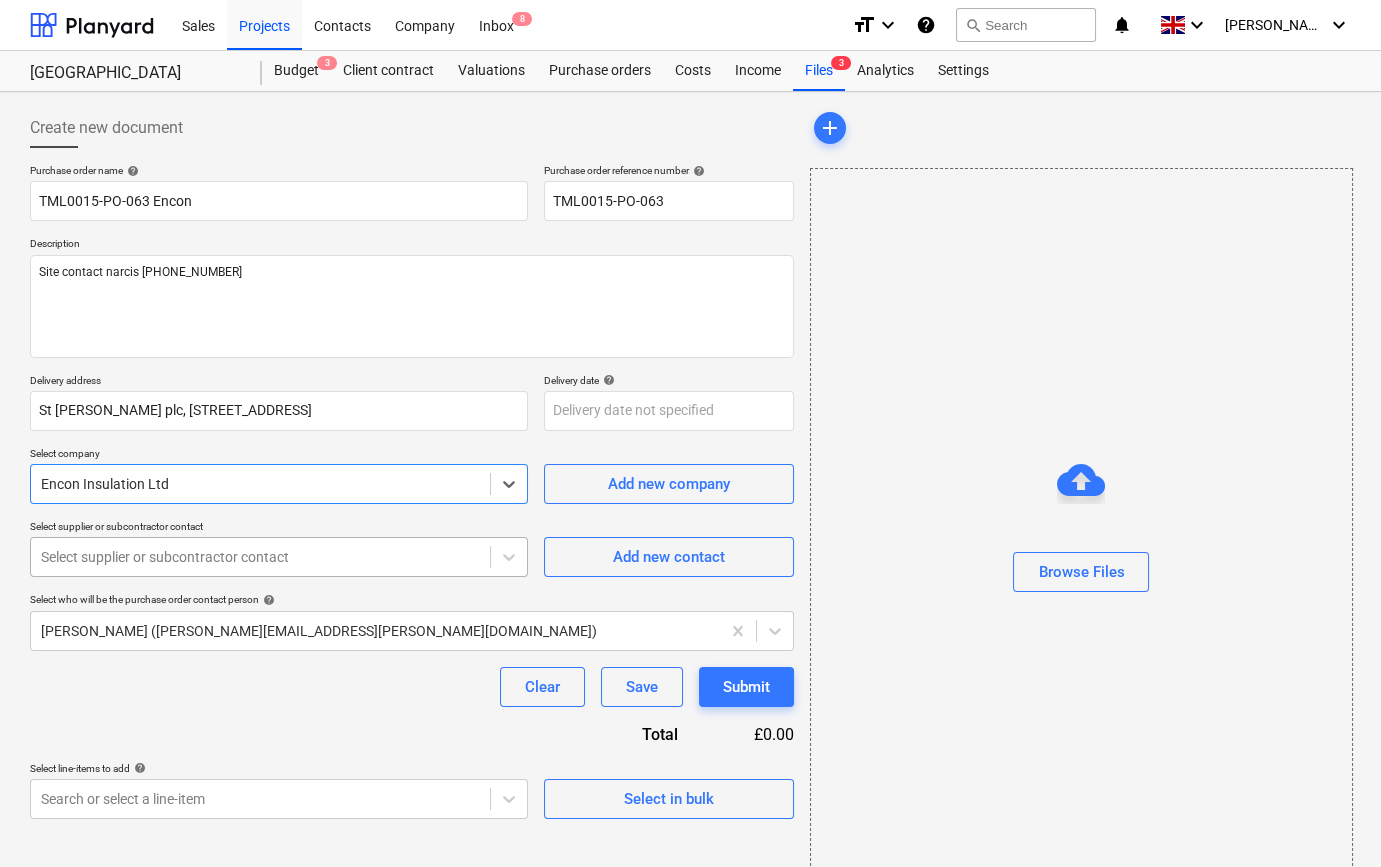 click on "Select supplier or subcontractor contact" at bounding box center (260, 557) 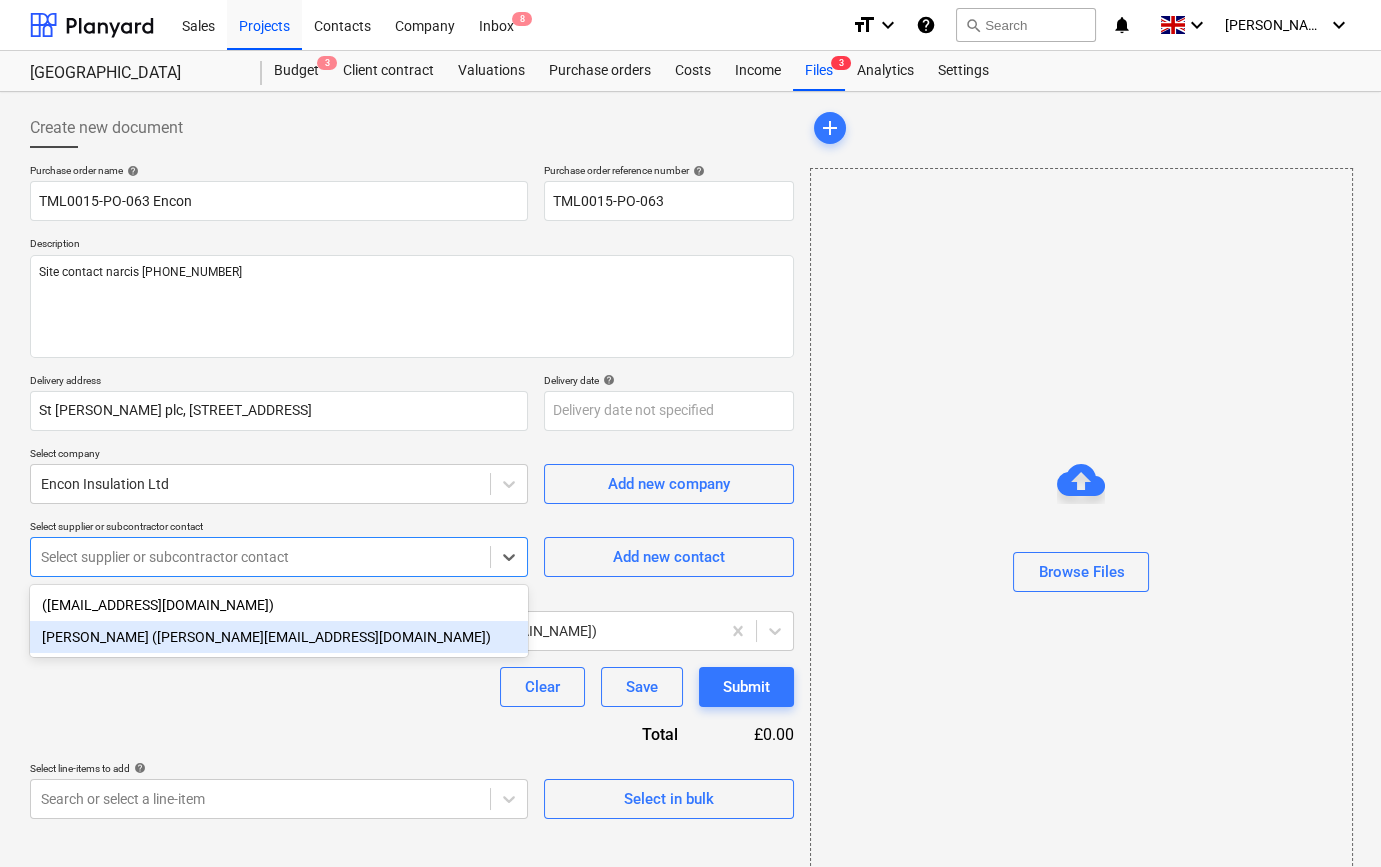 click on "[PERSON_NAME] ([PERSON_NAME][EMAIL_ADDRESS][DOMAIN_NAME])" at bounding box center [279, 637] 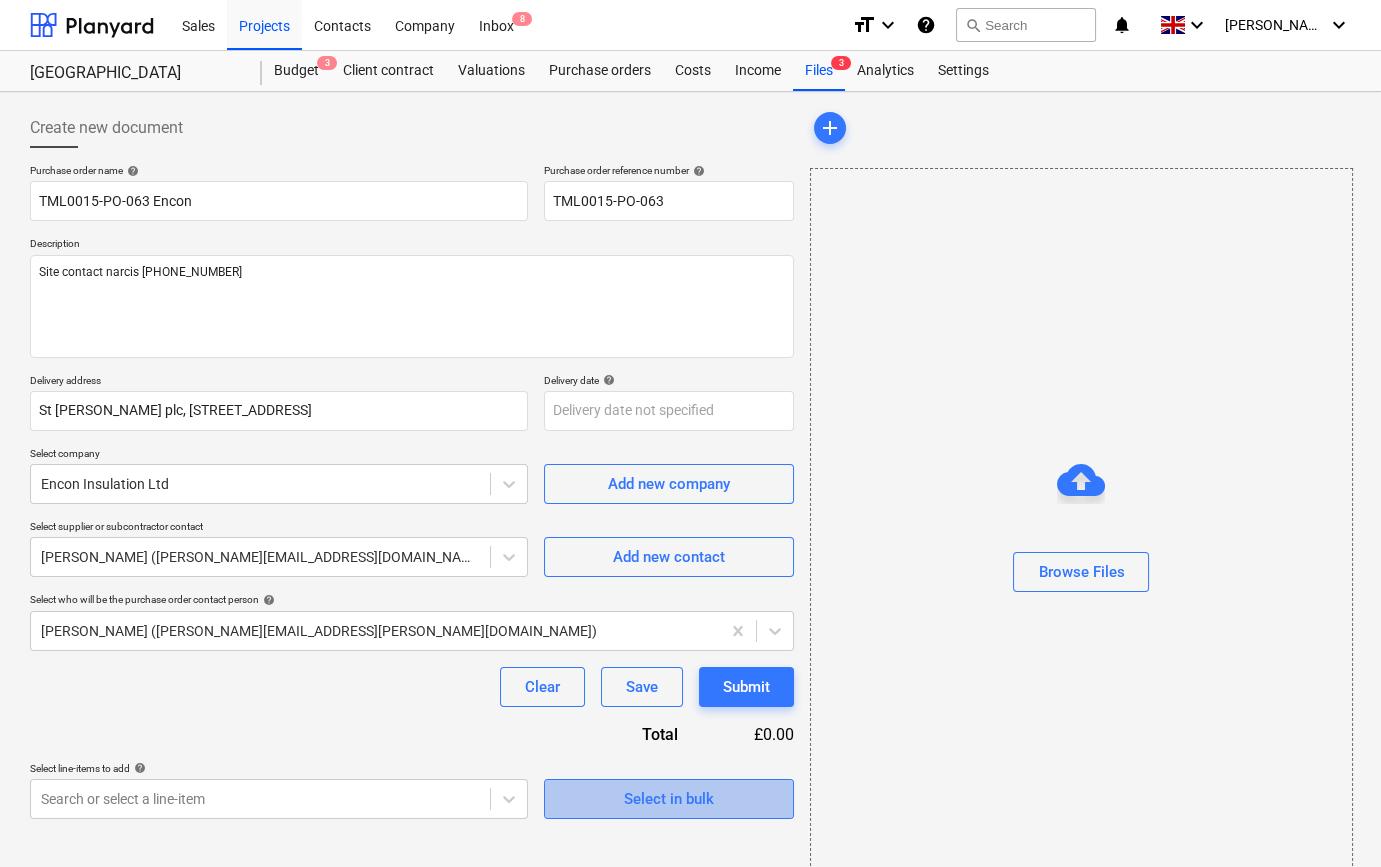 click on "Select in bulk" at bounding box center [669, 799] 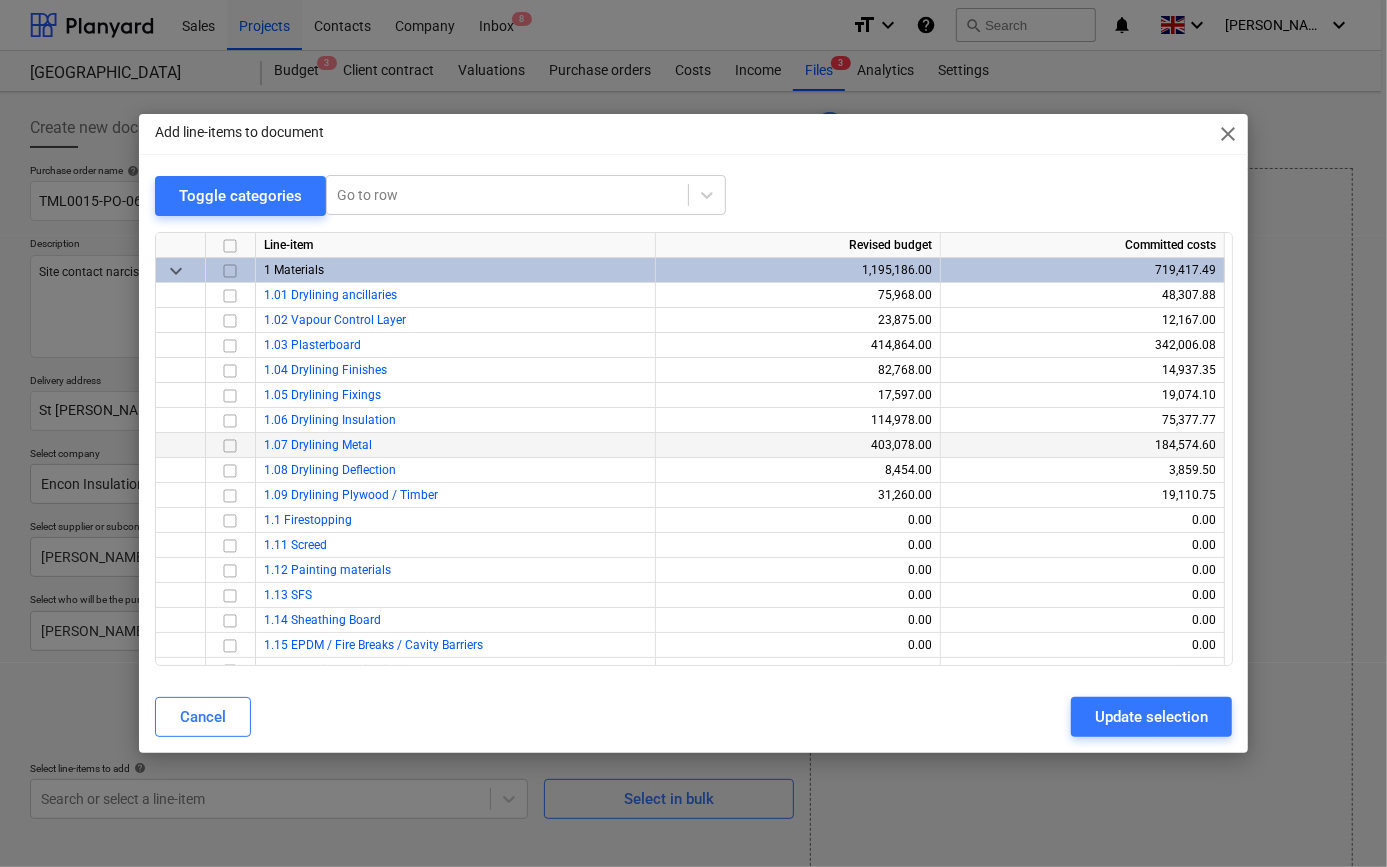 click at bounding box center (230, 445) 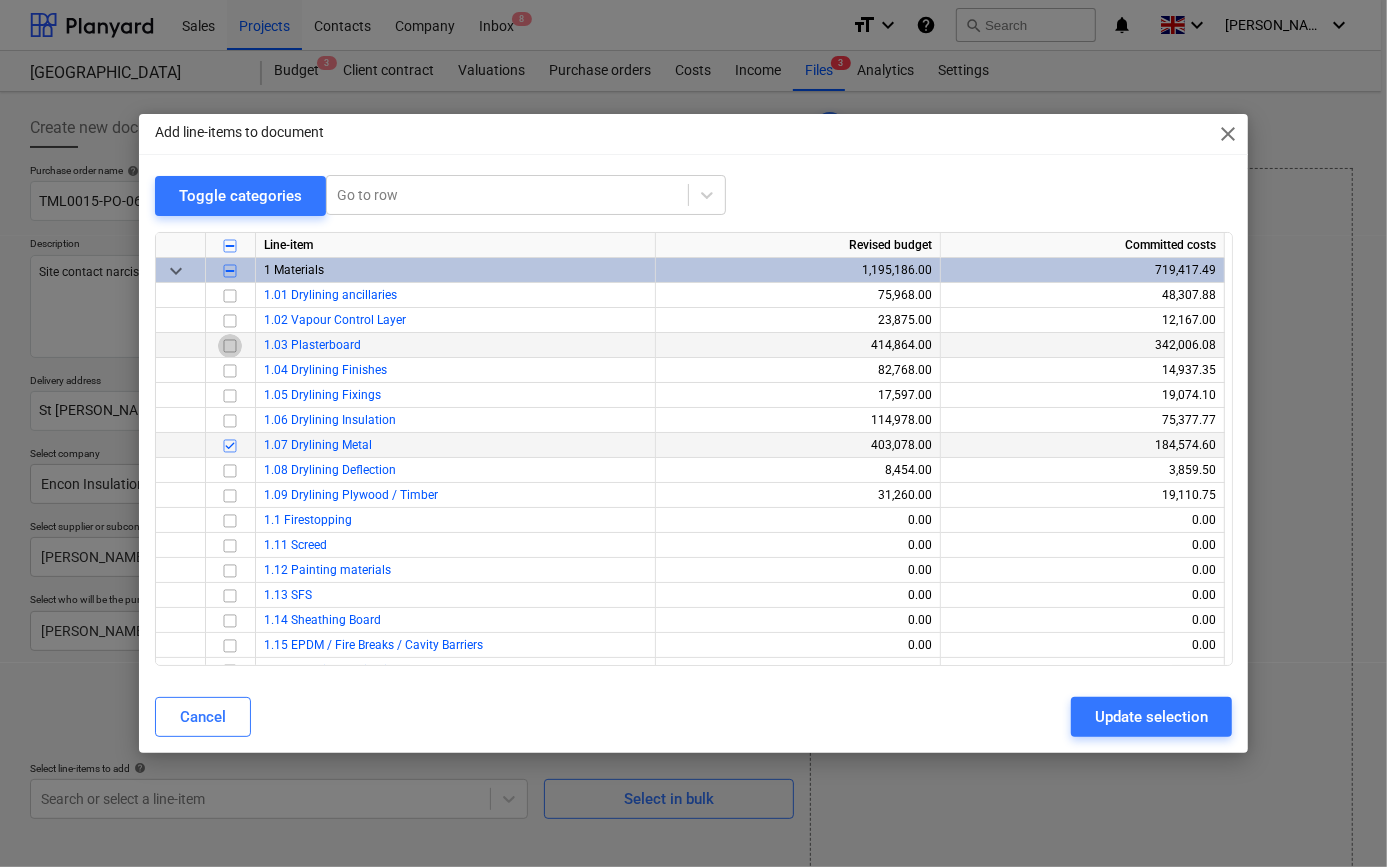 click at bounding box center [230, 345] 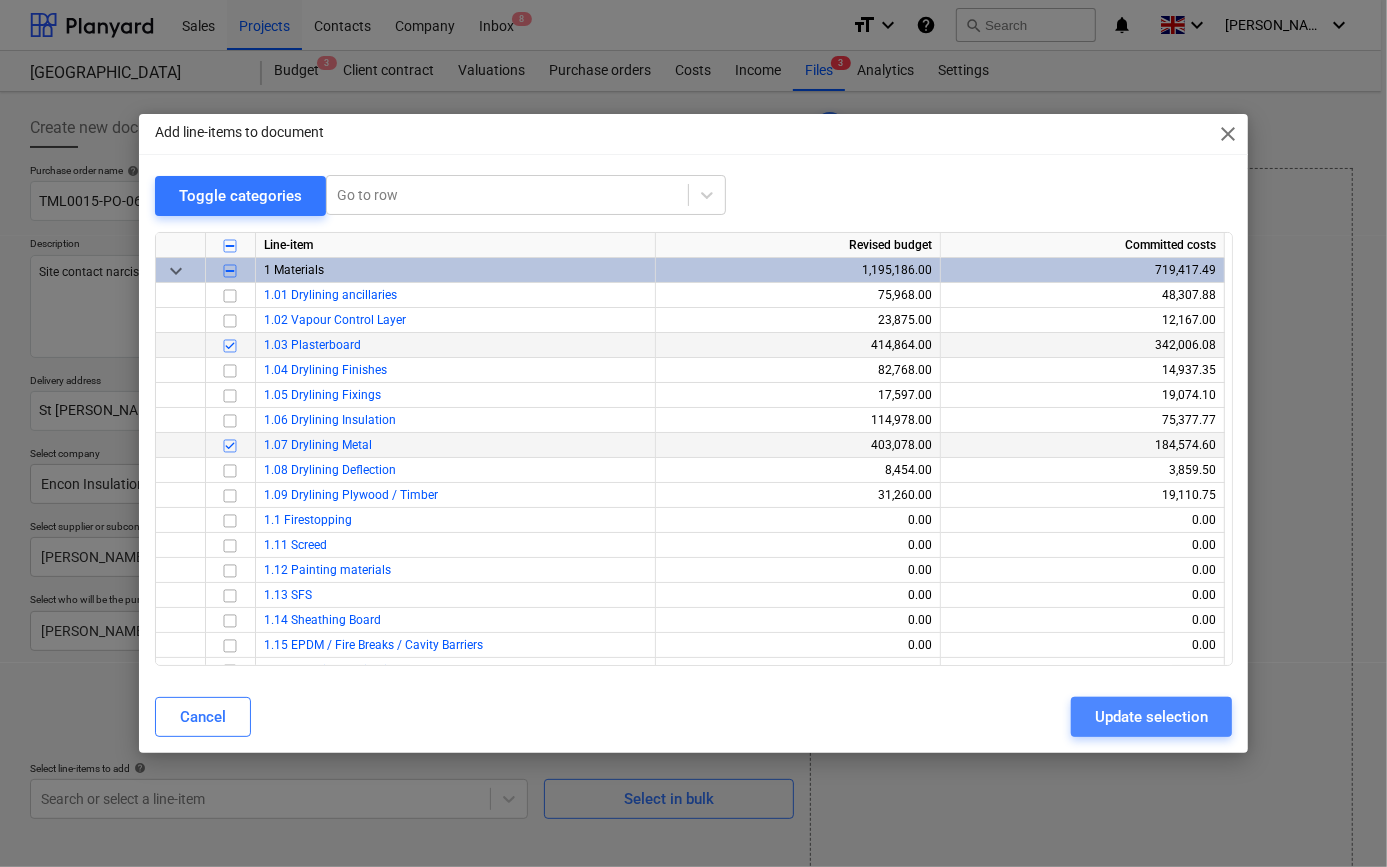click on "Update selection" at bounding box center (1151, 717) 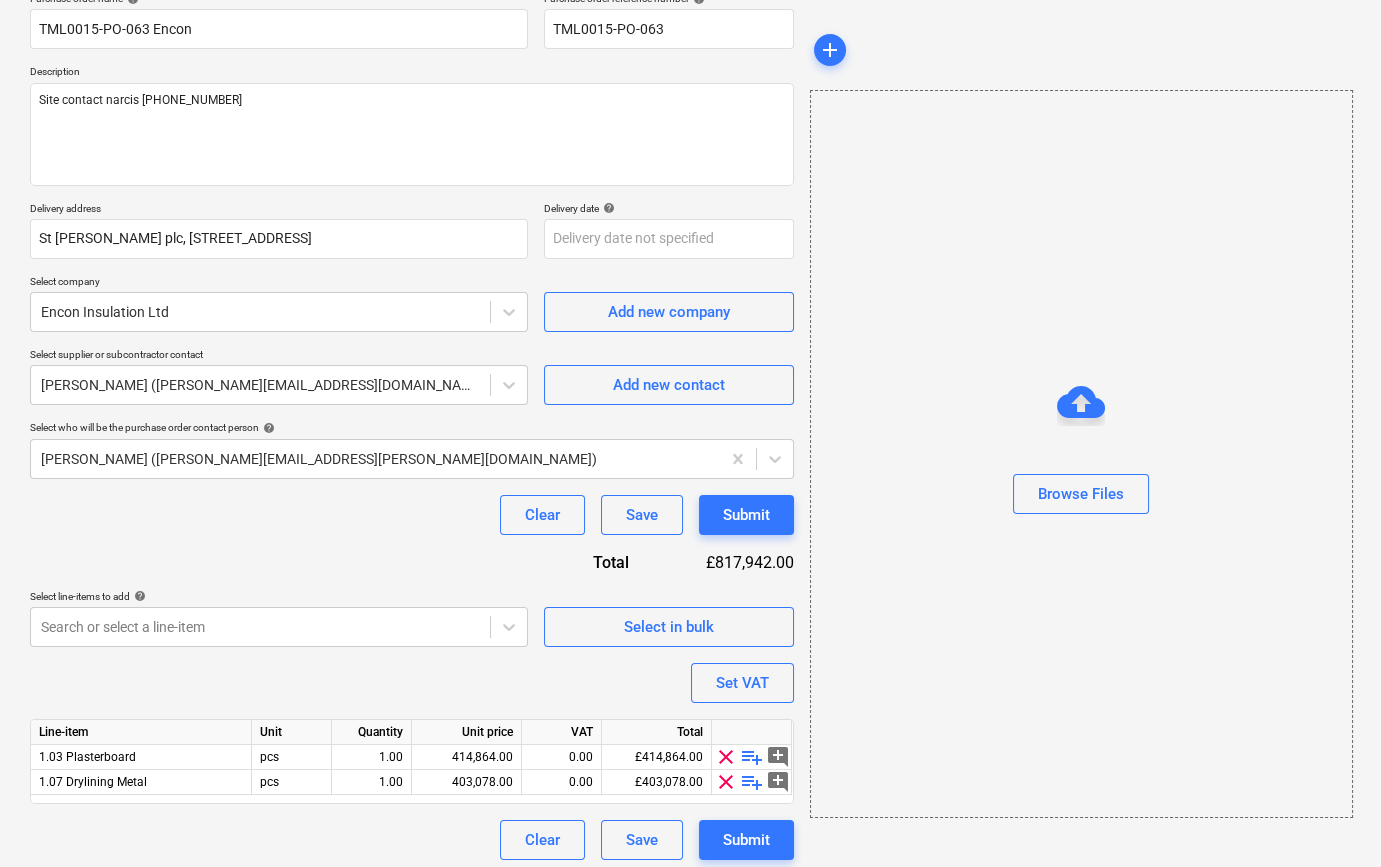 scroll, scrollTop: 180, scrollLeft: 0, axis: vertical 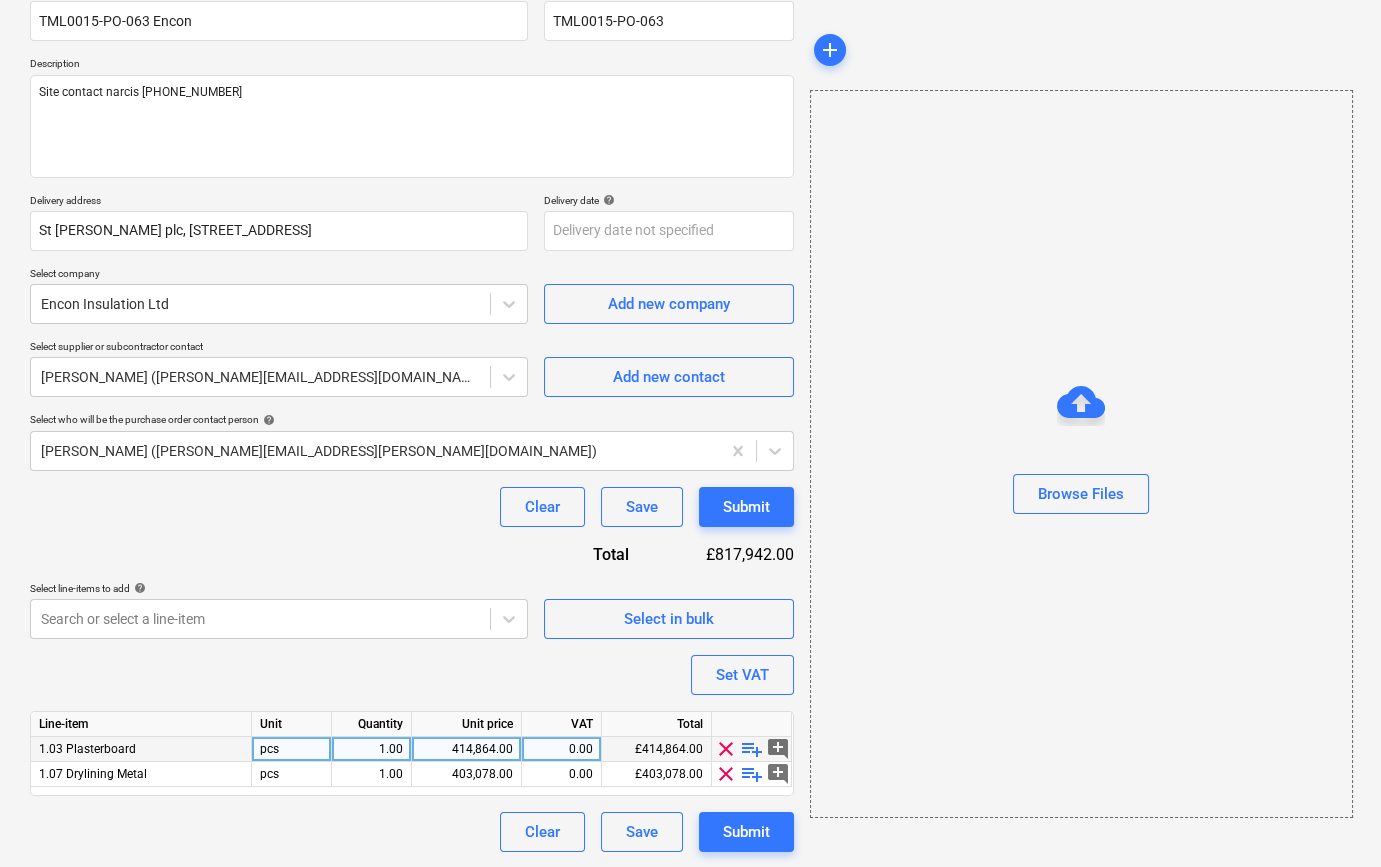 click on "playlist_add" at bounding box center (752, 749) 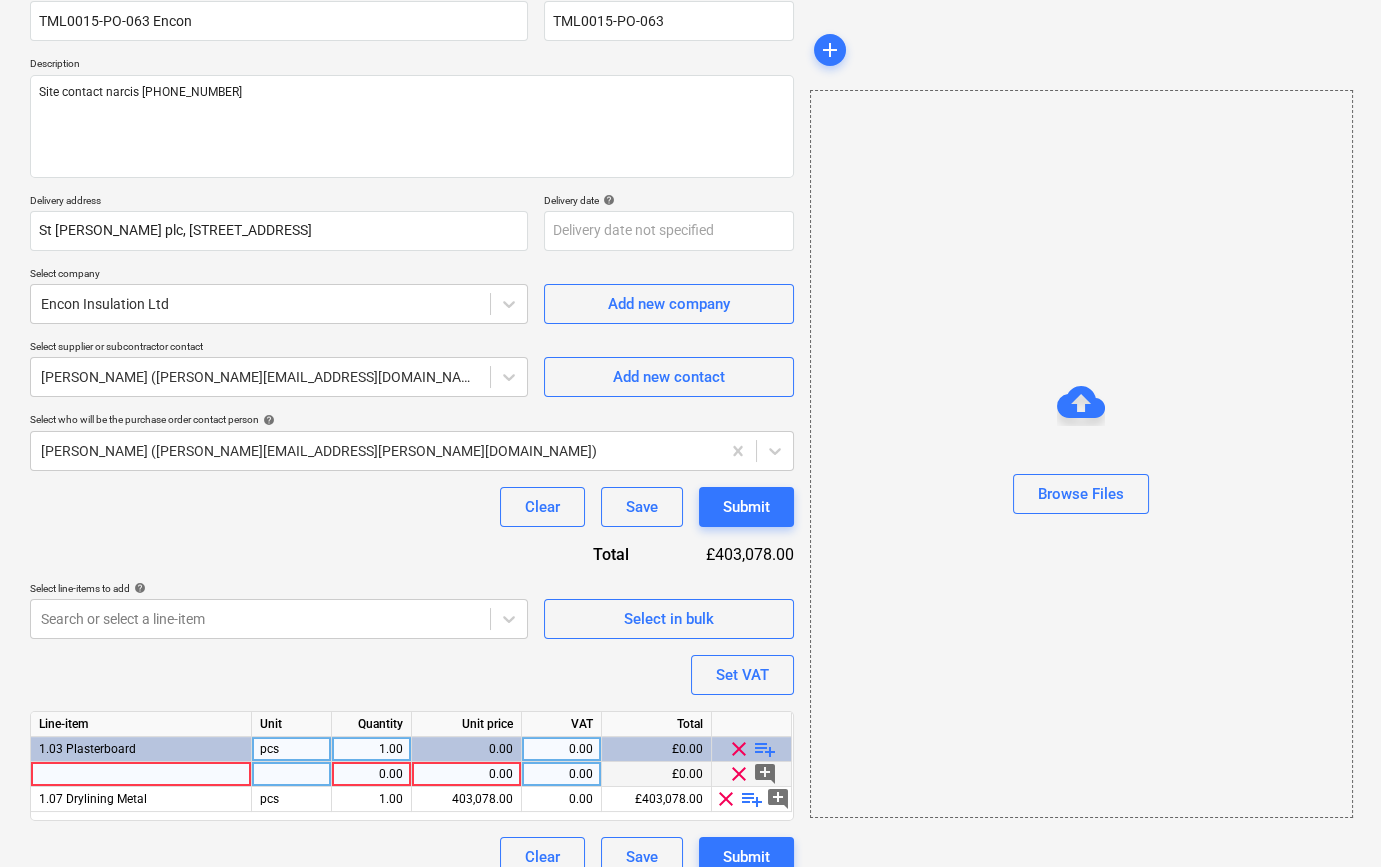 click at bounding box center (141, 774) 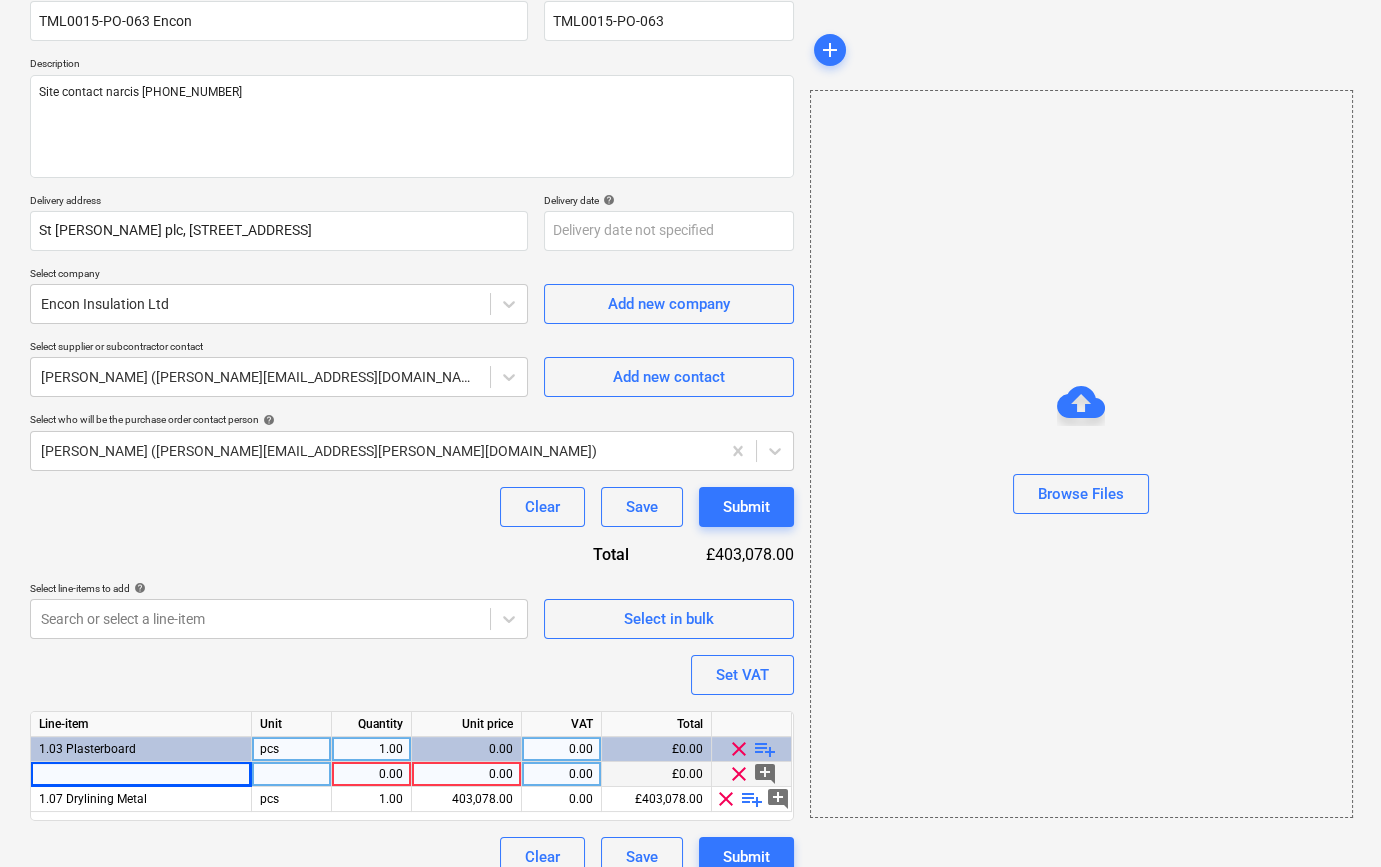 type on "x" 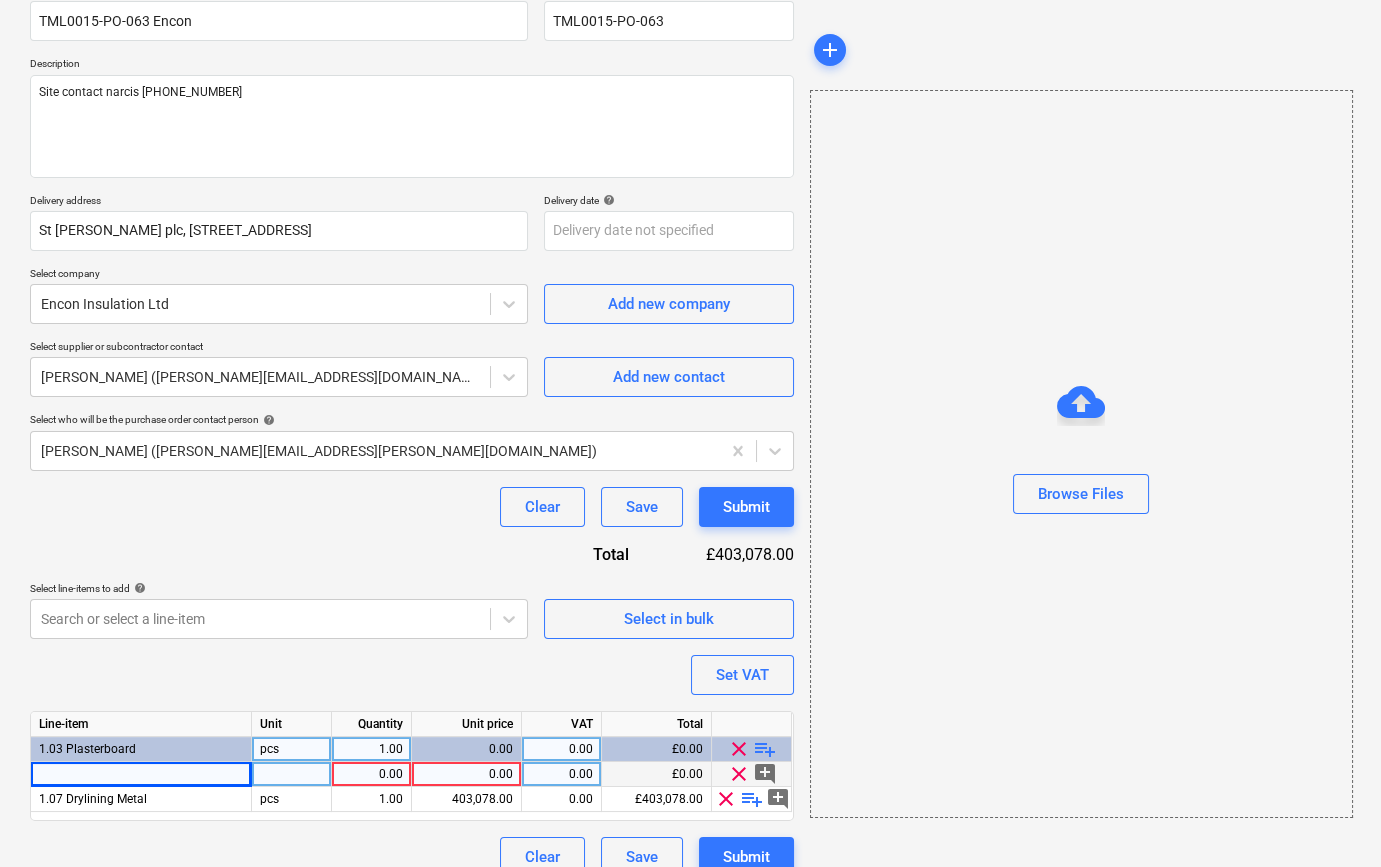 click at bounding box center [141, 774] 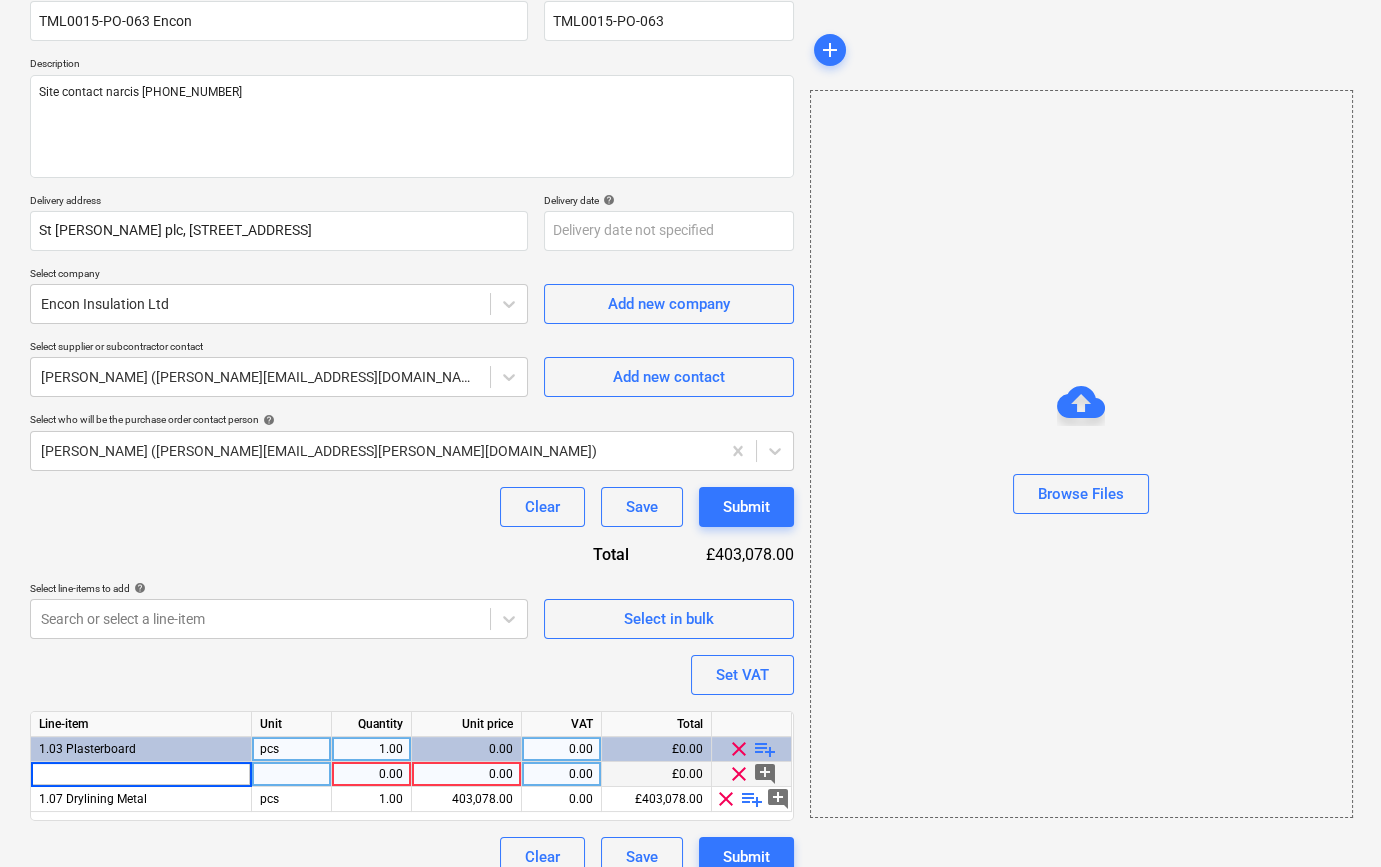 type on "Gyproc 15mm Soundbloc 1200x3000mm TE" 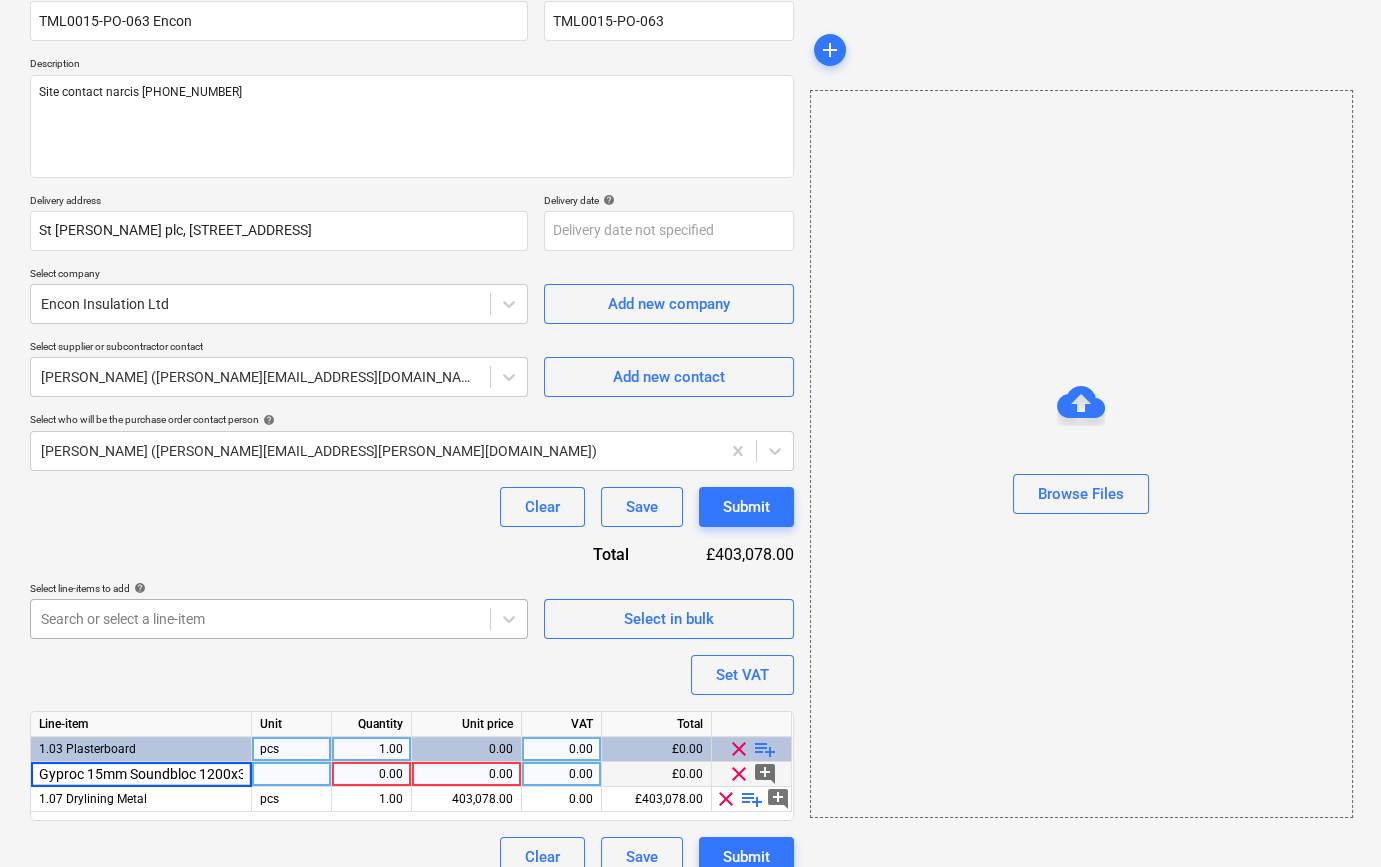 scroll, scrollTop: 0, scrollLeft: 70, axis: horizontal 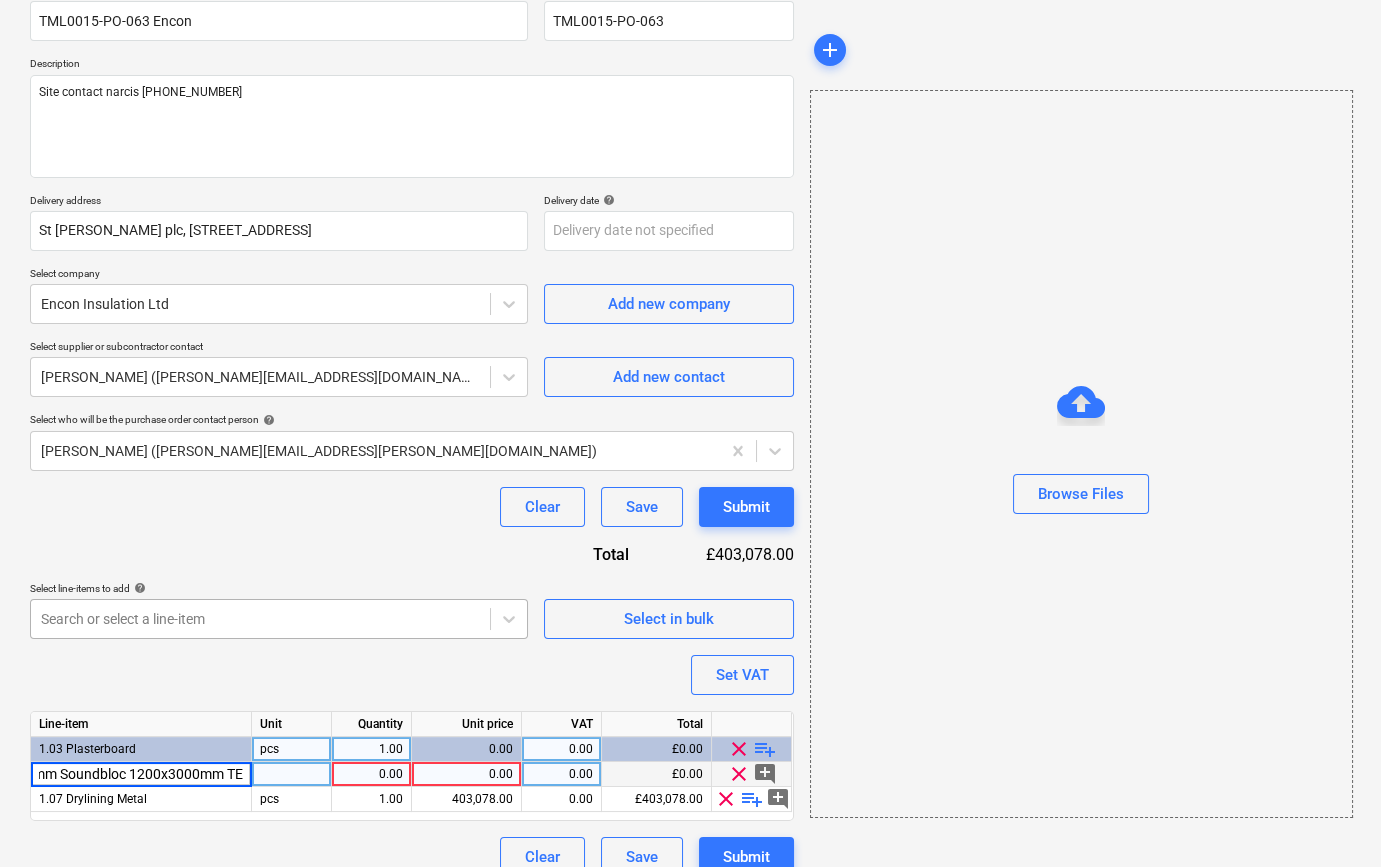 type on "x" 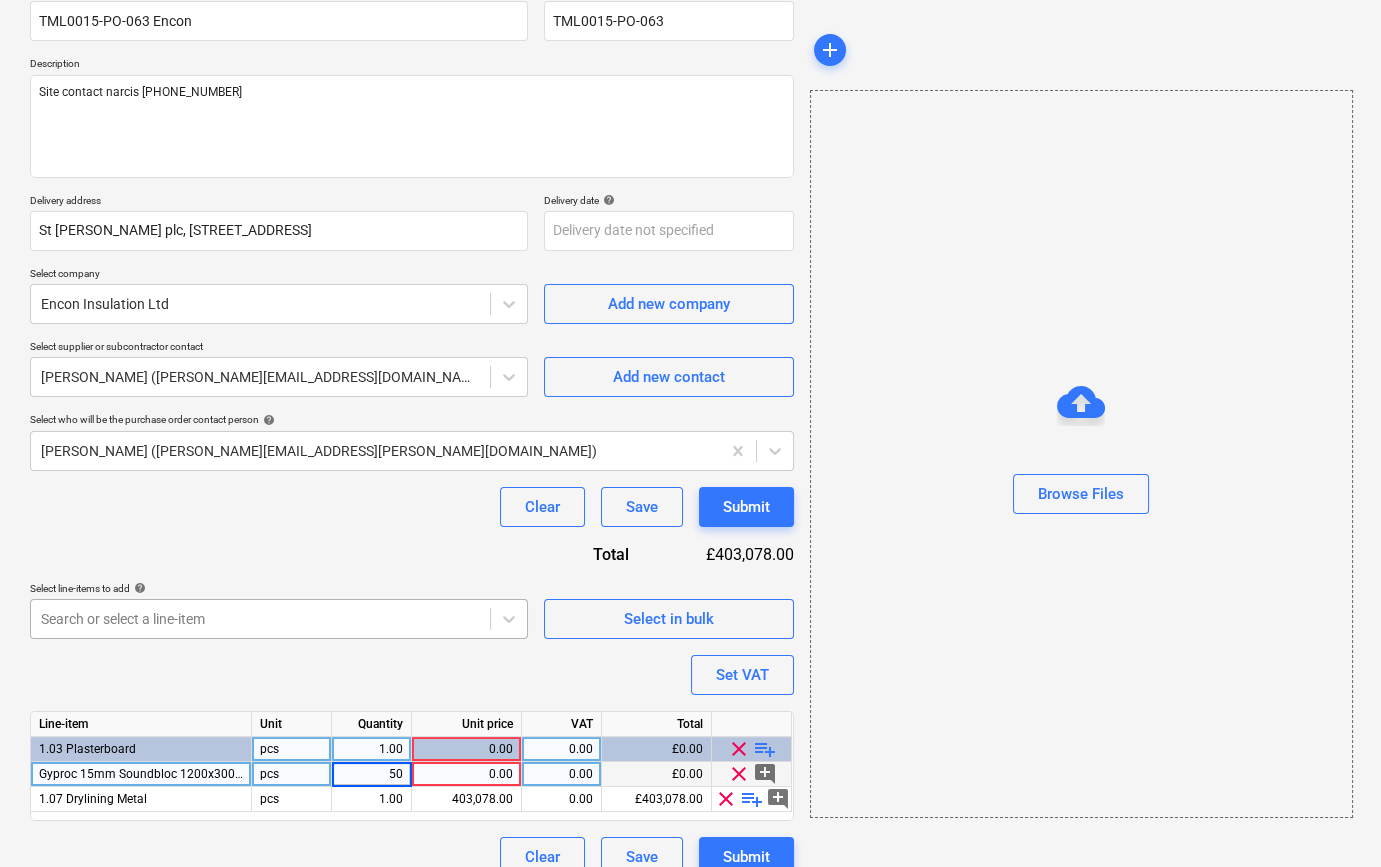 type on "500" 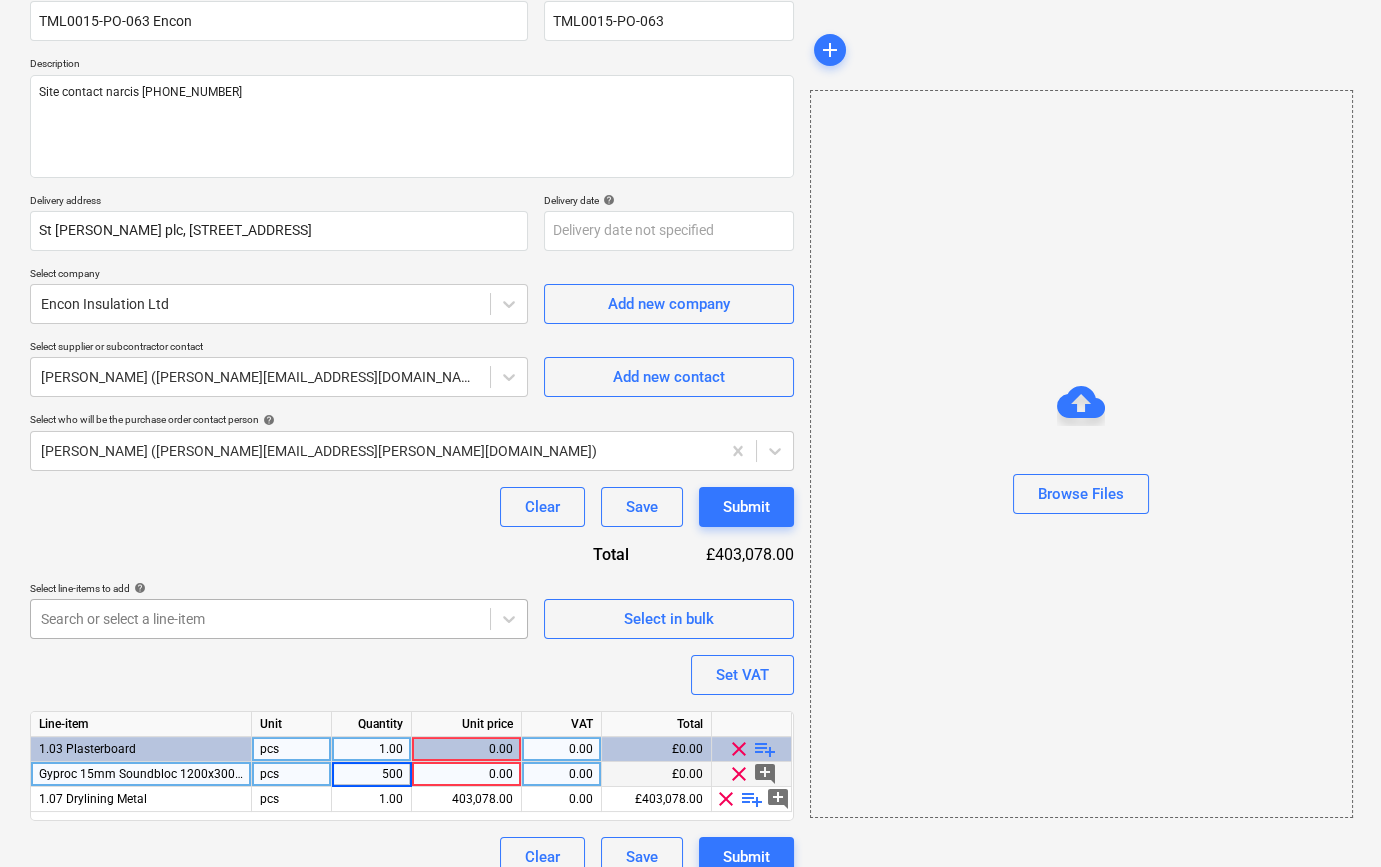 type on "x" 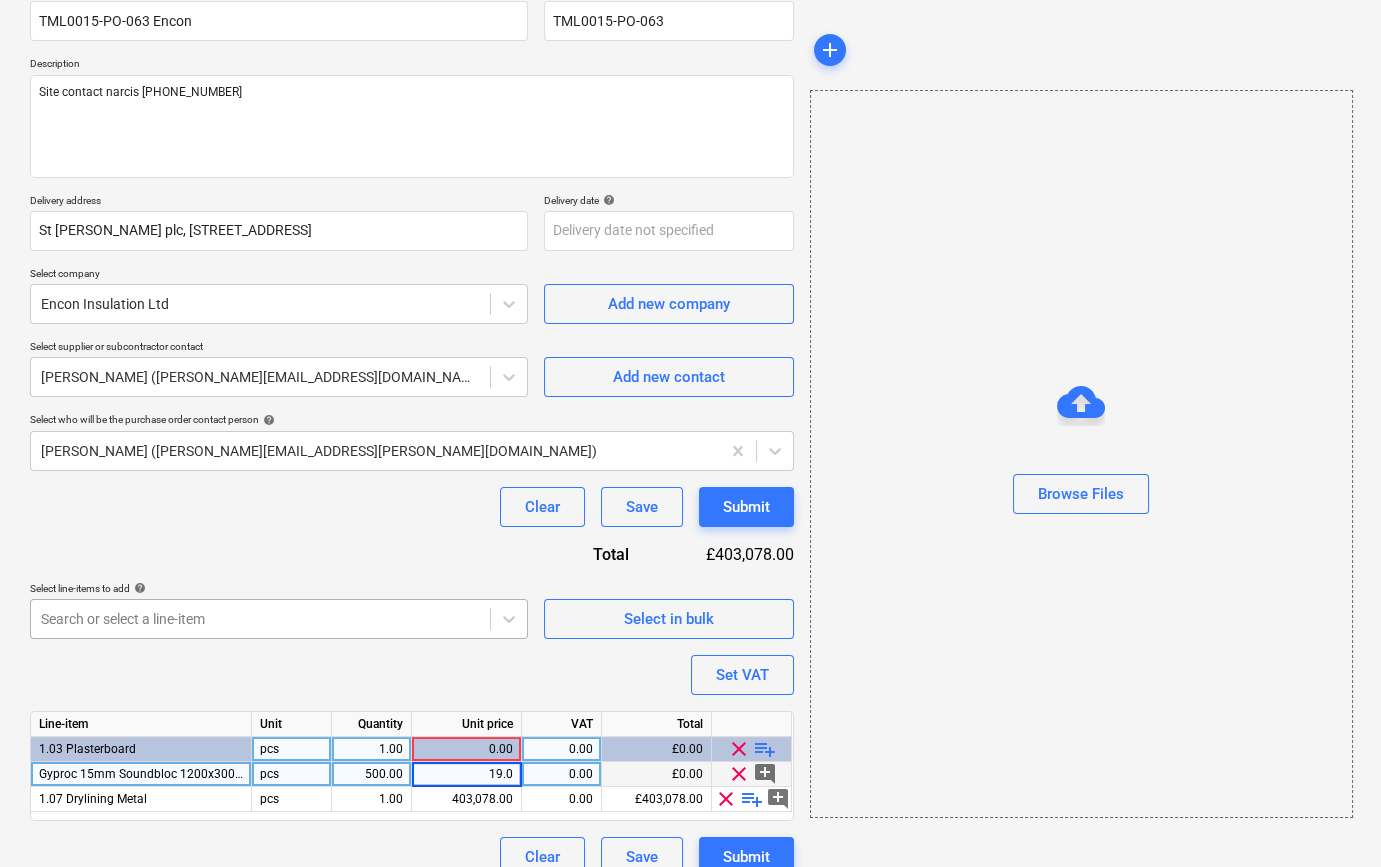 type on "19.01" 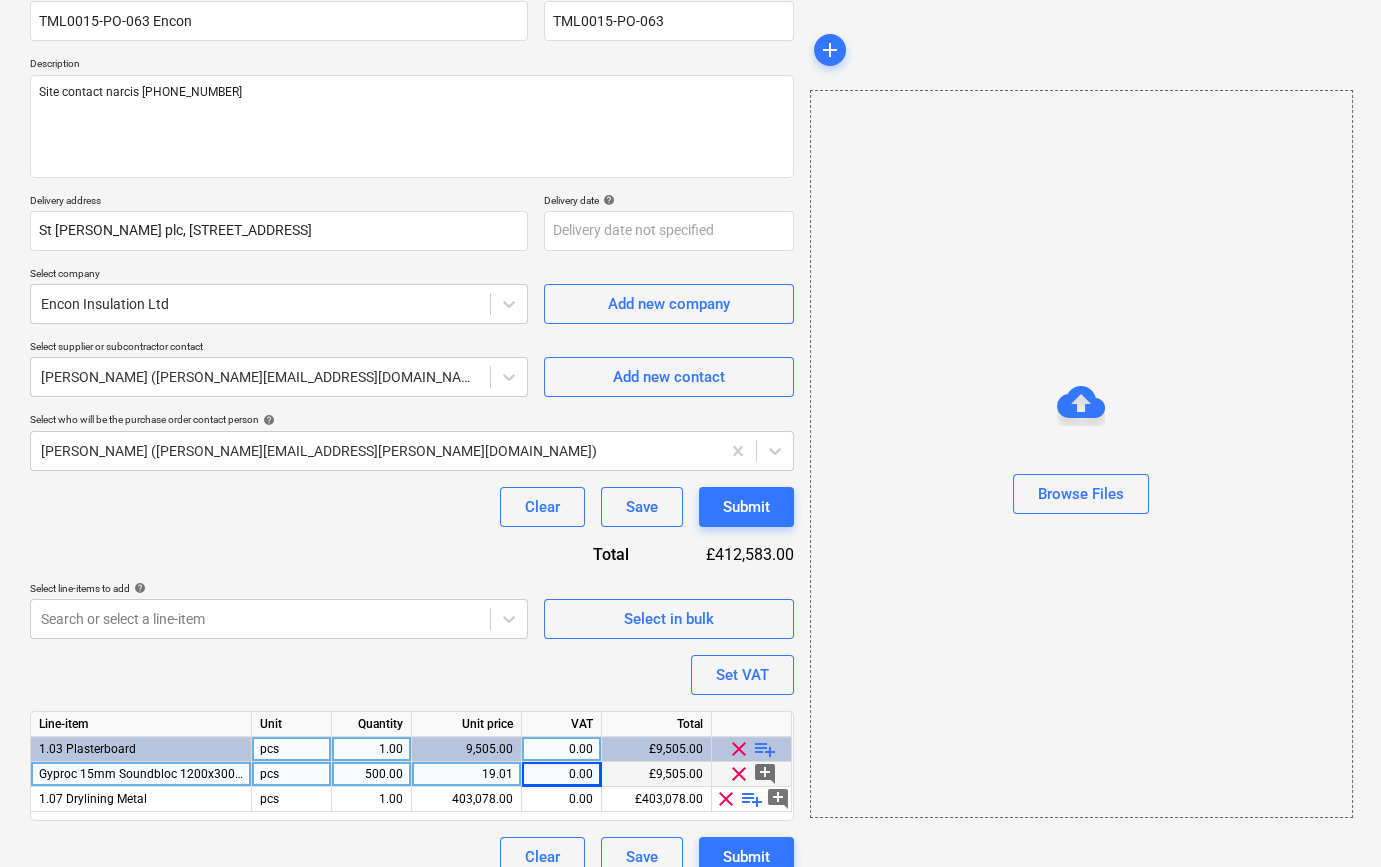 click on "500.00" at bounding box center (371, 774) 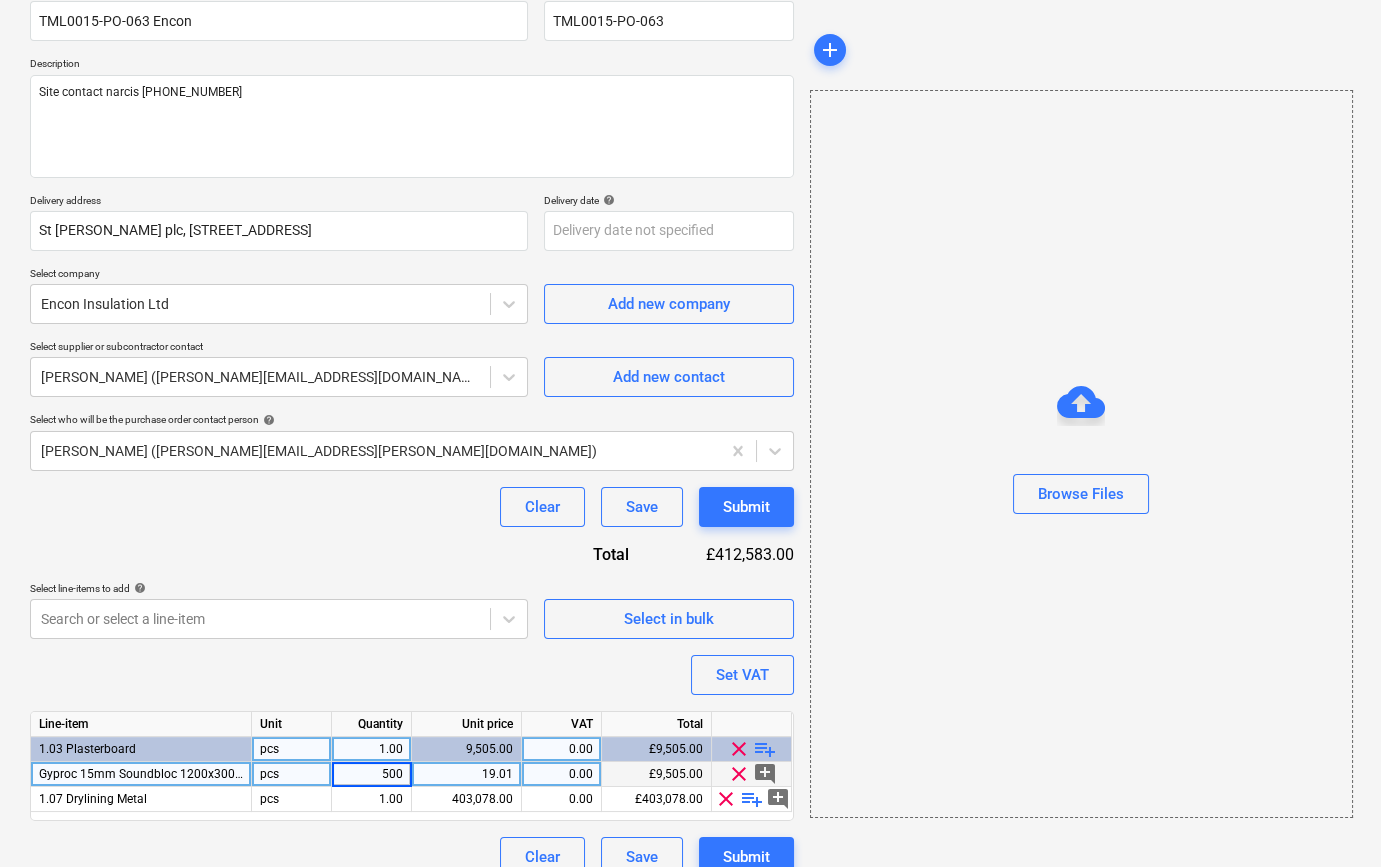 type on "x" 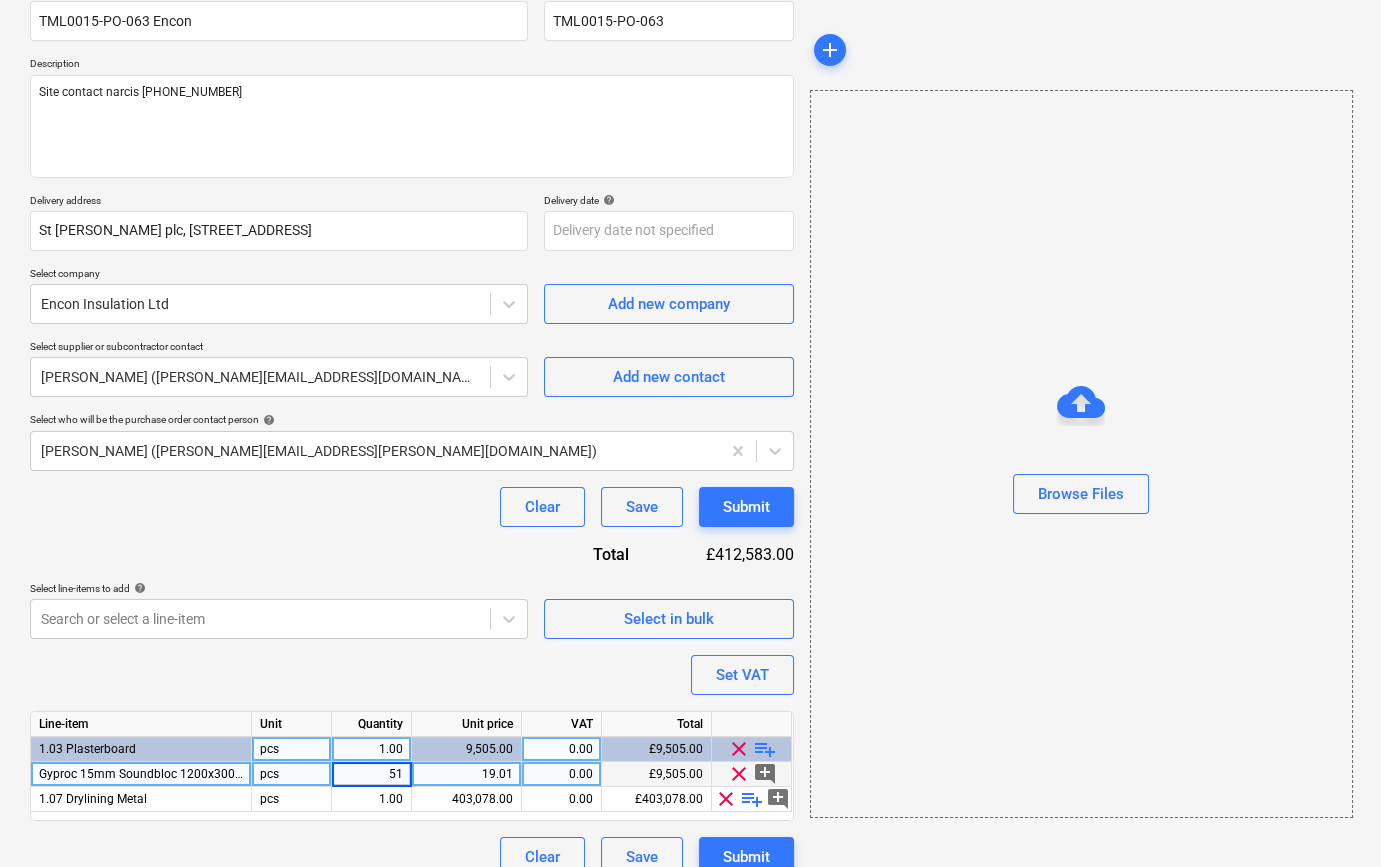 type on "512" 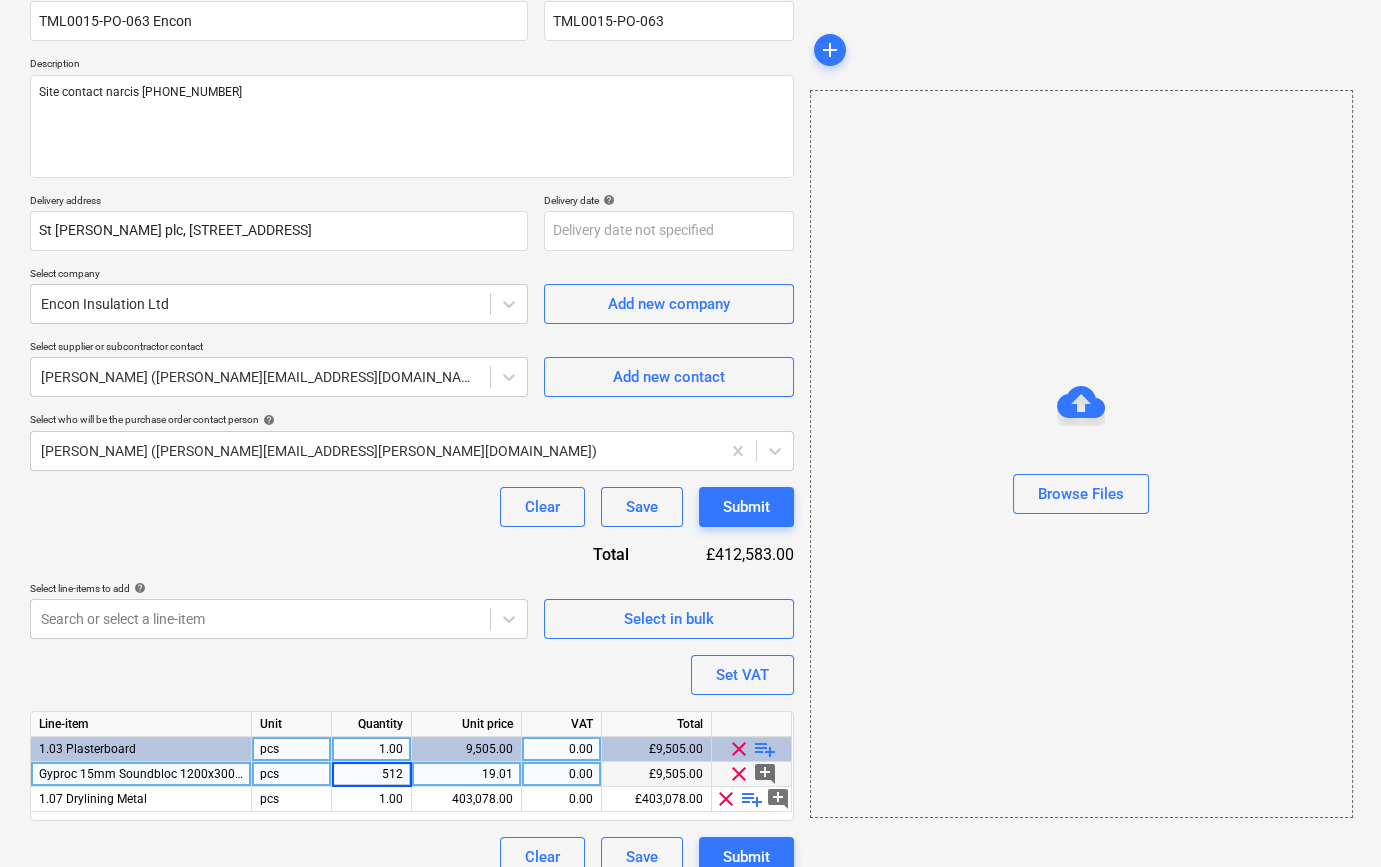 type on "x" 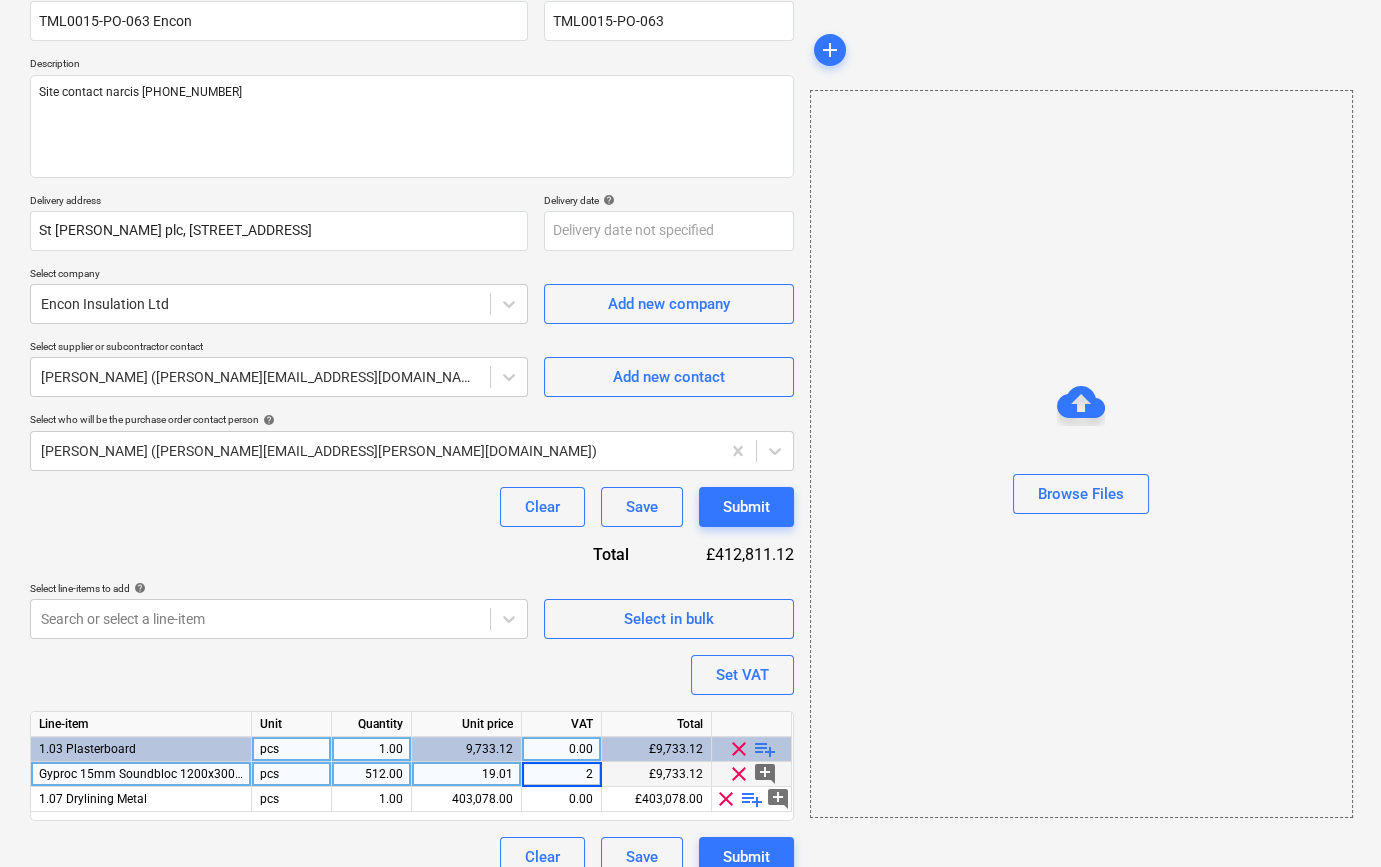 type on "20" 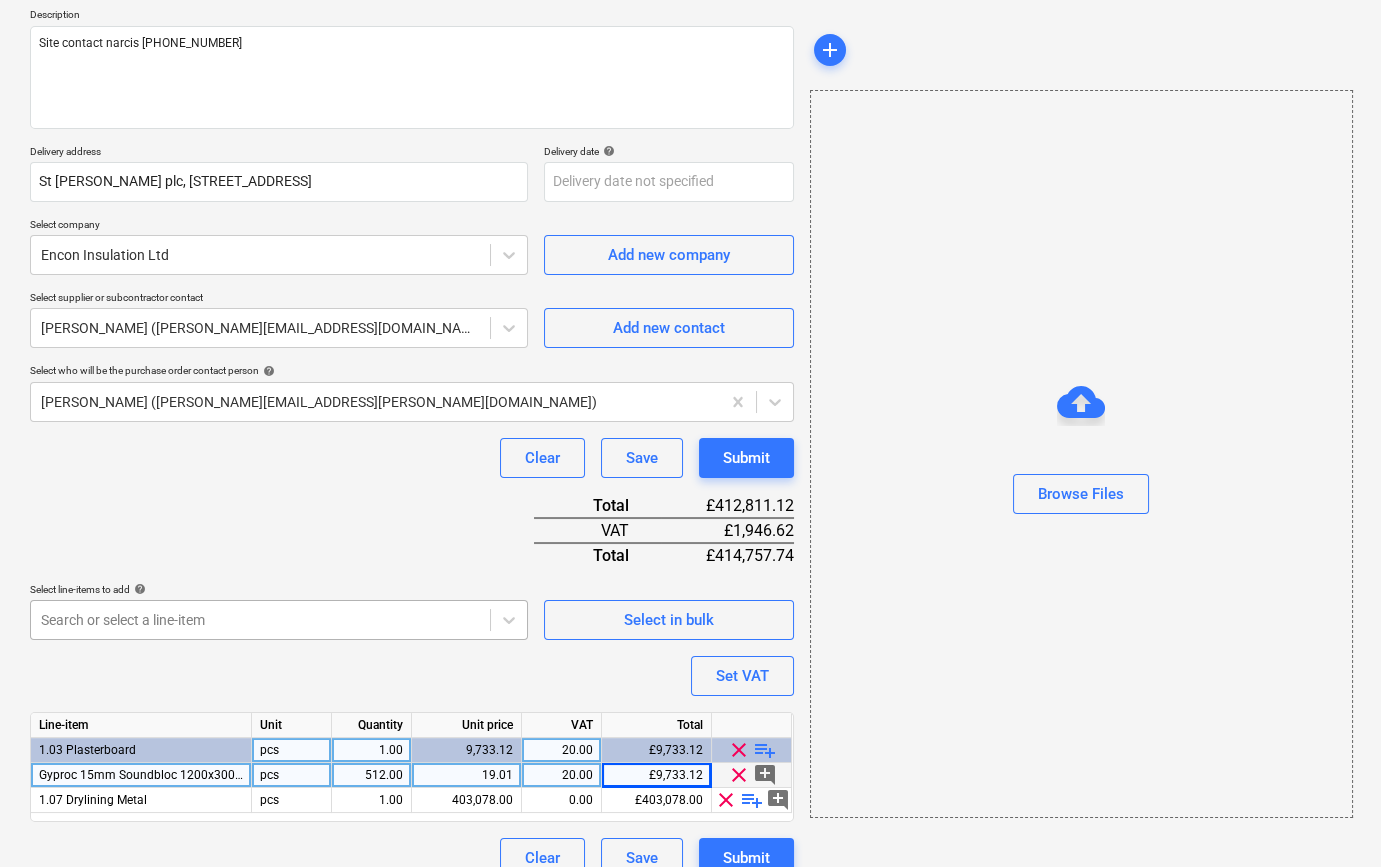 scroll, scrollTop: 255, scrollLeft: 0, axis: vertical 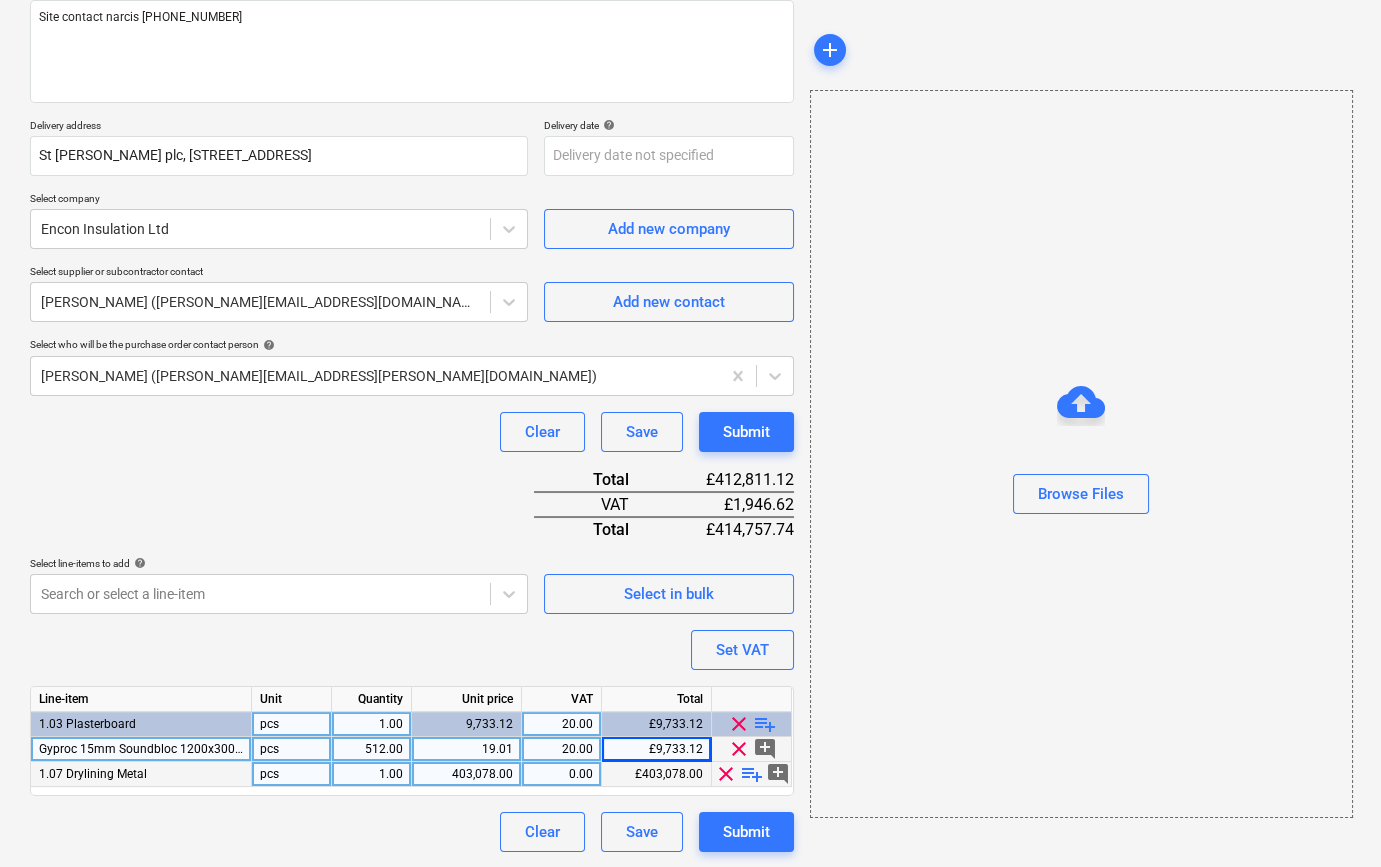click on "playlist_add" at bounding box center (752, 774) 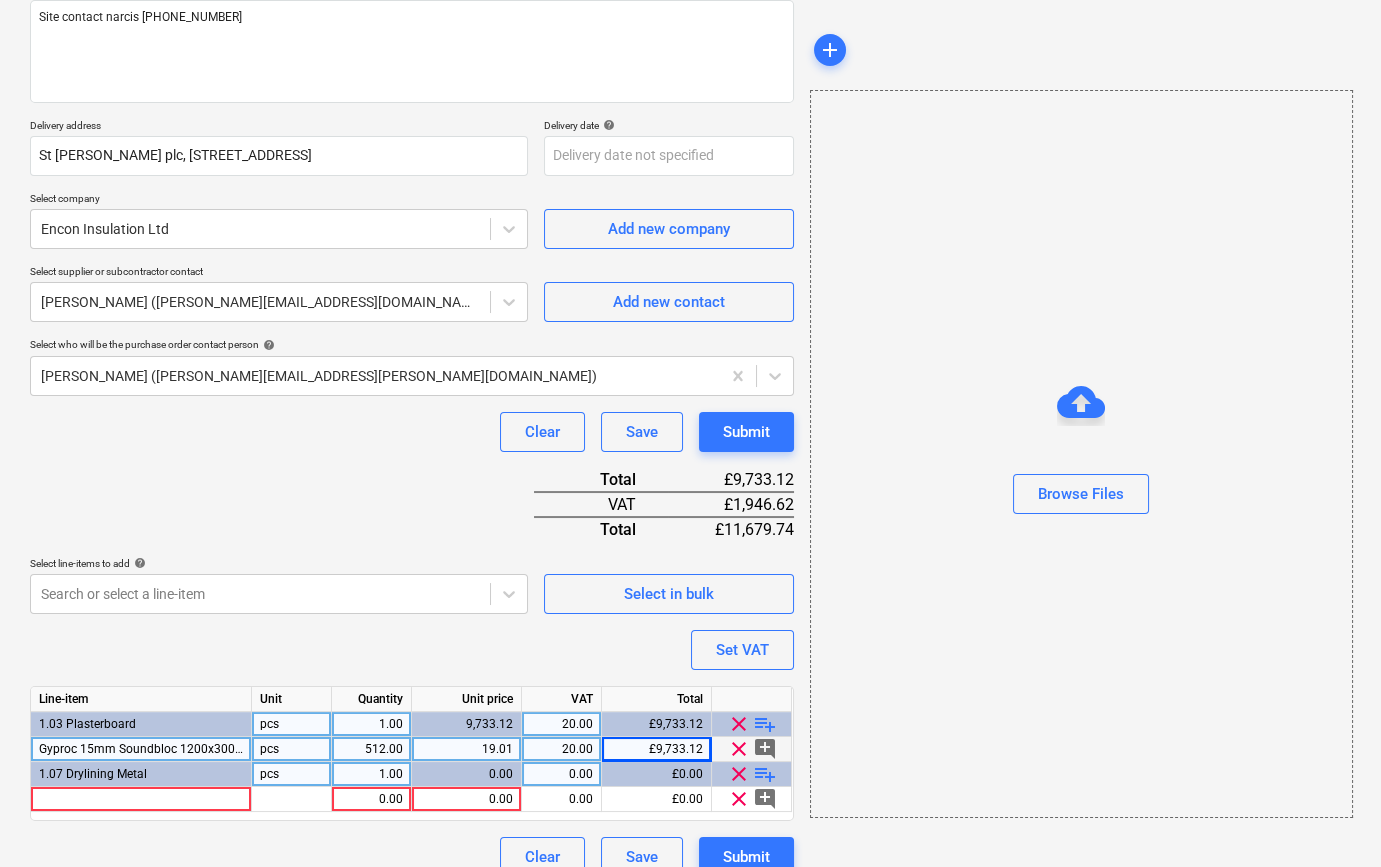 type on "x" 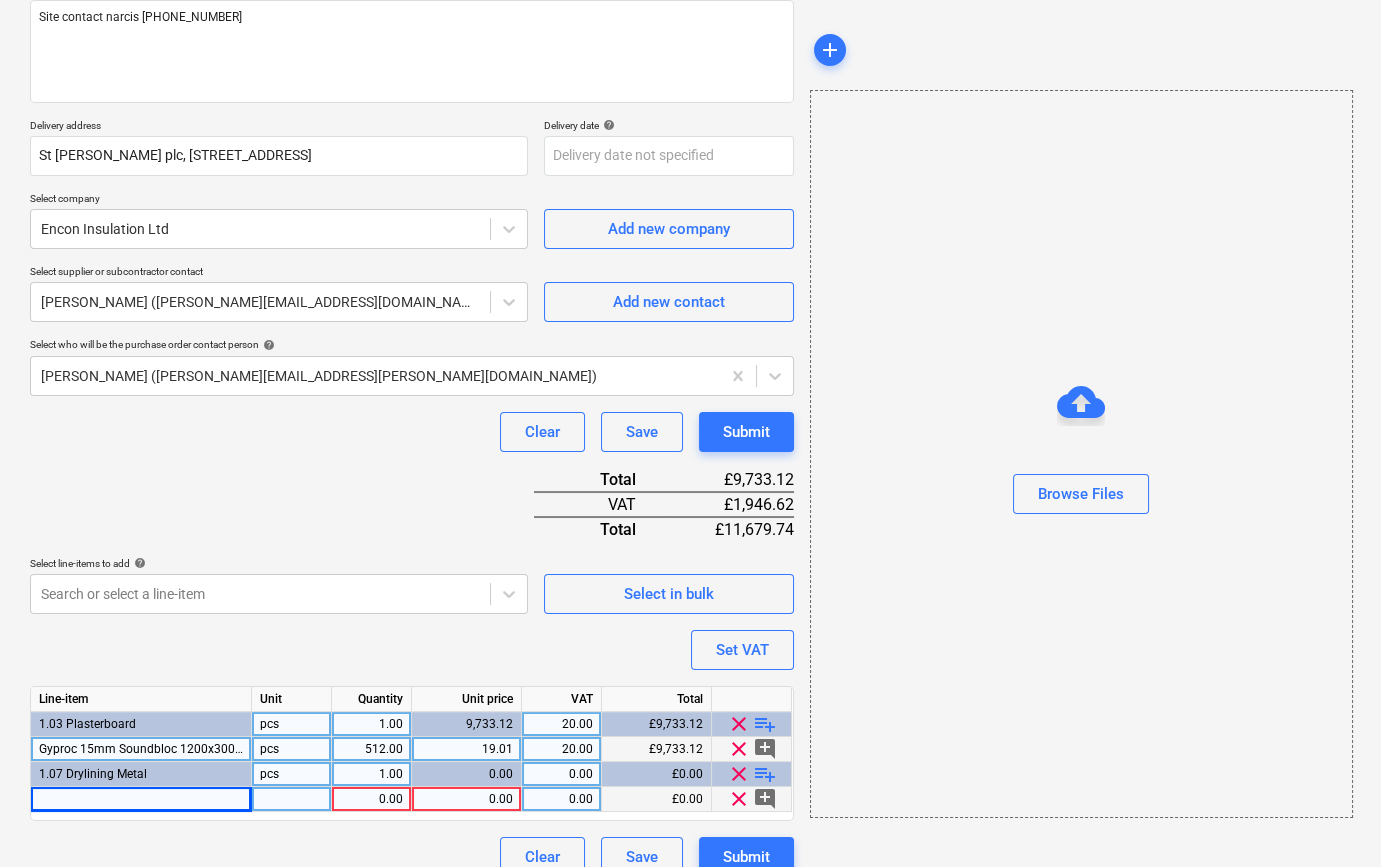 click at bounding box center [141, 799] 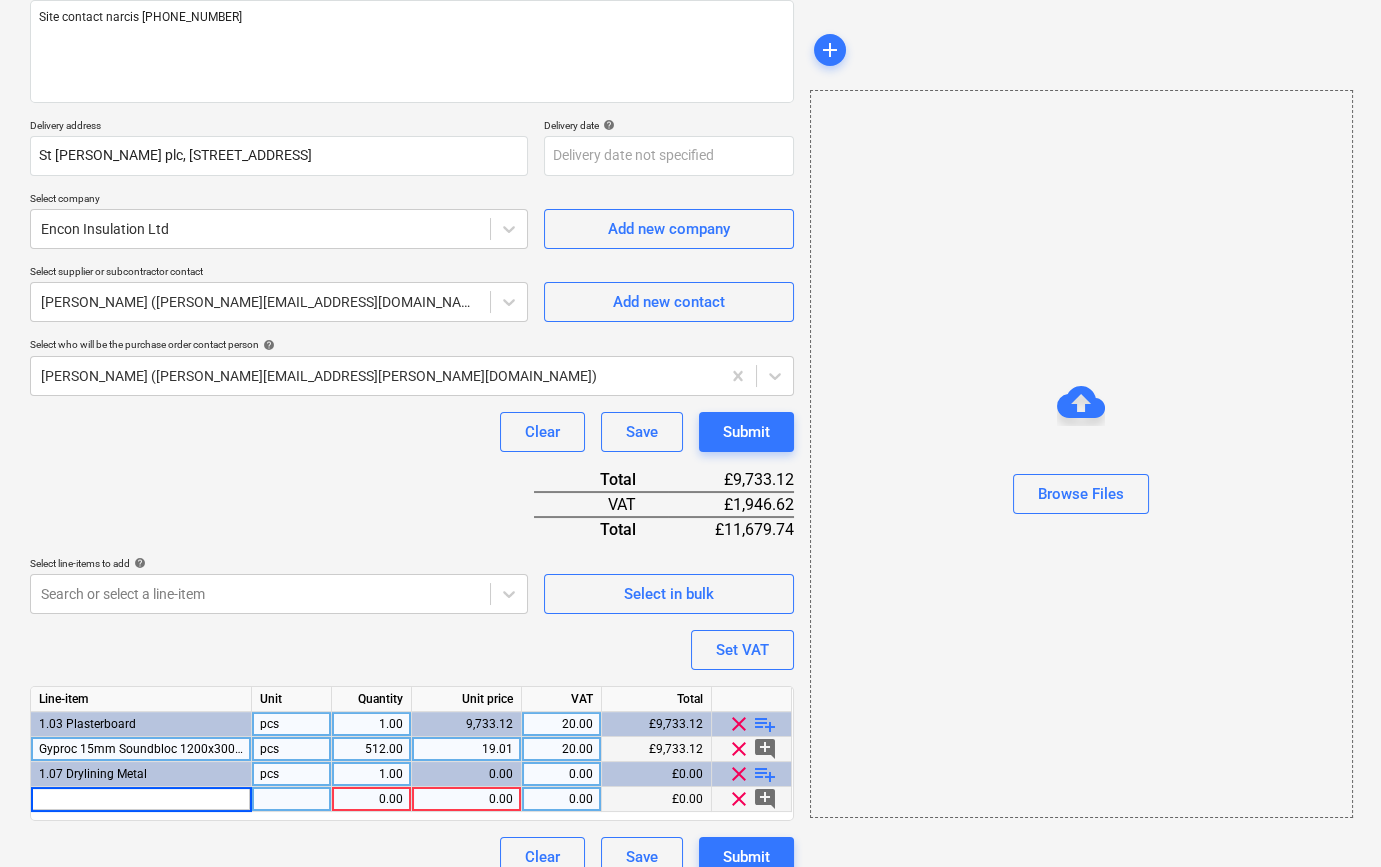 click at bounding box center [141, 799] 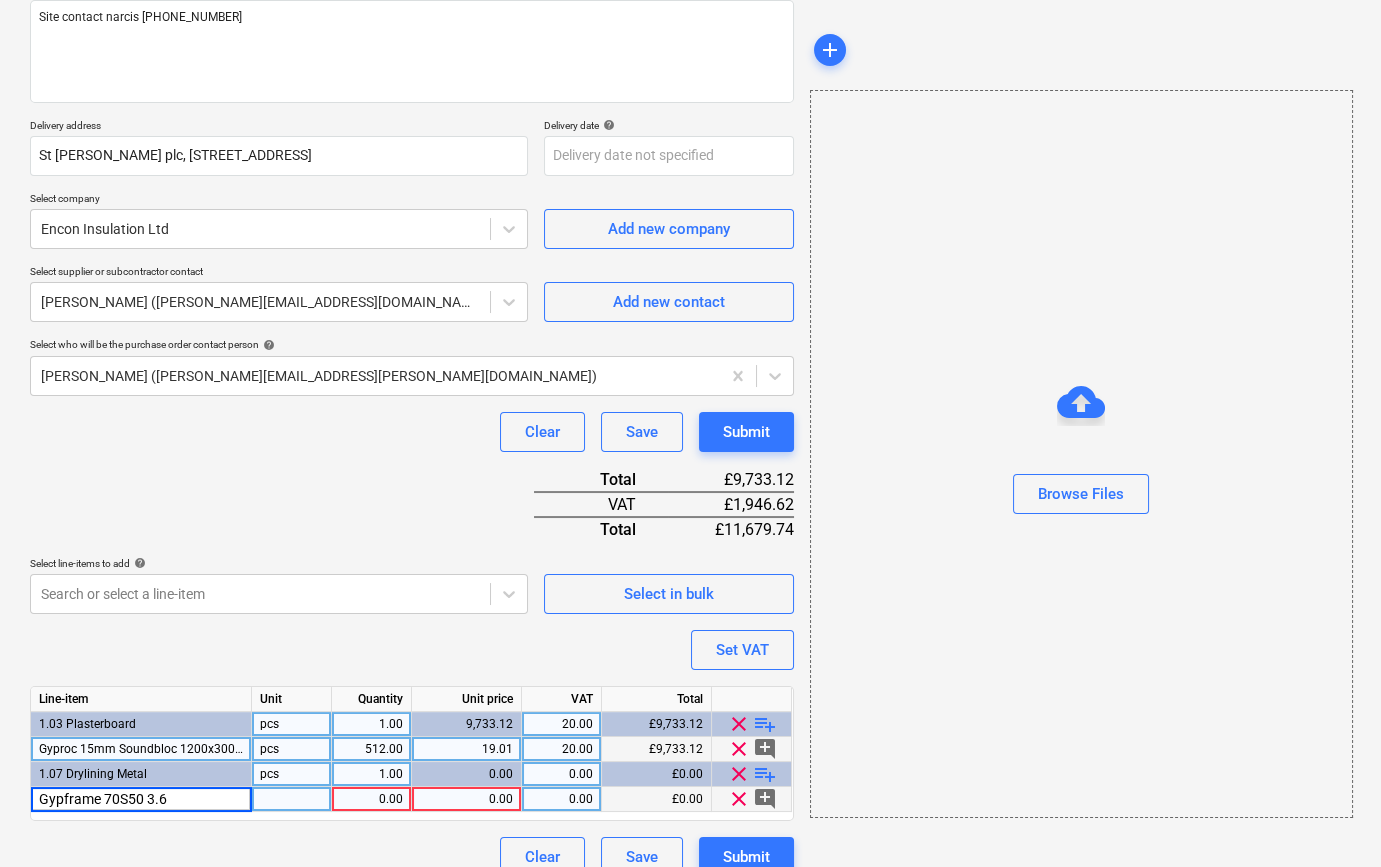 type on "Gypframe 70S50 3.6m" 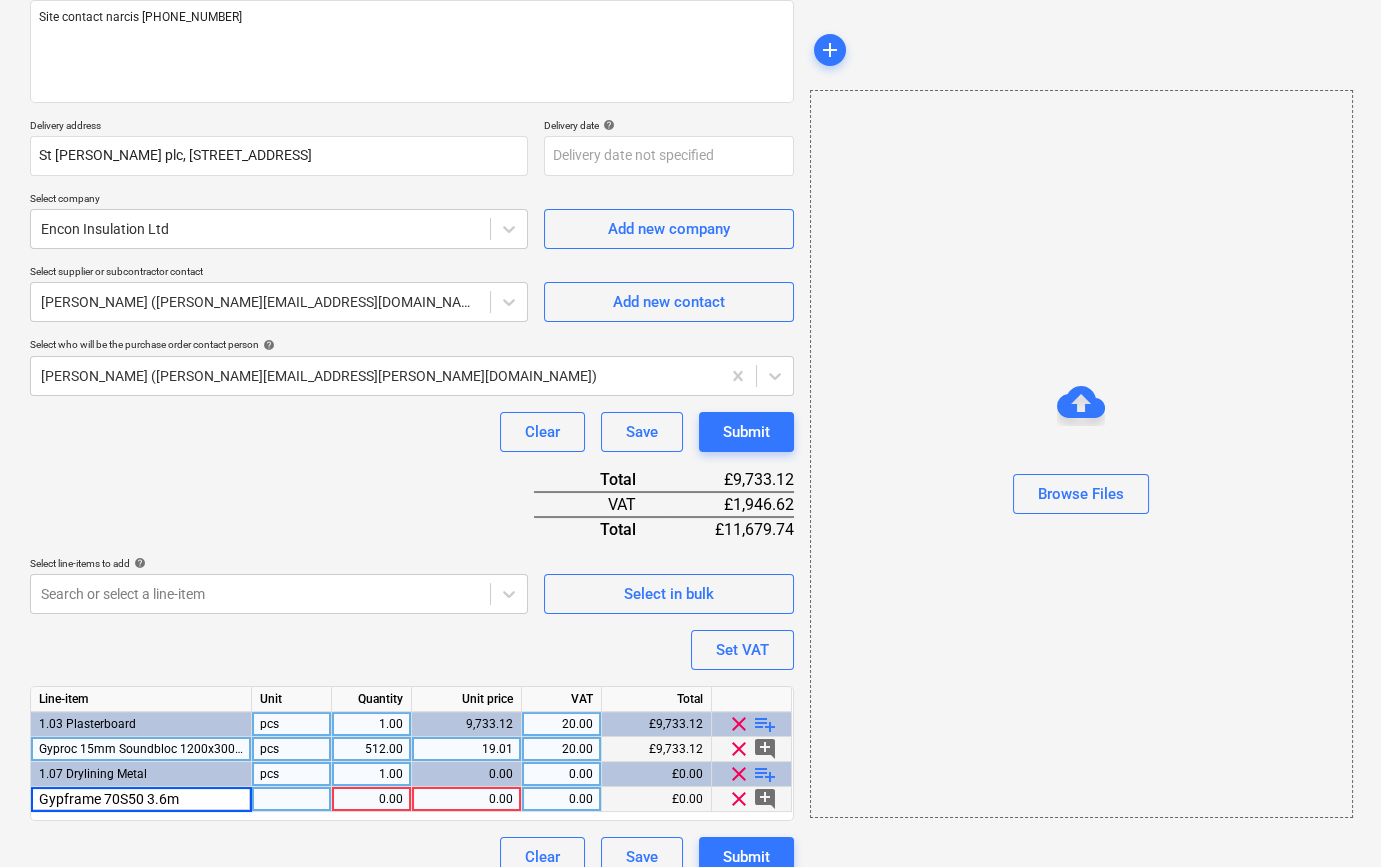 type on "x" 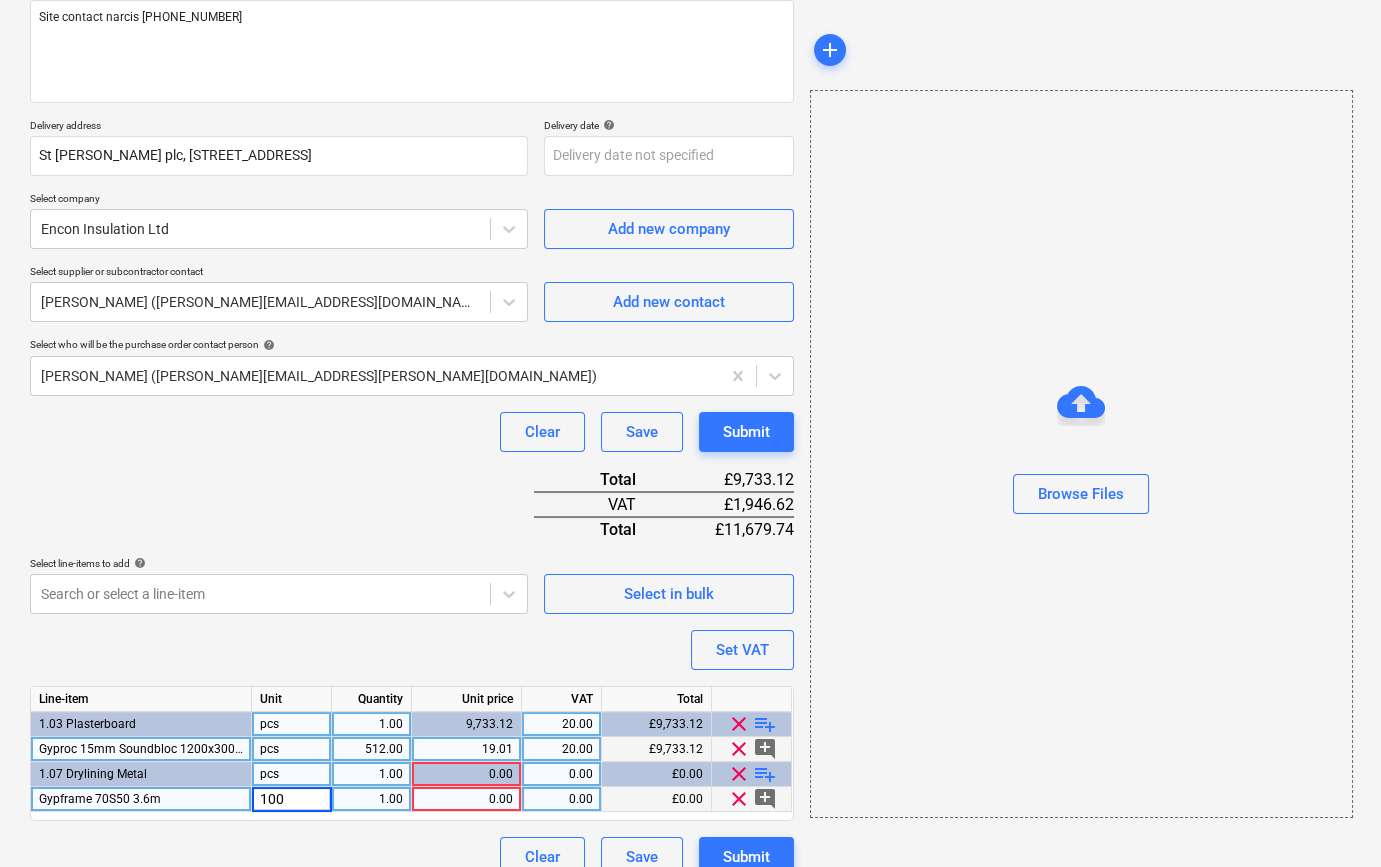 type on "1000" 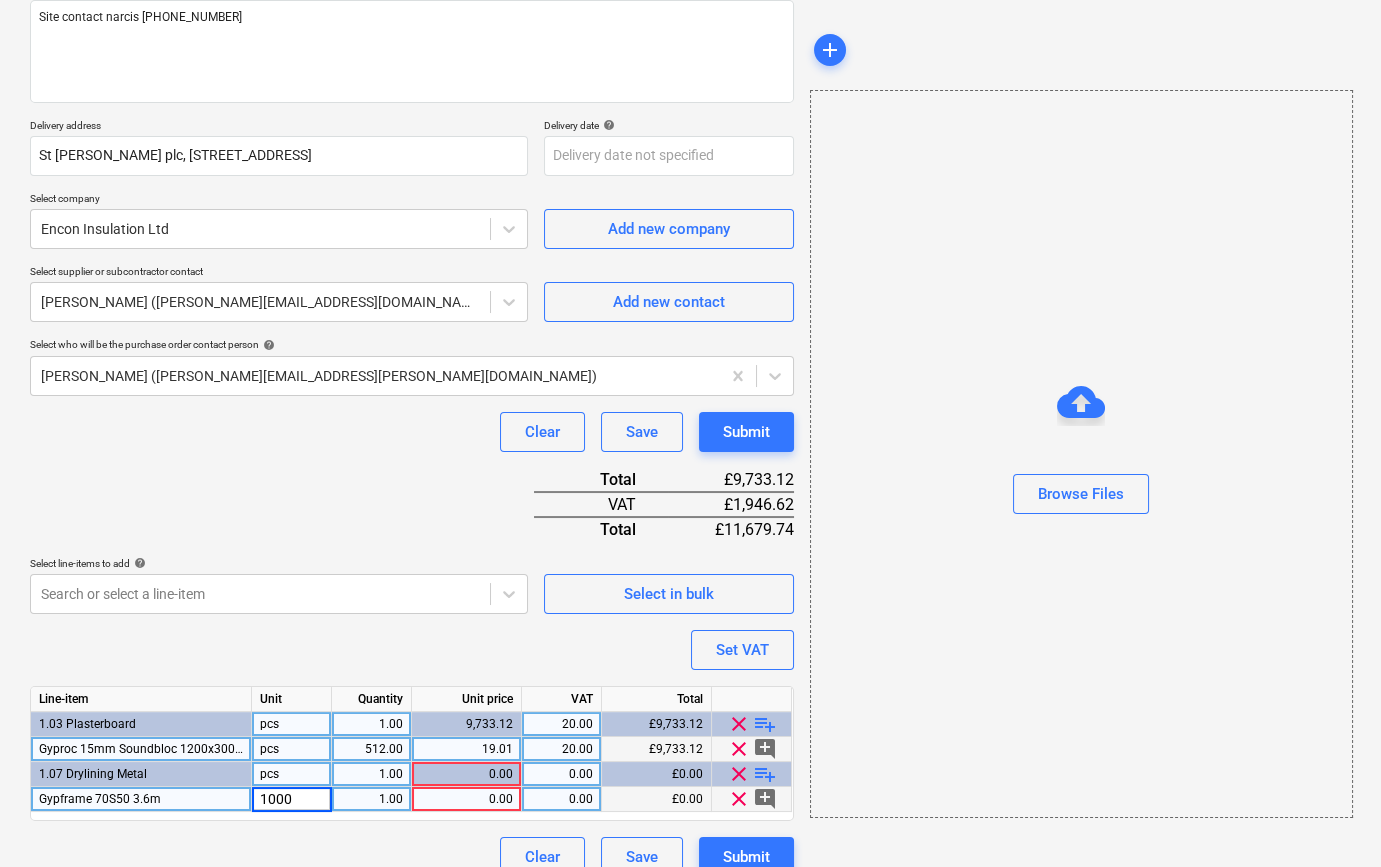 type on "x" 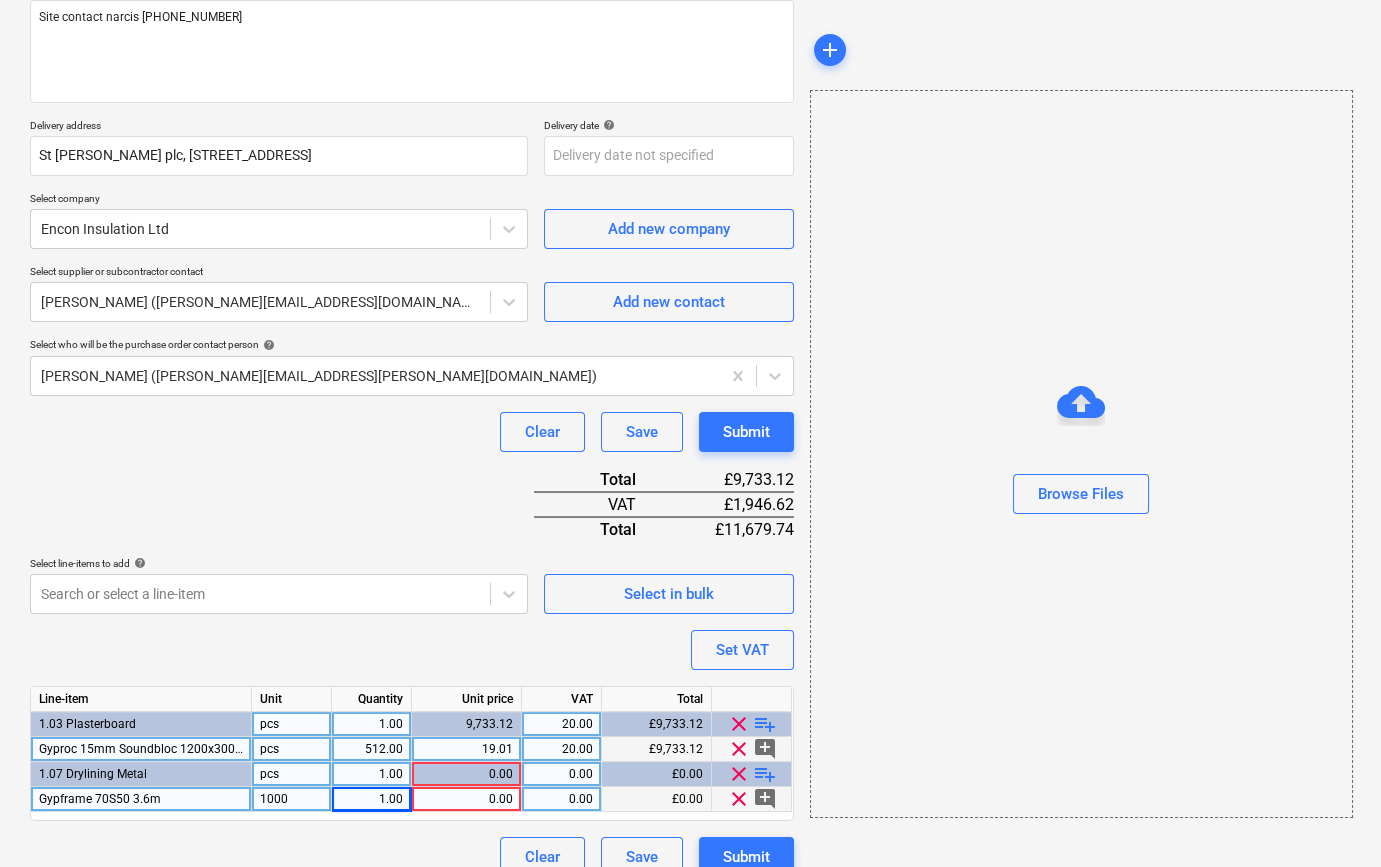 click on "1000" at bounding box center [292, 799] 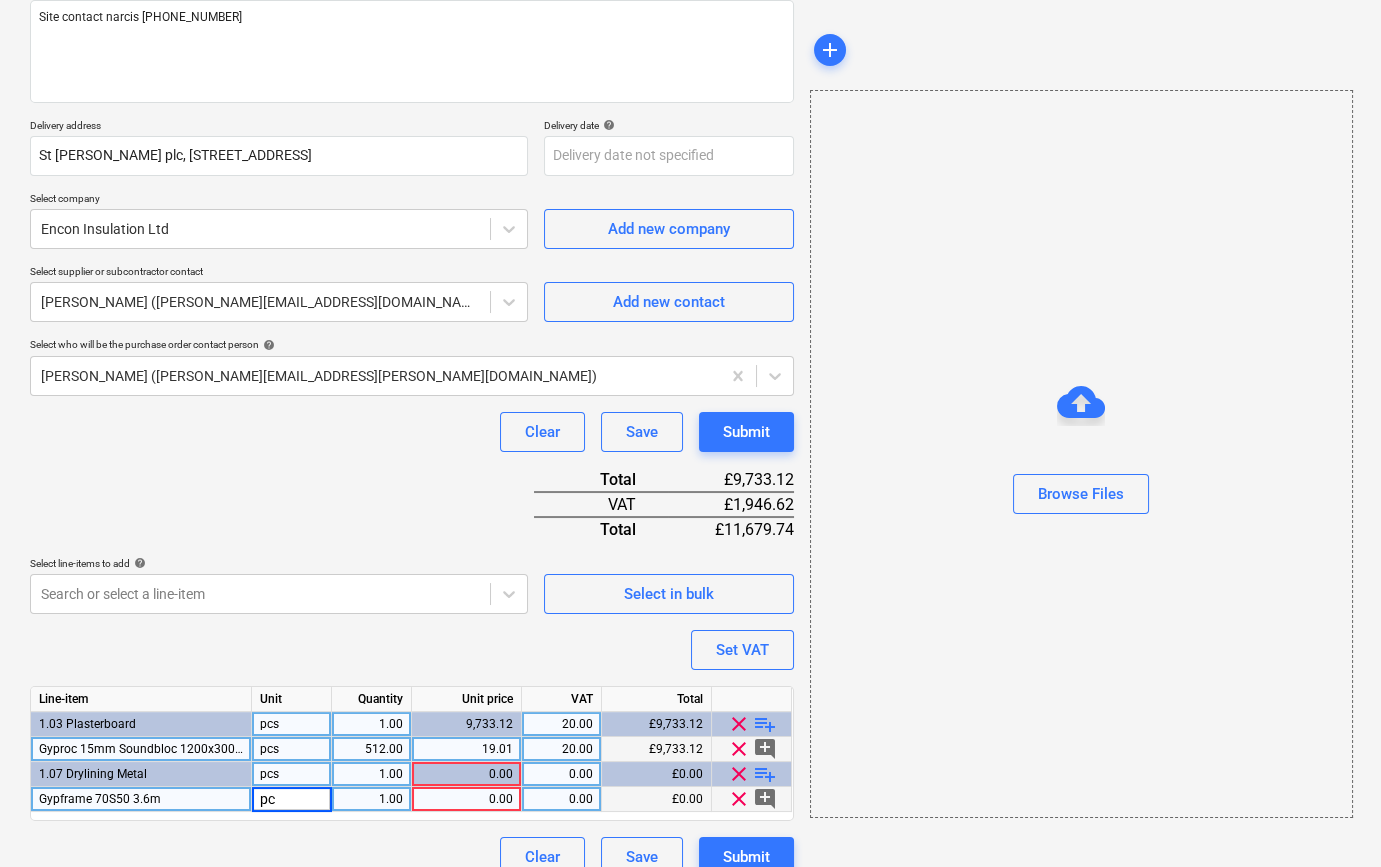 type on "pcs" 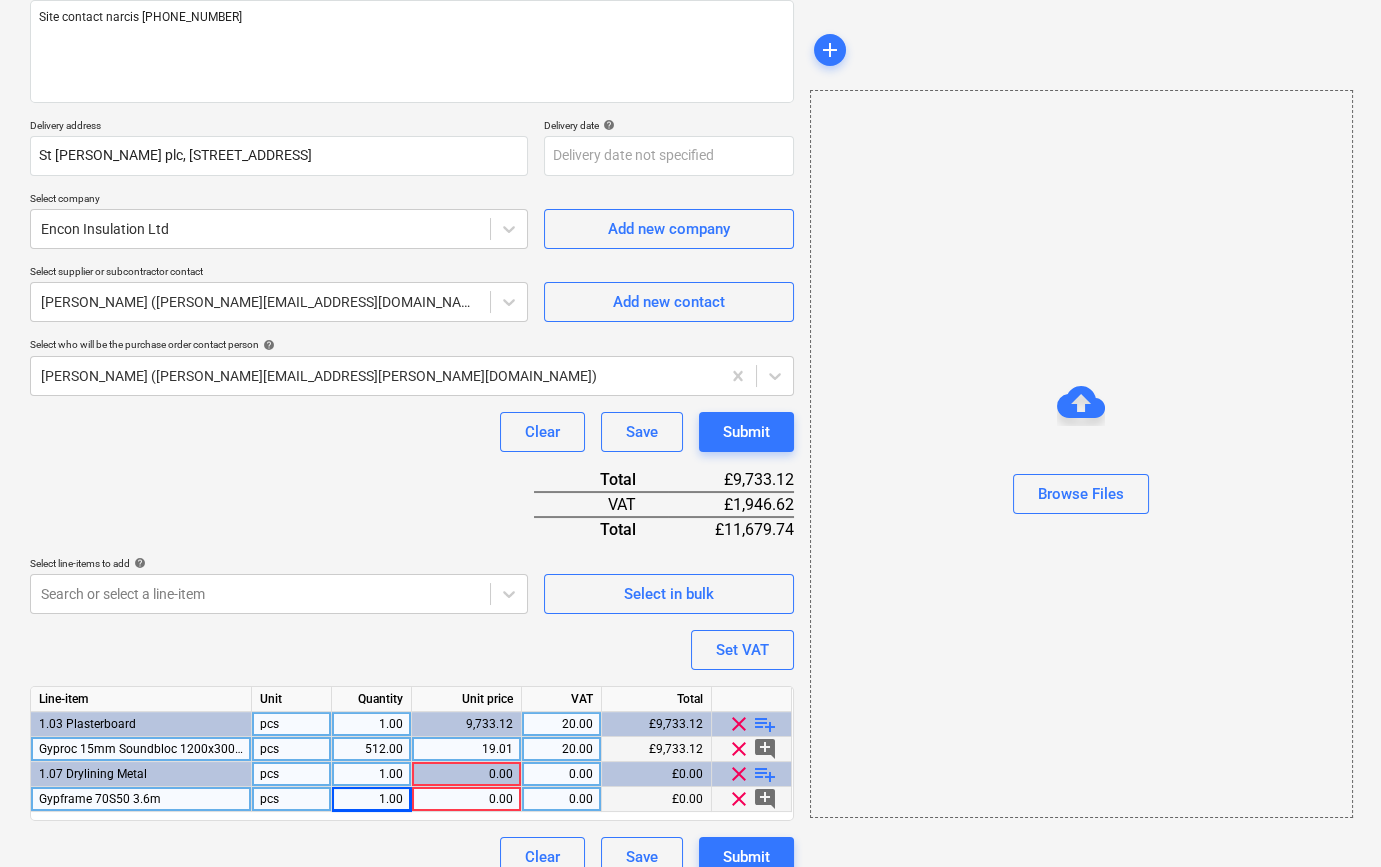 type on "x" 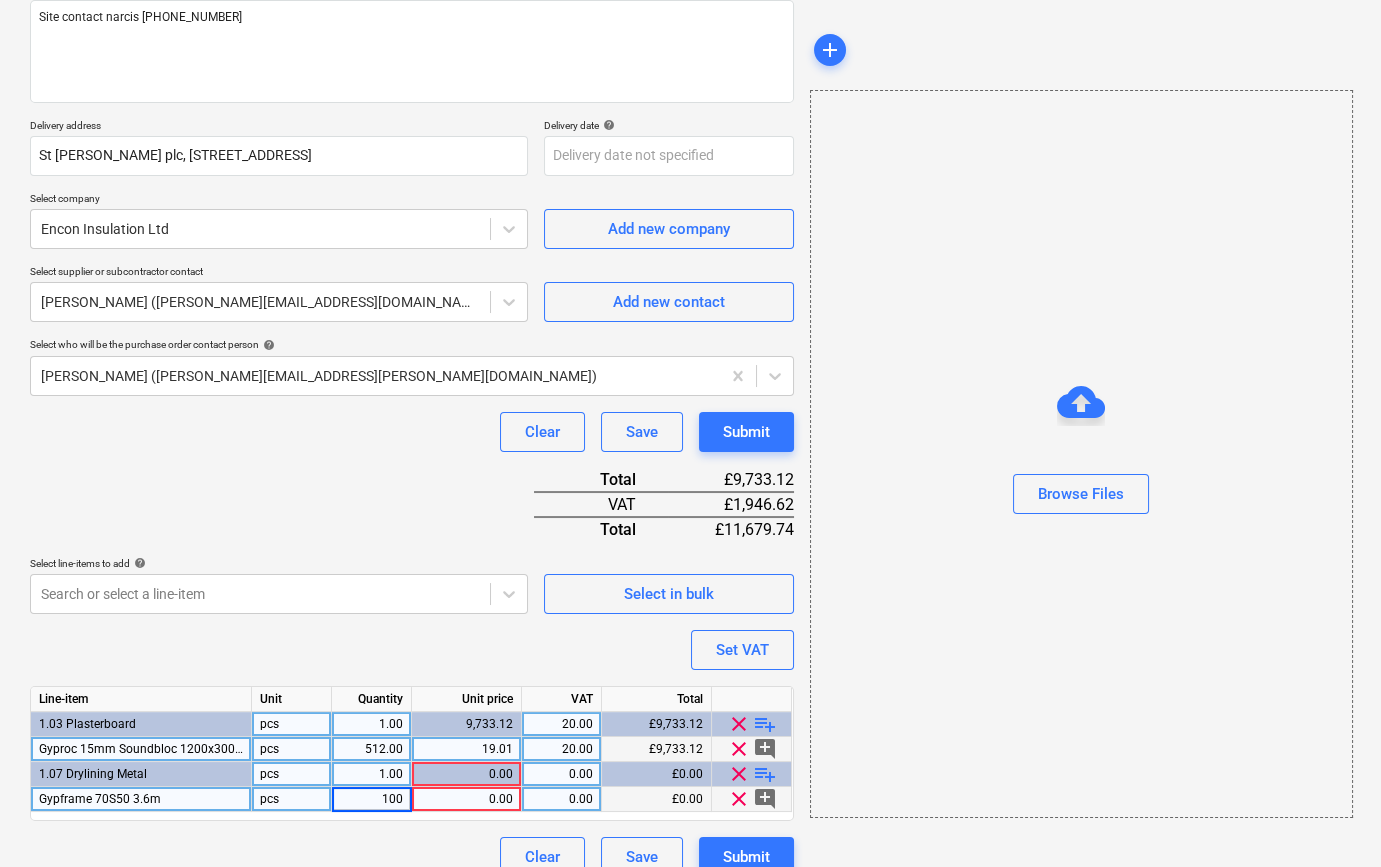 type on "1000" 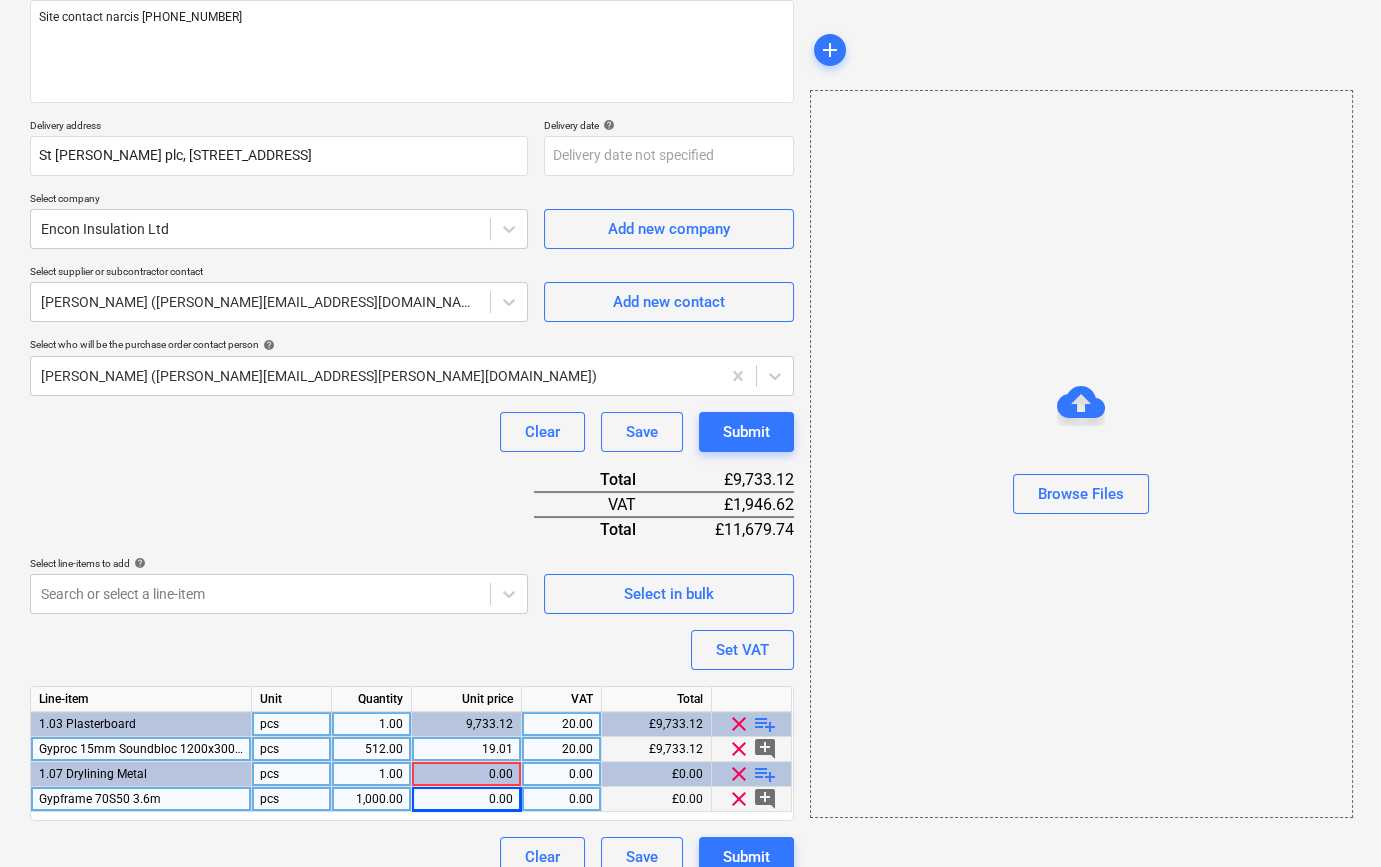 click on "0.00" at bounding box center [466, 799] 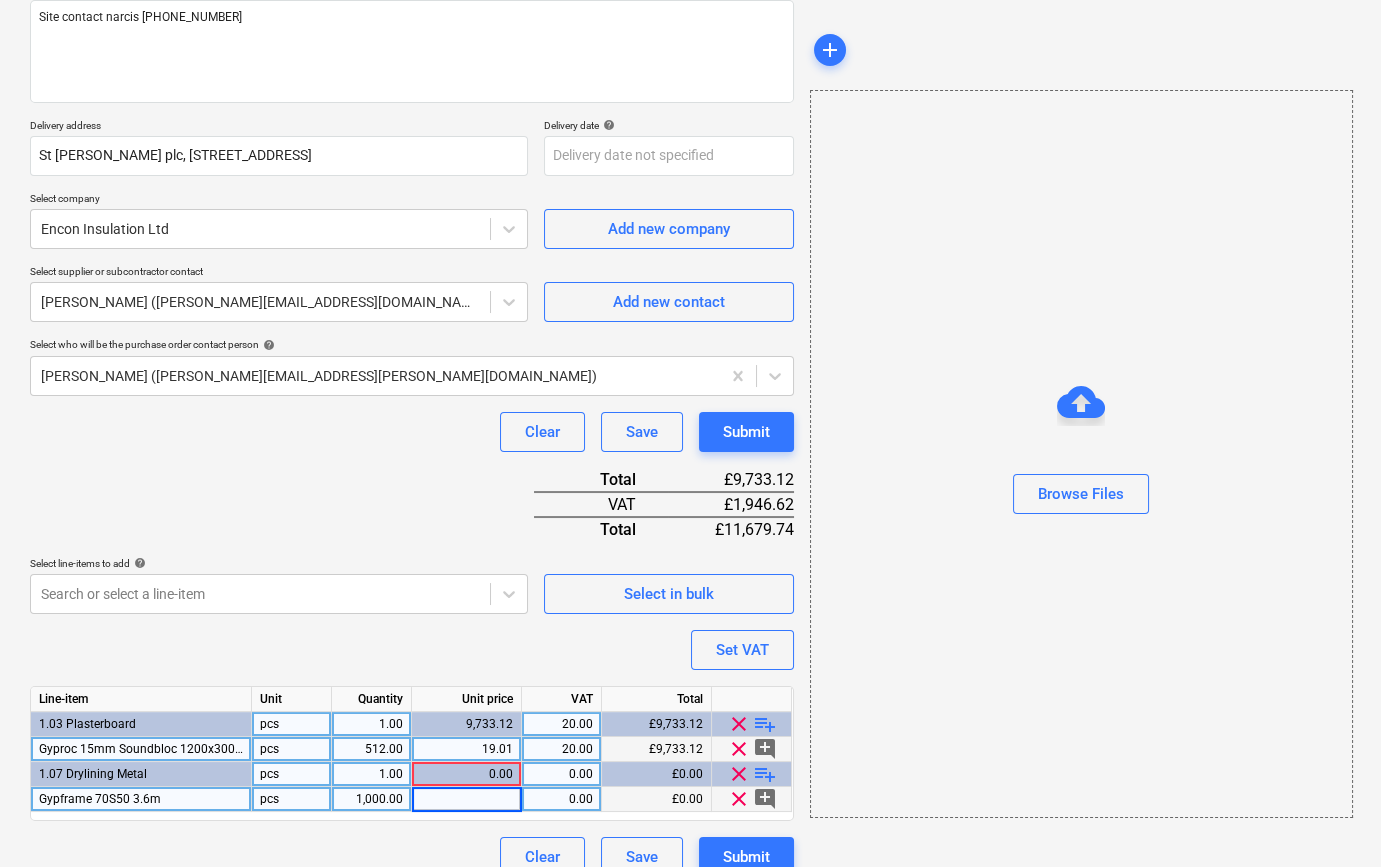 type on "x" 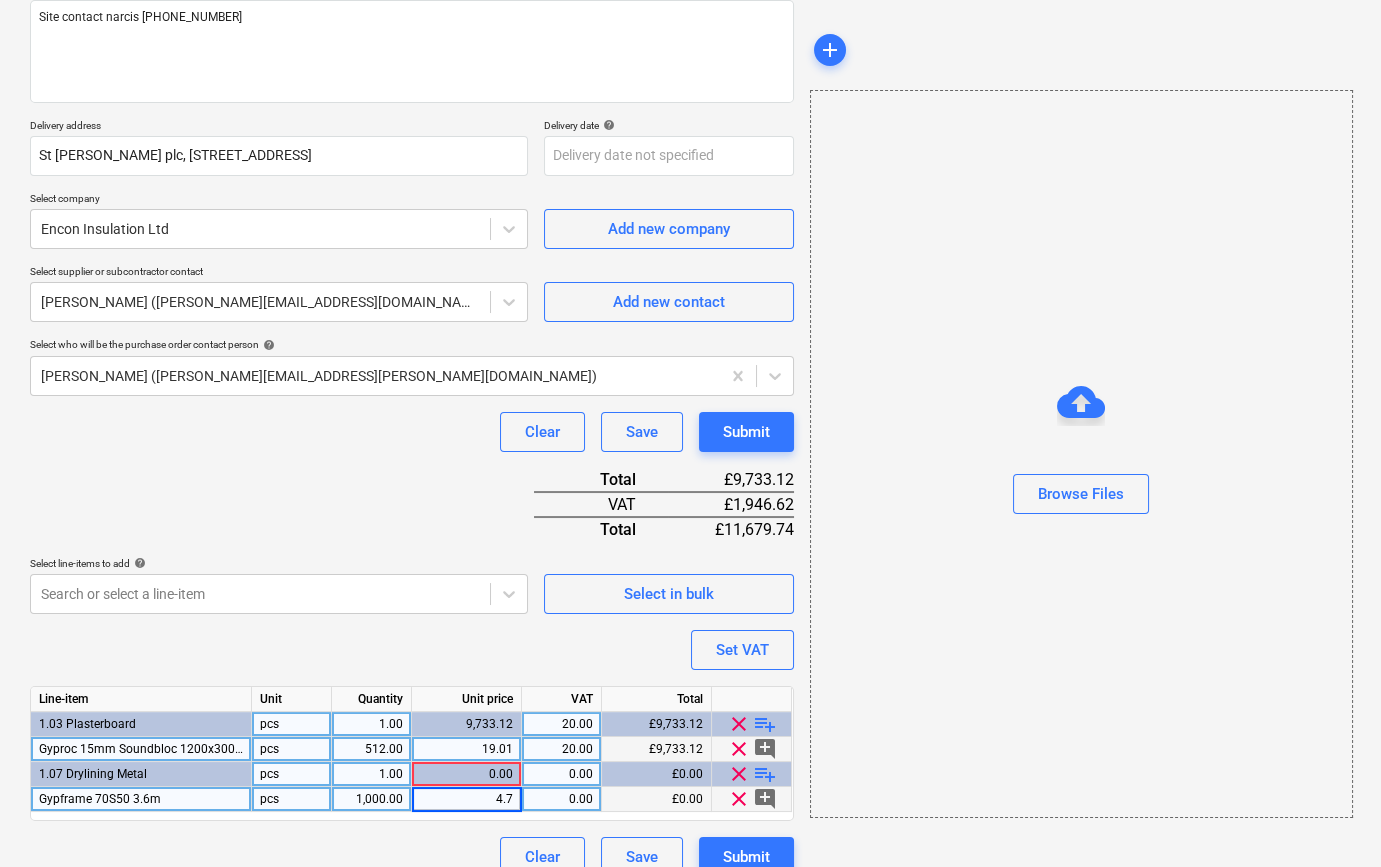type on "4.79" 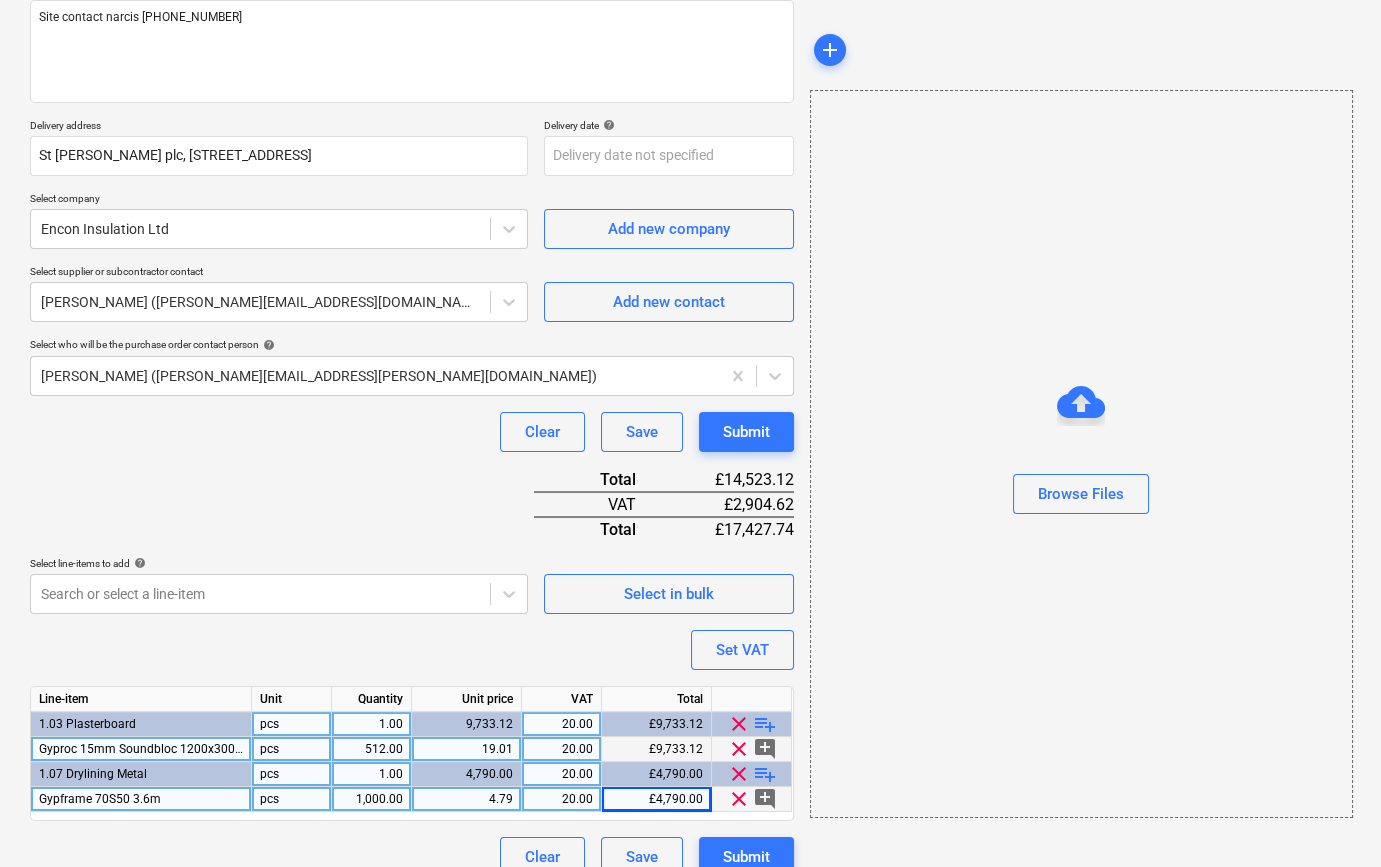 click on "playlist_add" at bounding box center (765, 724) 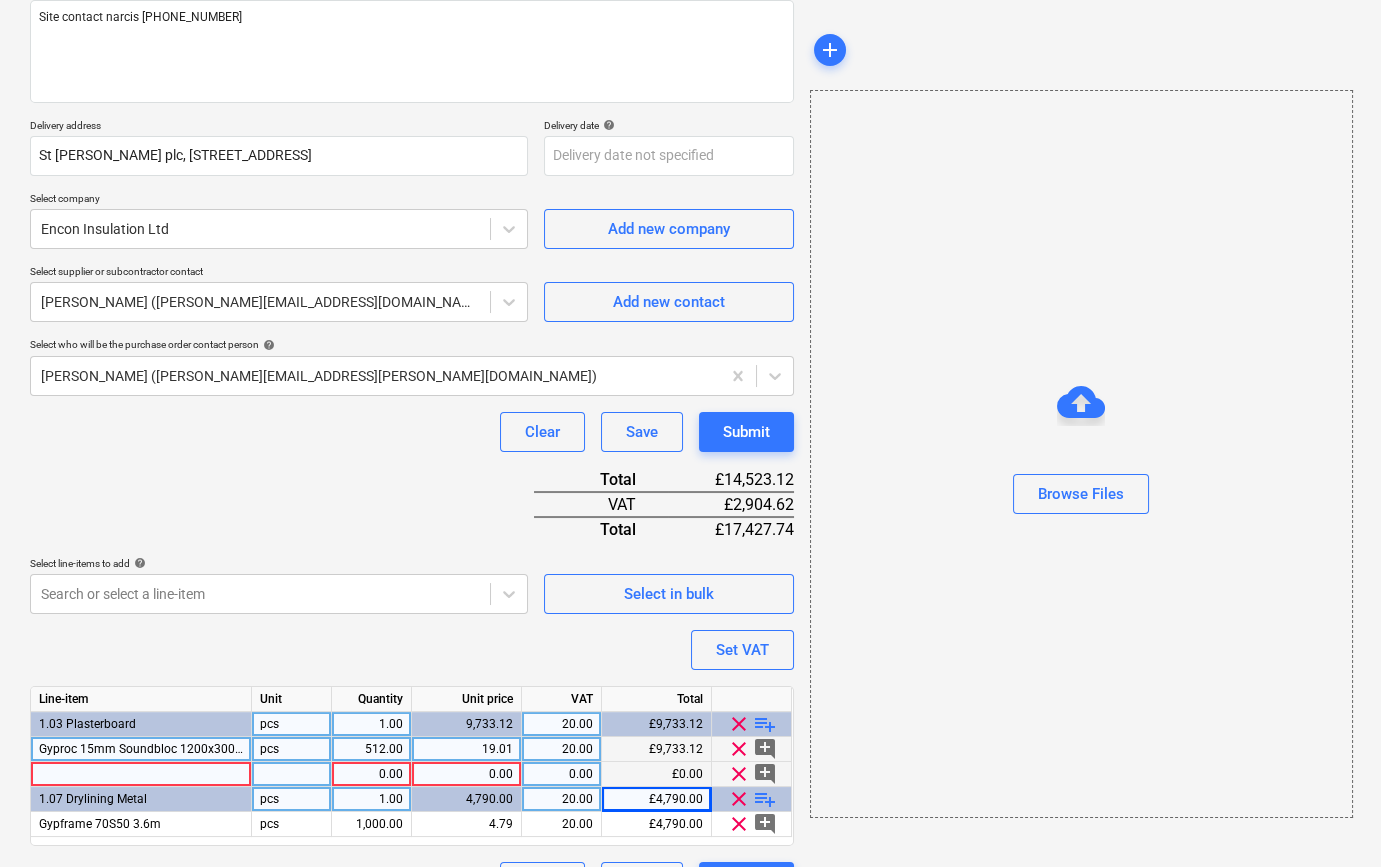 type on "x" 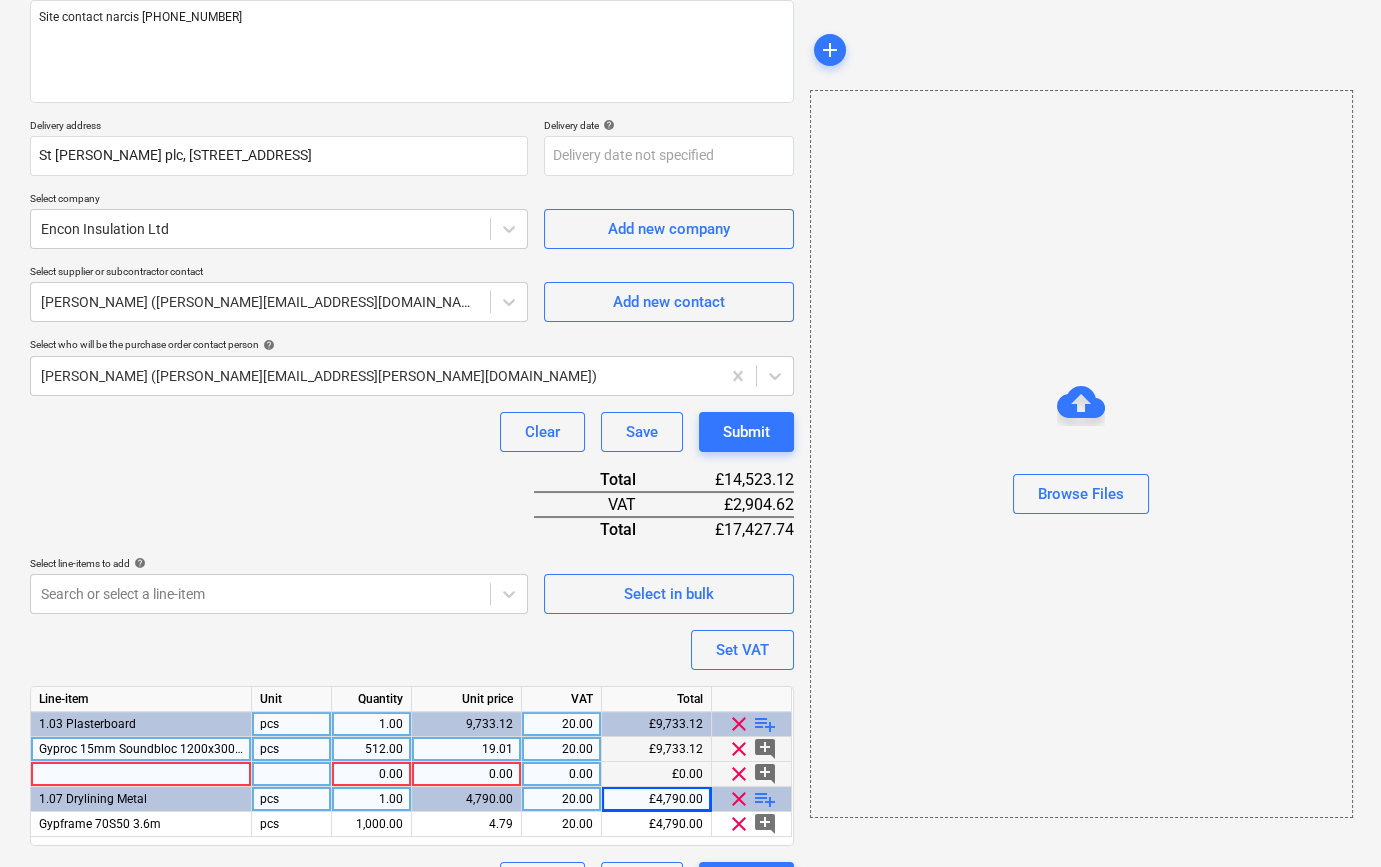 click at bounding box center (141, 774) 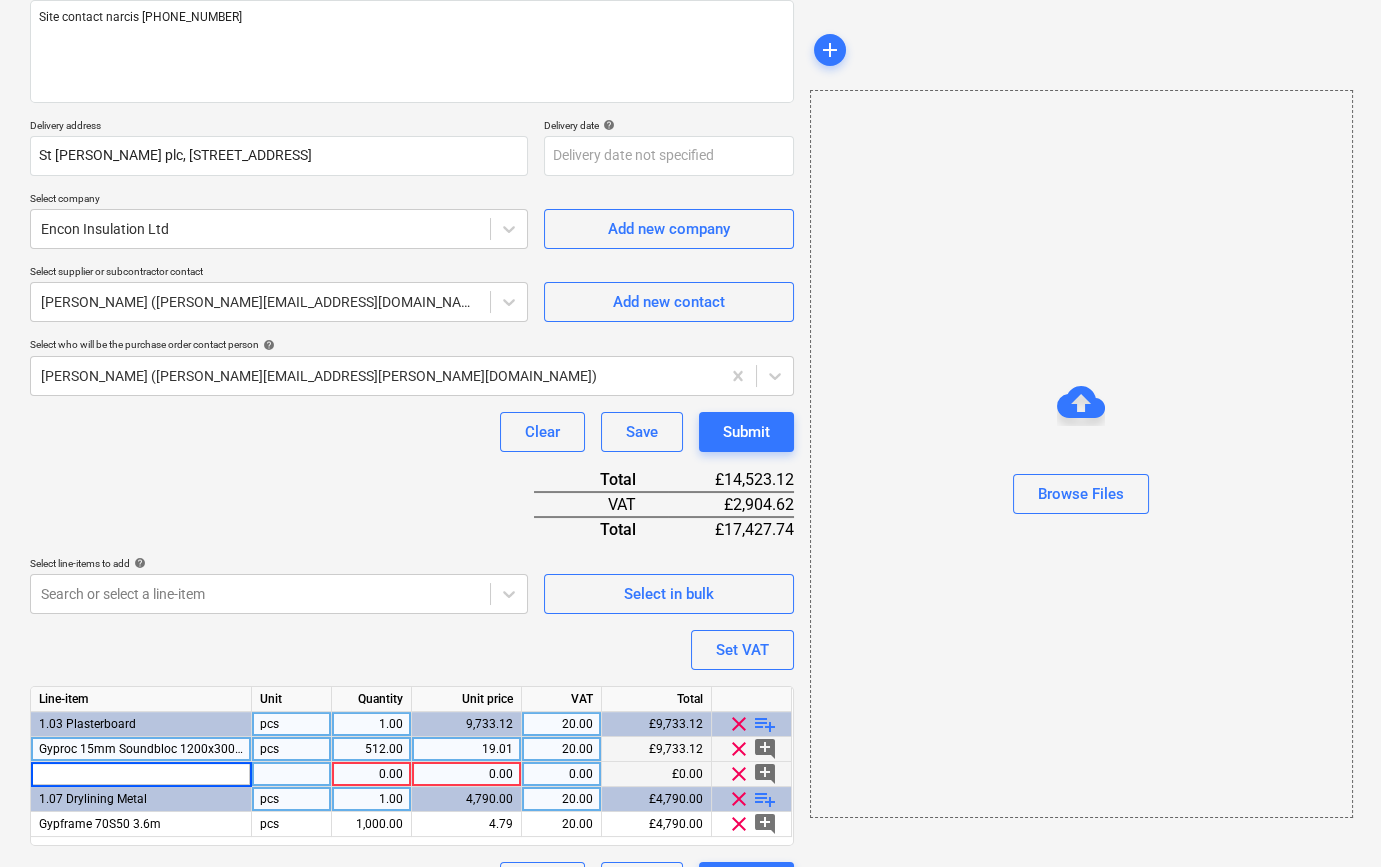 type on "Gyproc 12.5mm Wallboard 1200x3000mm TE" 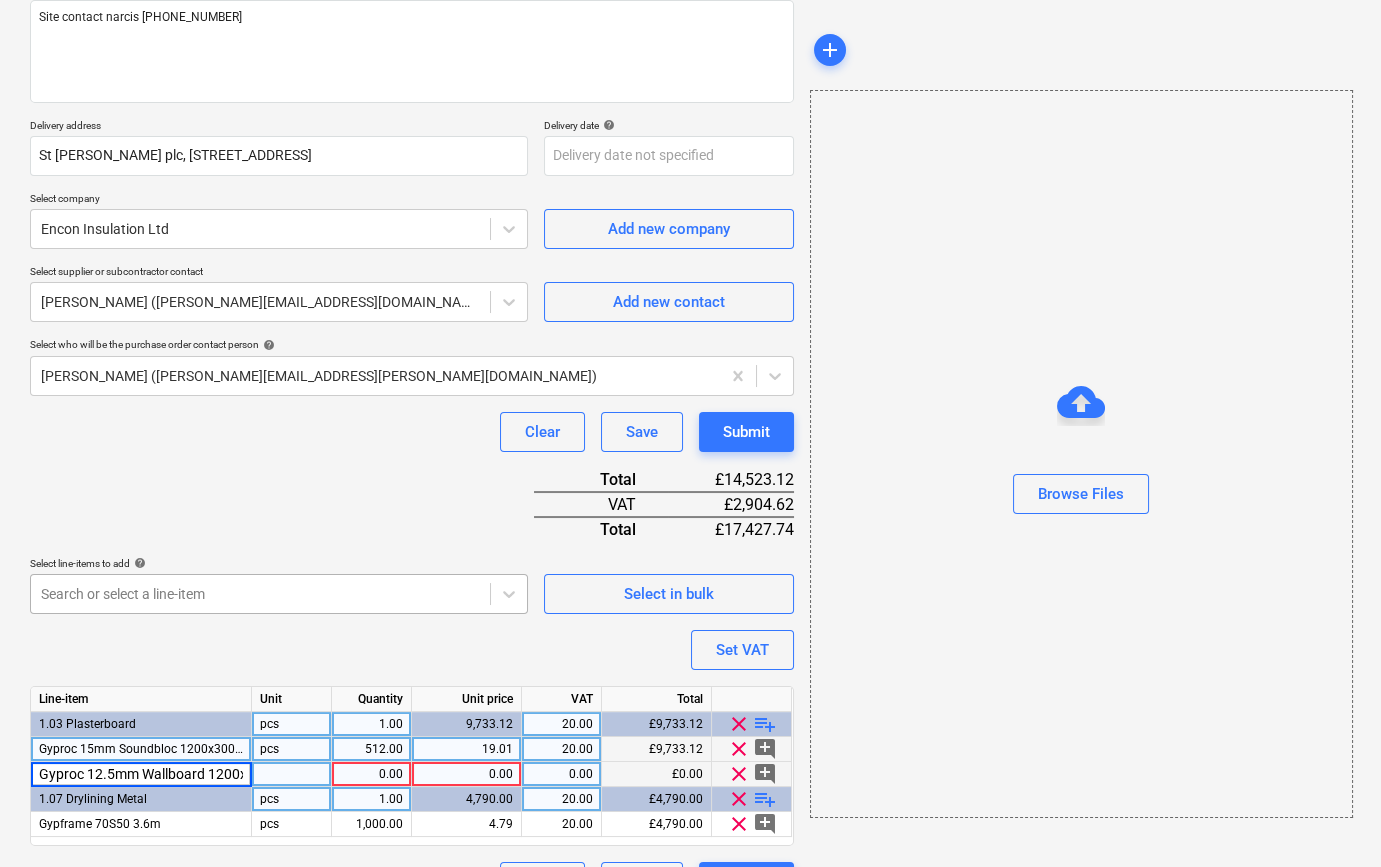 scroll, scrollTop: 0, scrollLeft: 81, axis: horizontal 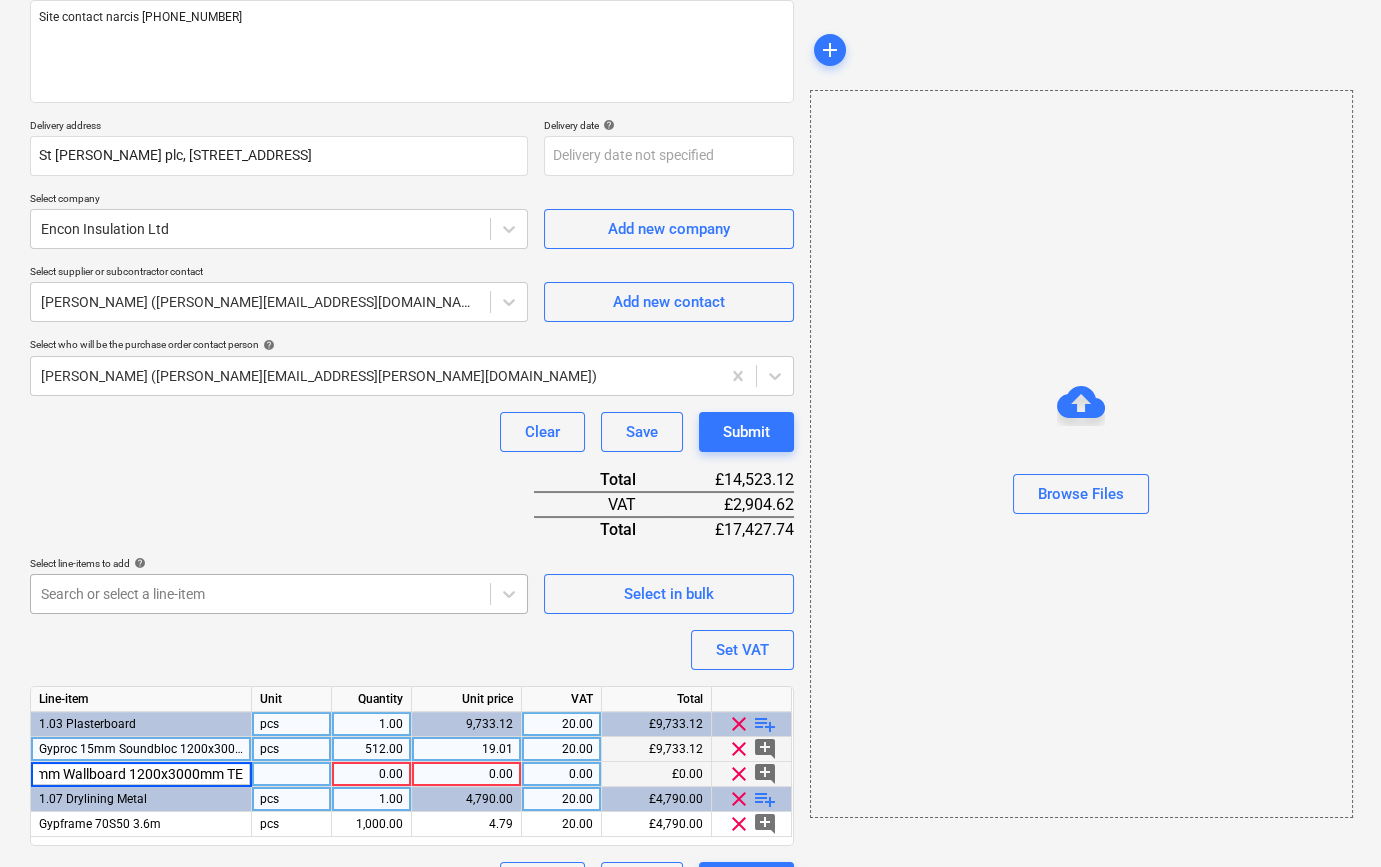type on "x" 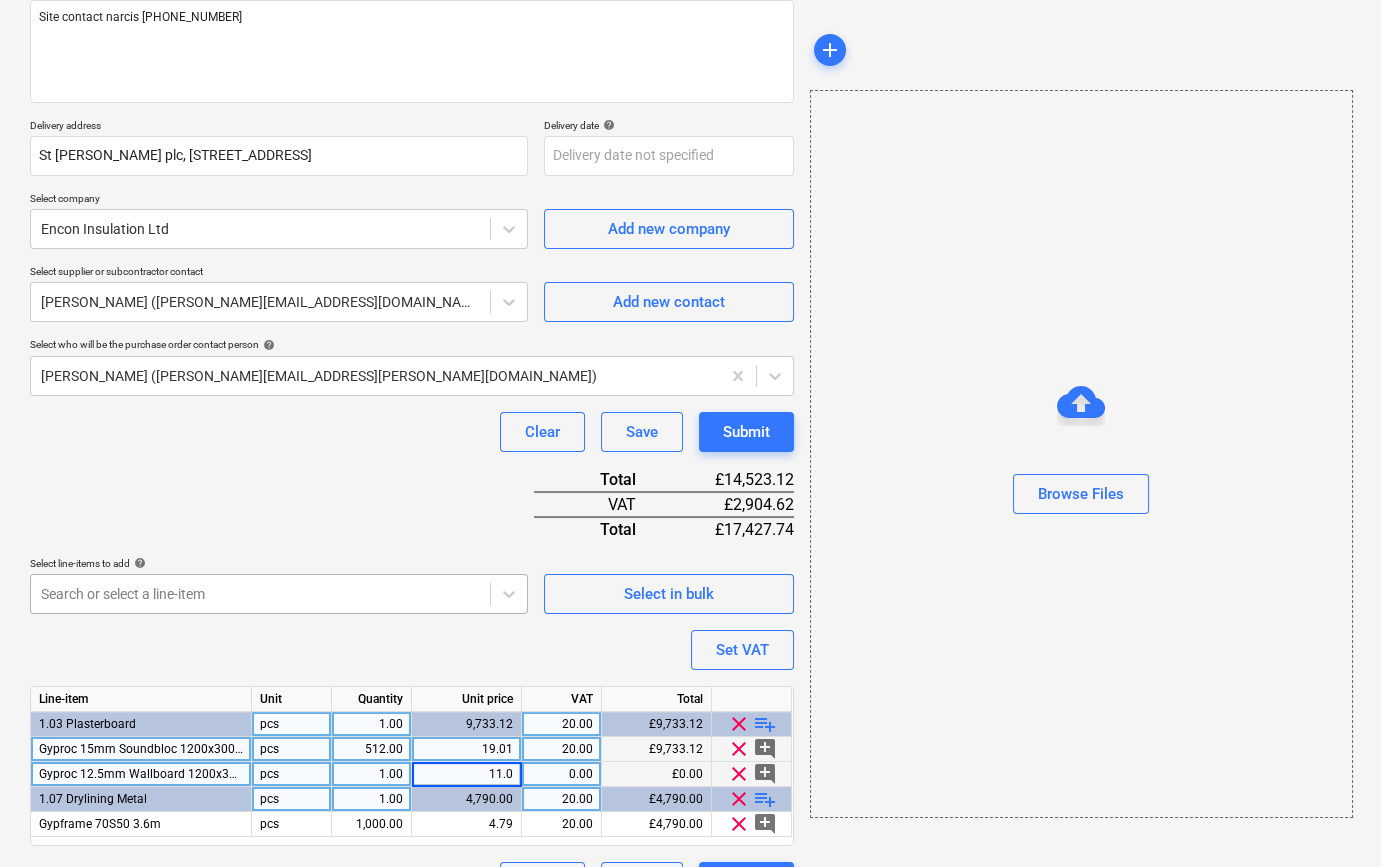 type on "11.01" 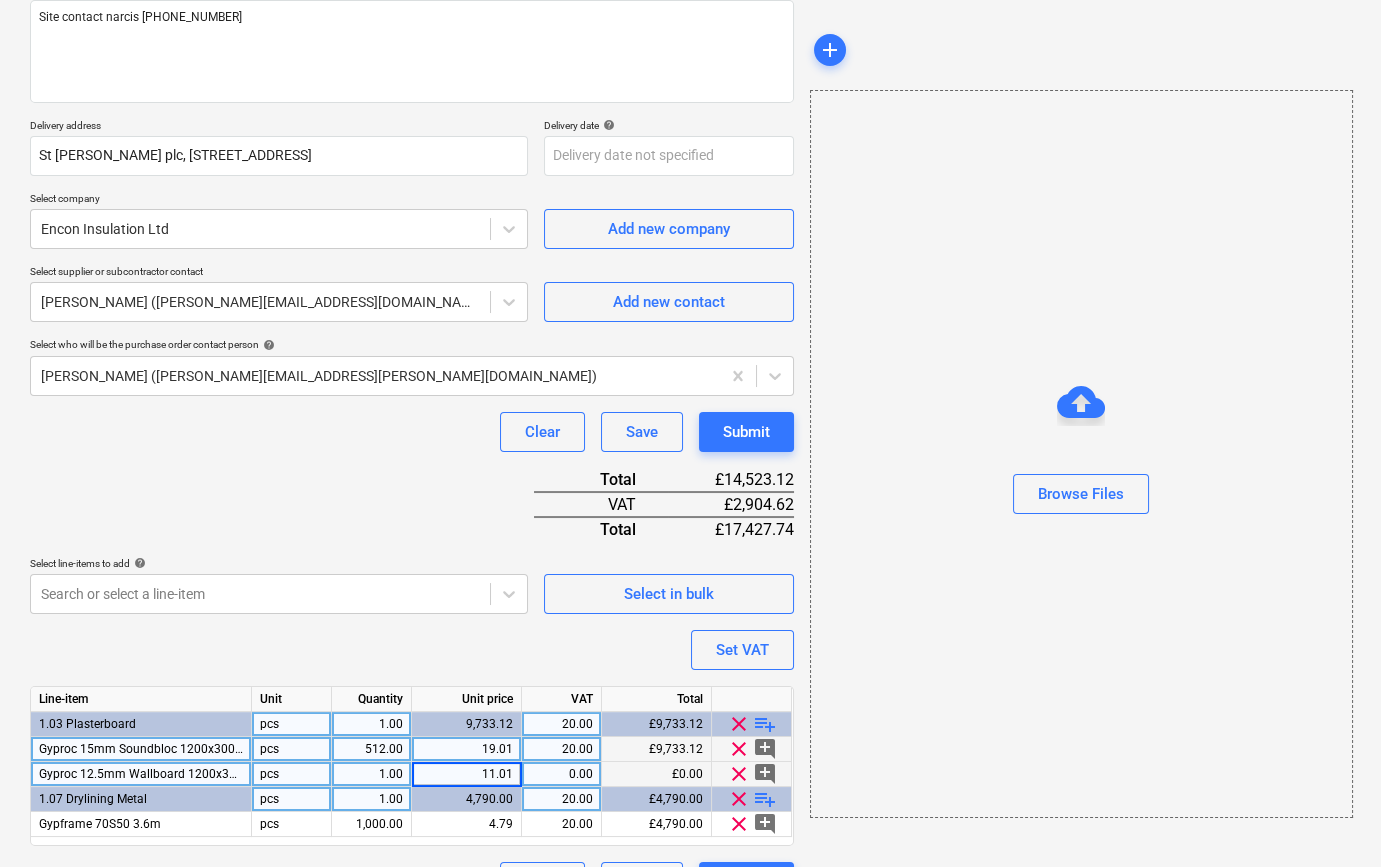 click on "1.00" at bounding box center (371, 774) 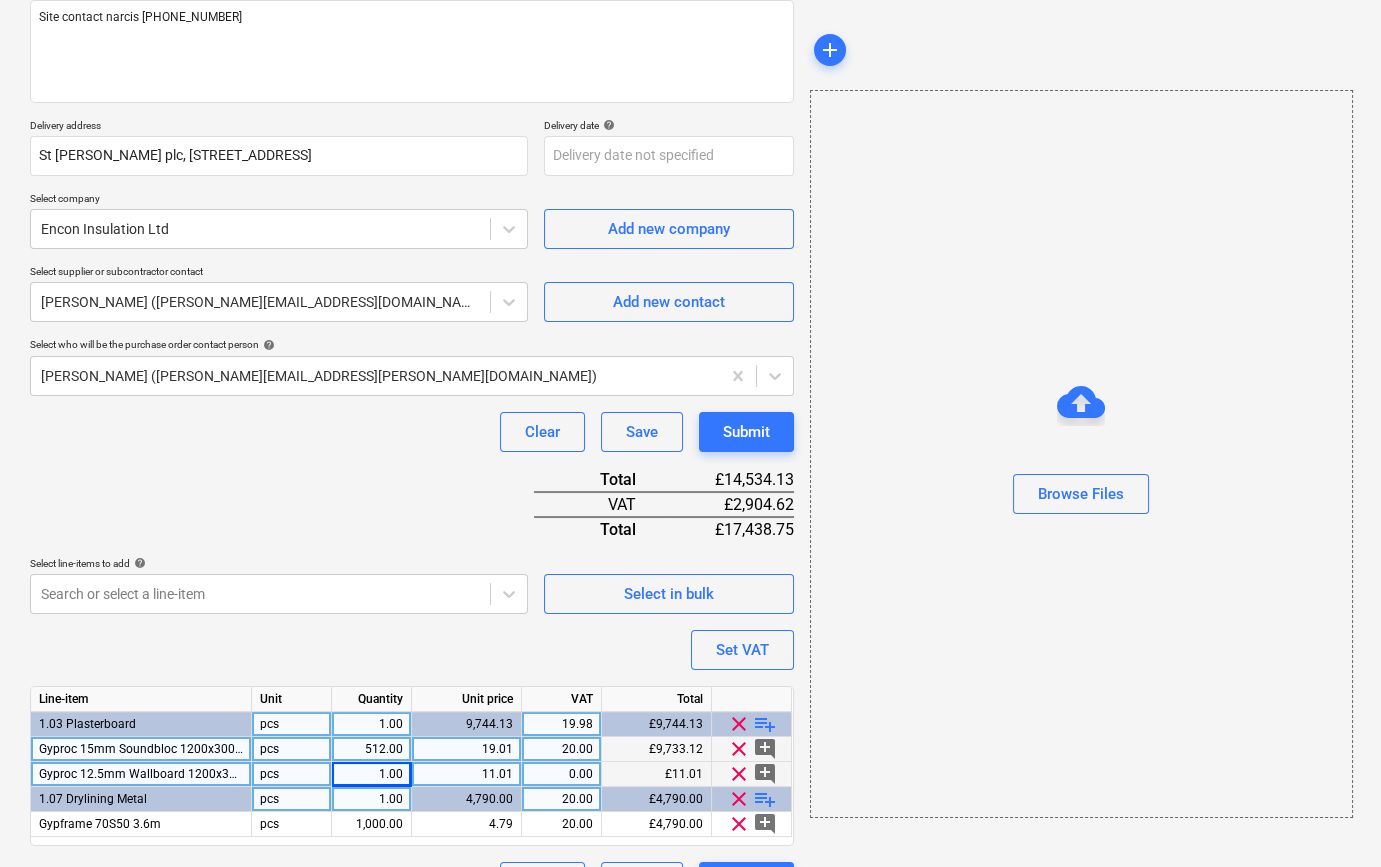click on "1.00" at bounding box center [371, 774] 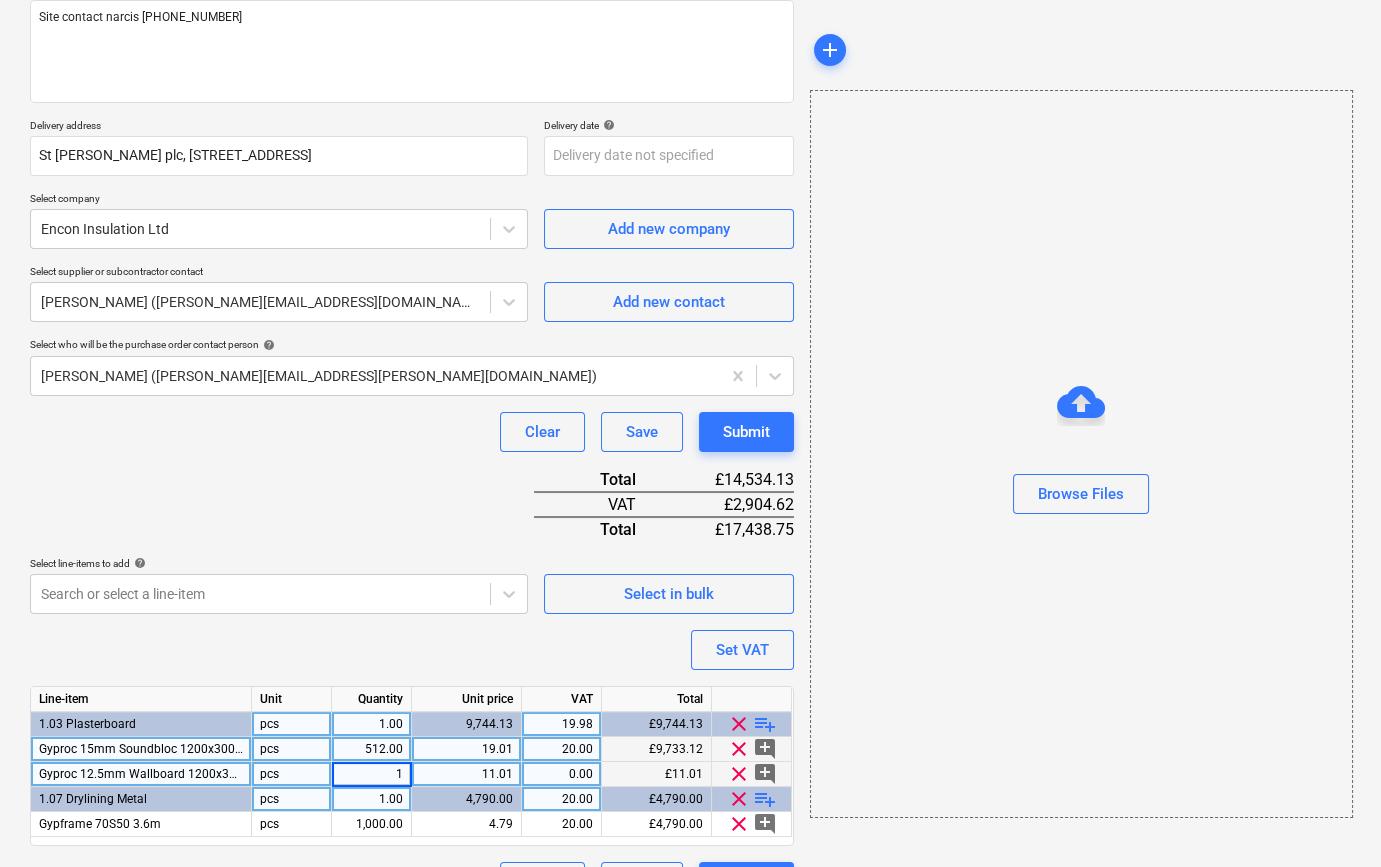 type on "x" 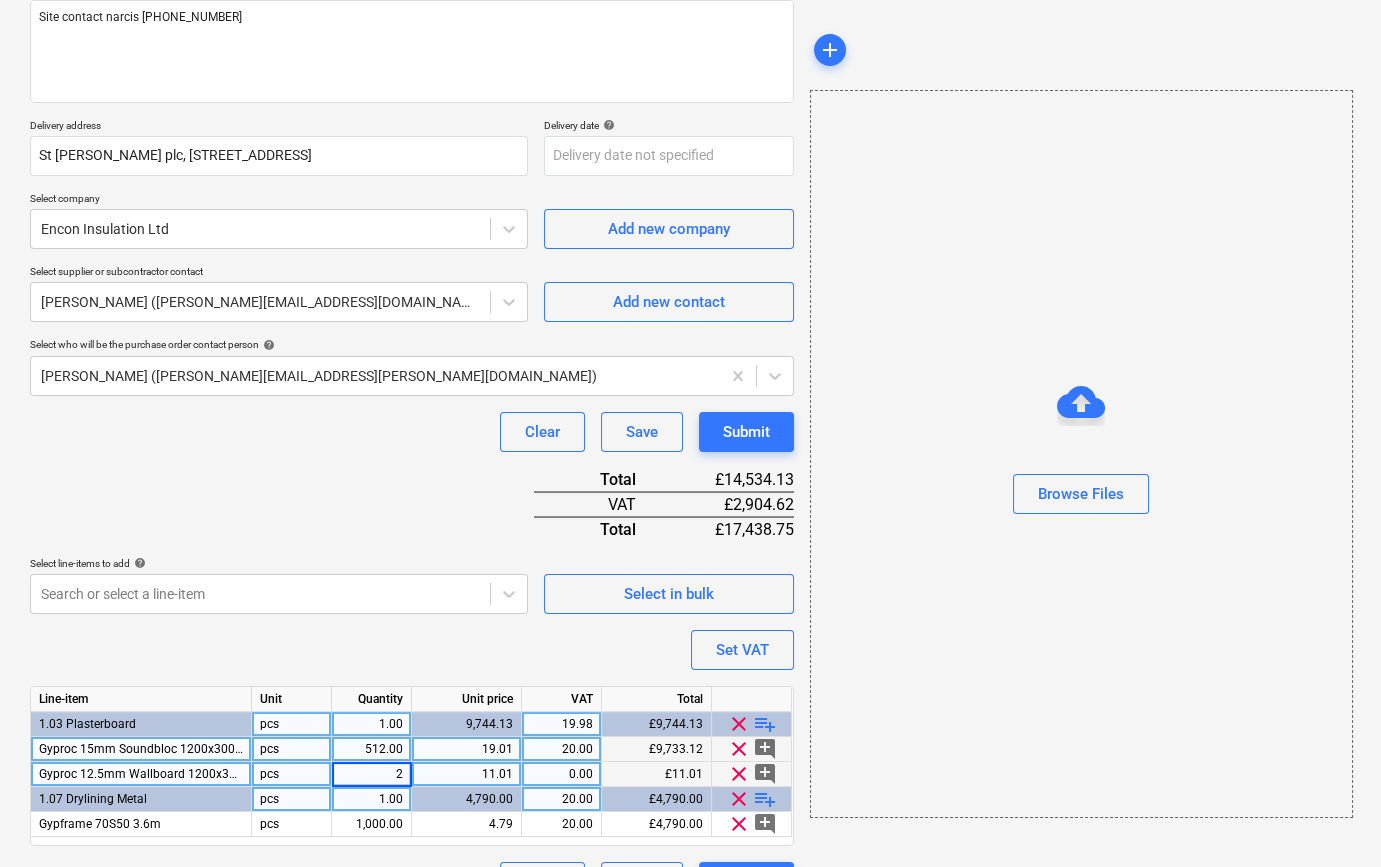 type on "20" 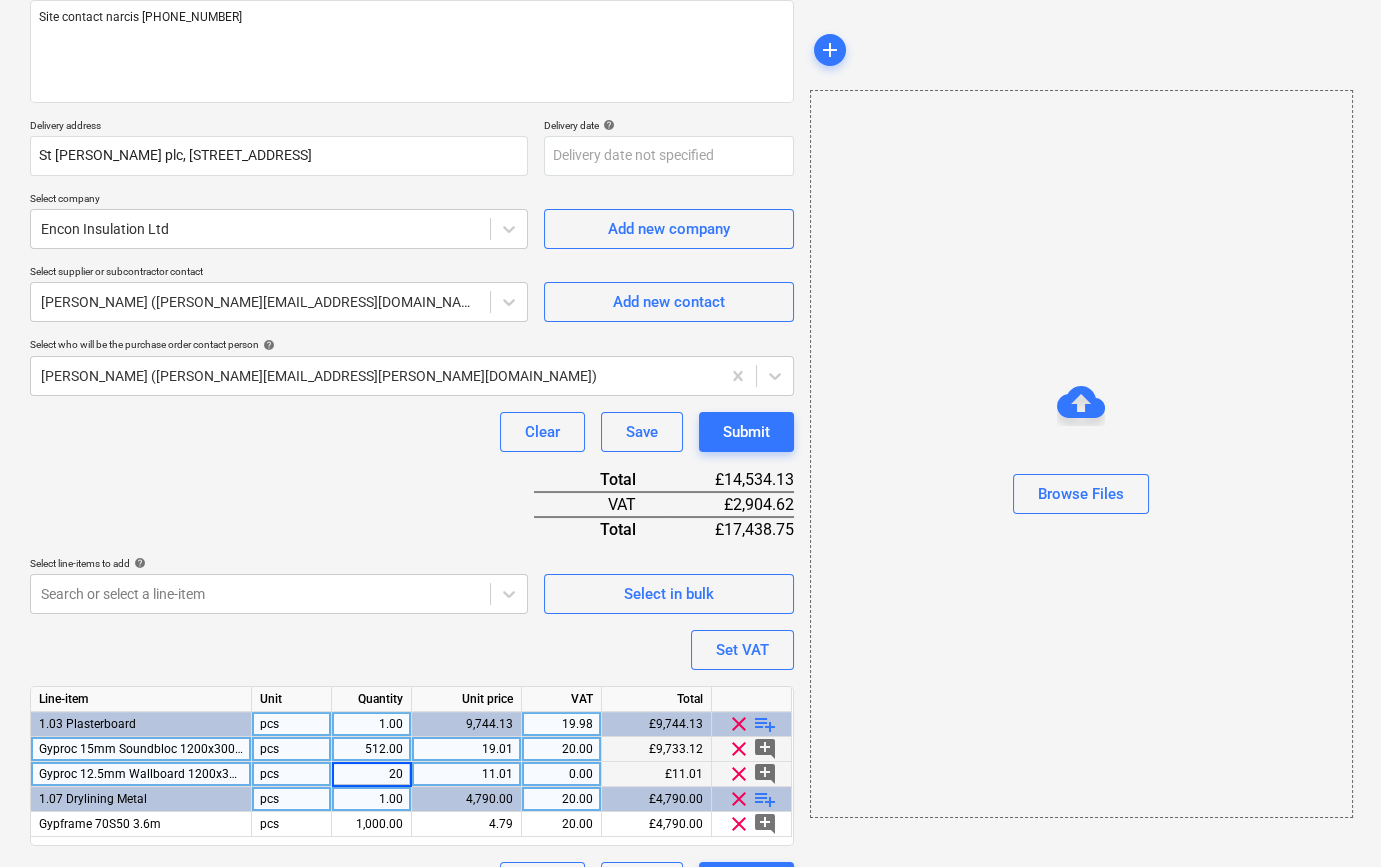 type on "x" 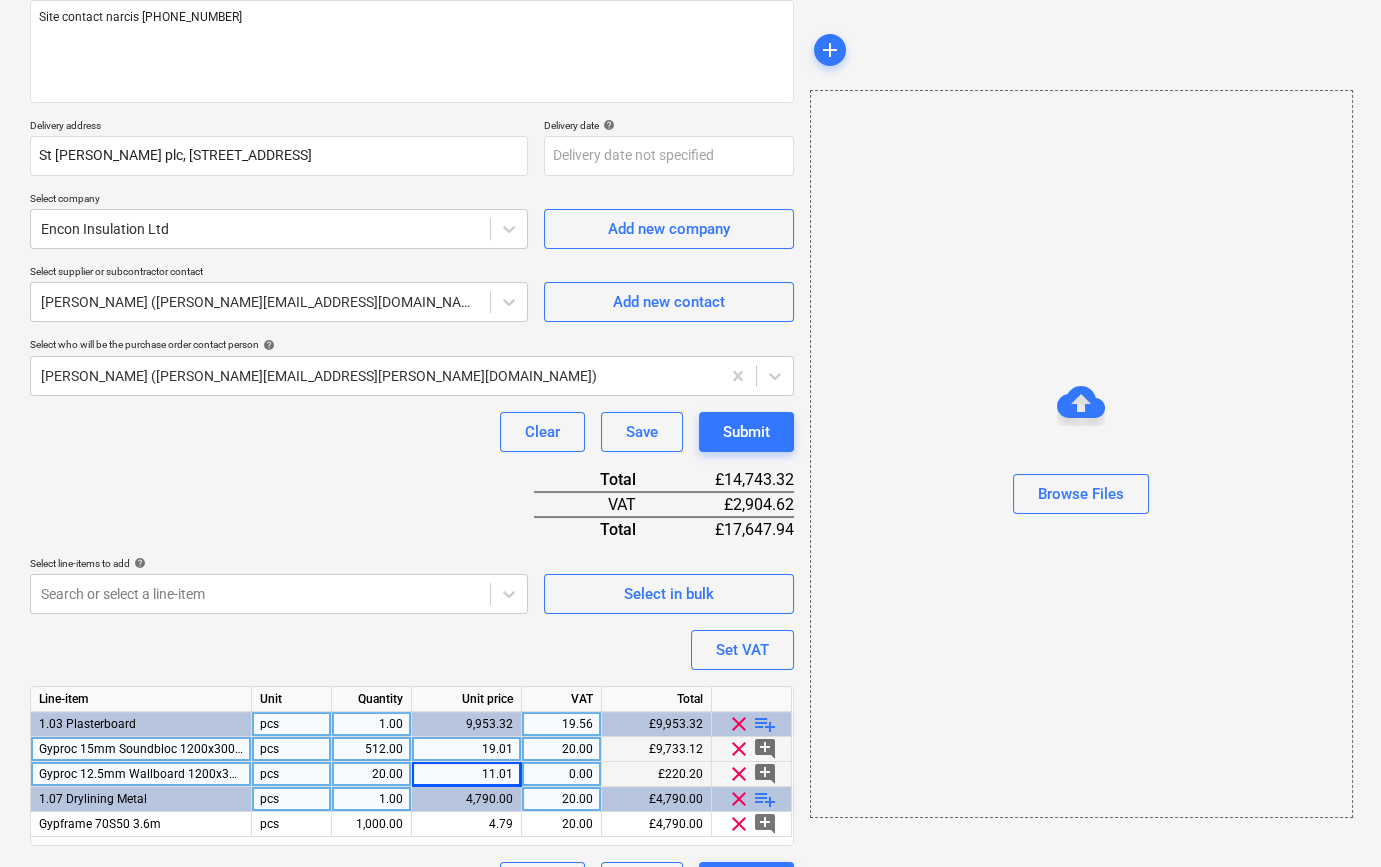 click on "20.00" at bounding box center [371, 774] 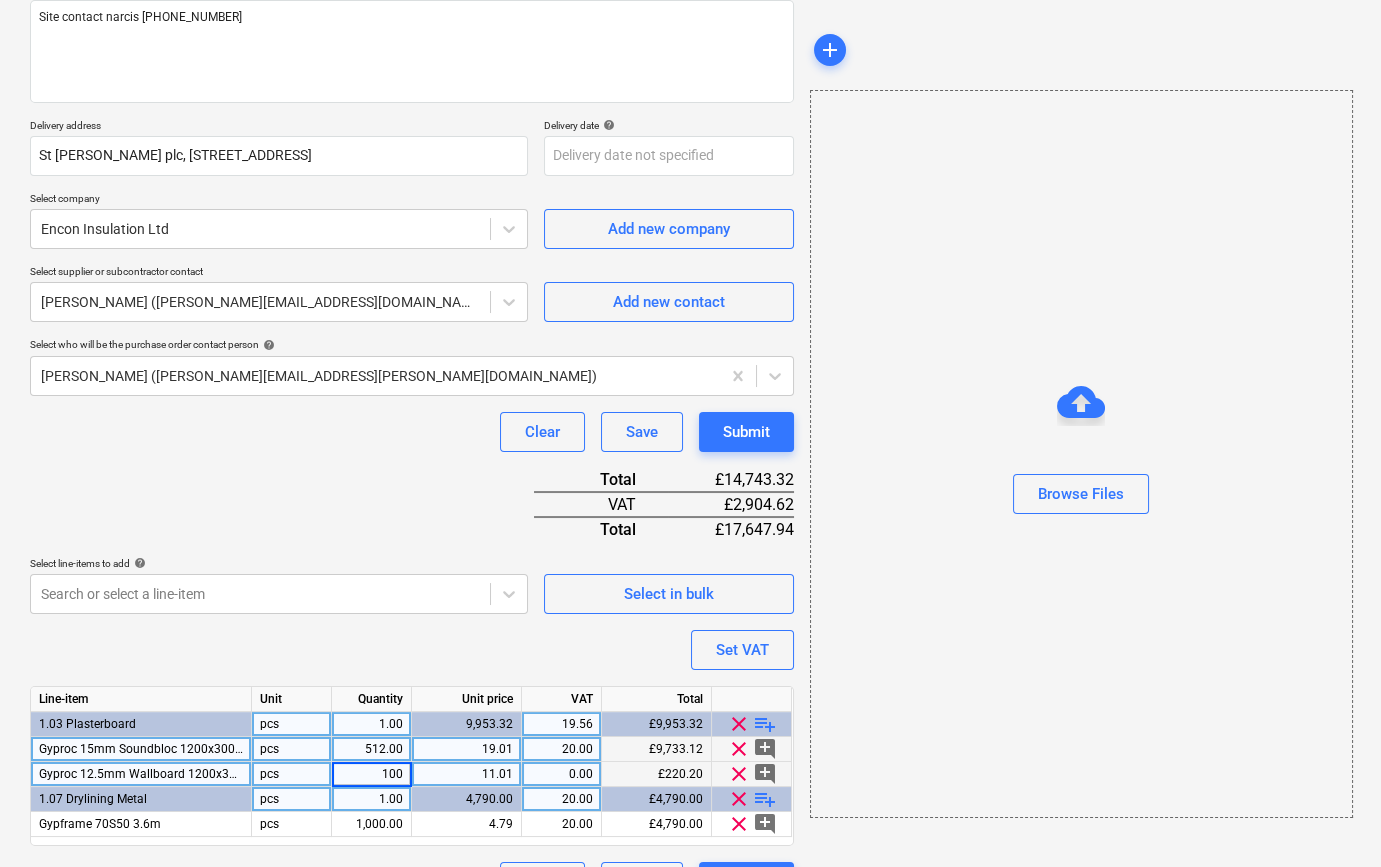 type on "1000" 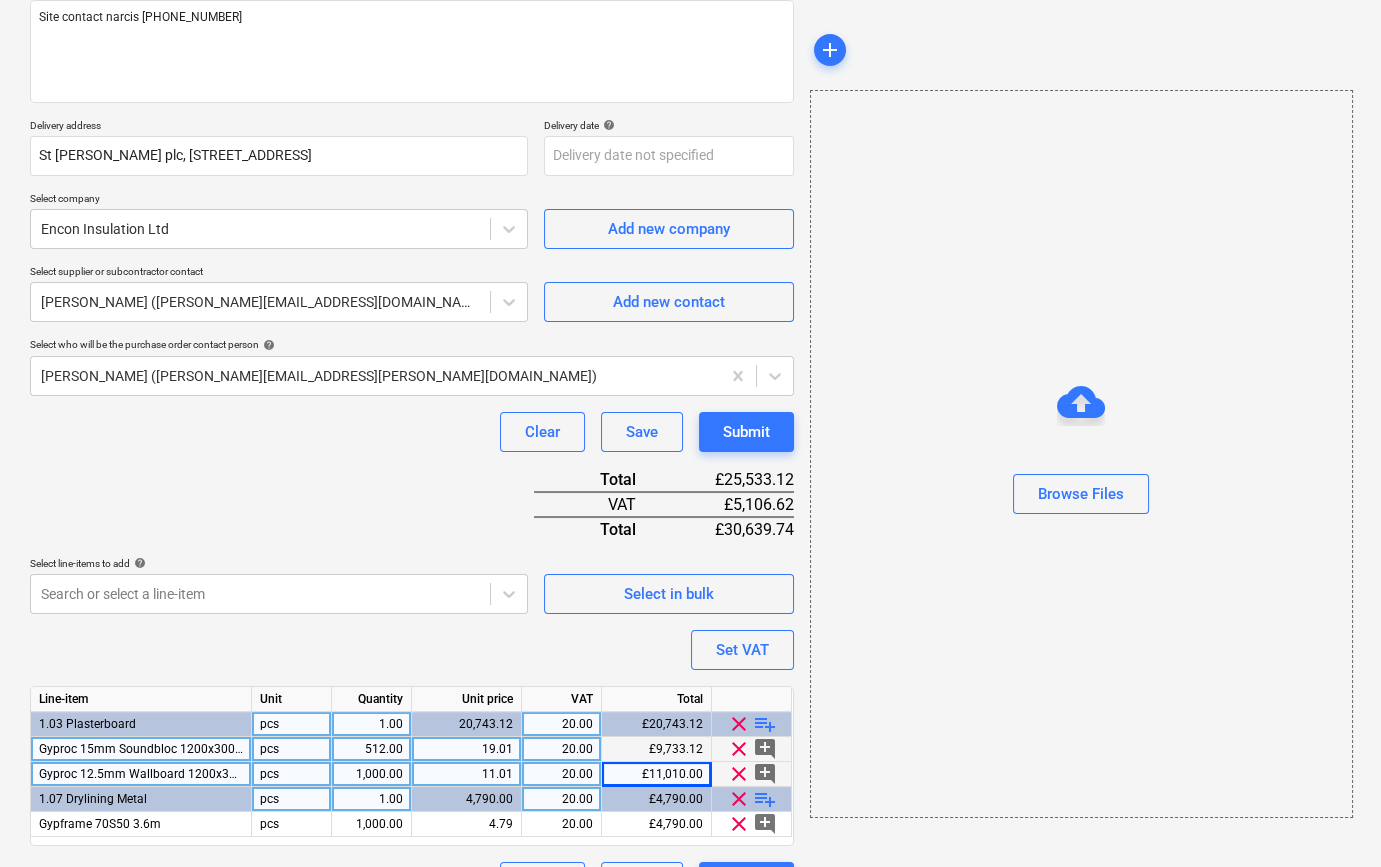 click on "playlist_add" at bounding box center (765, 724) 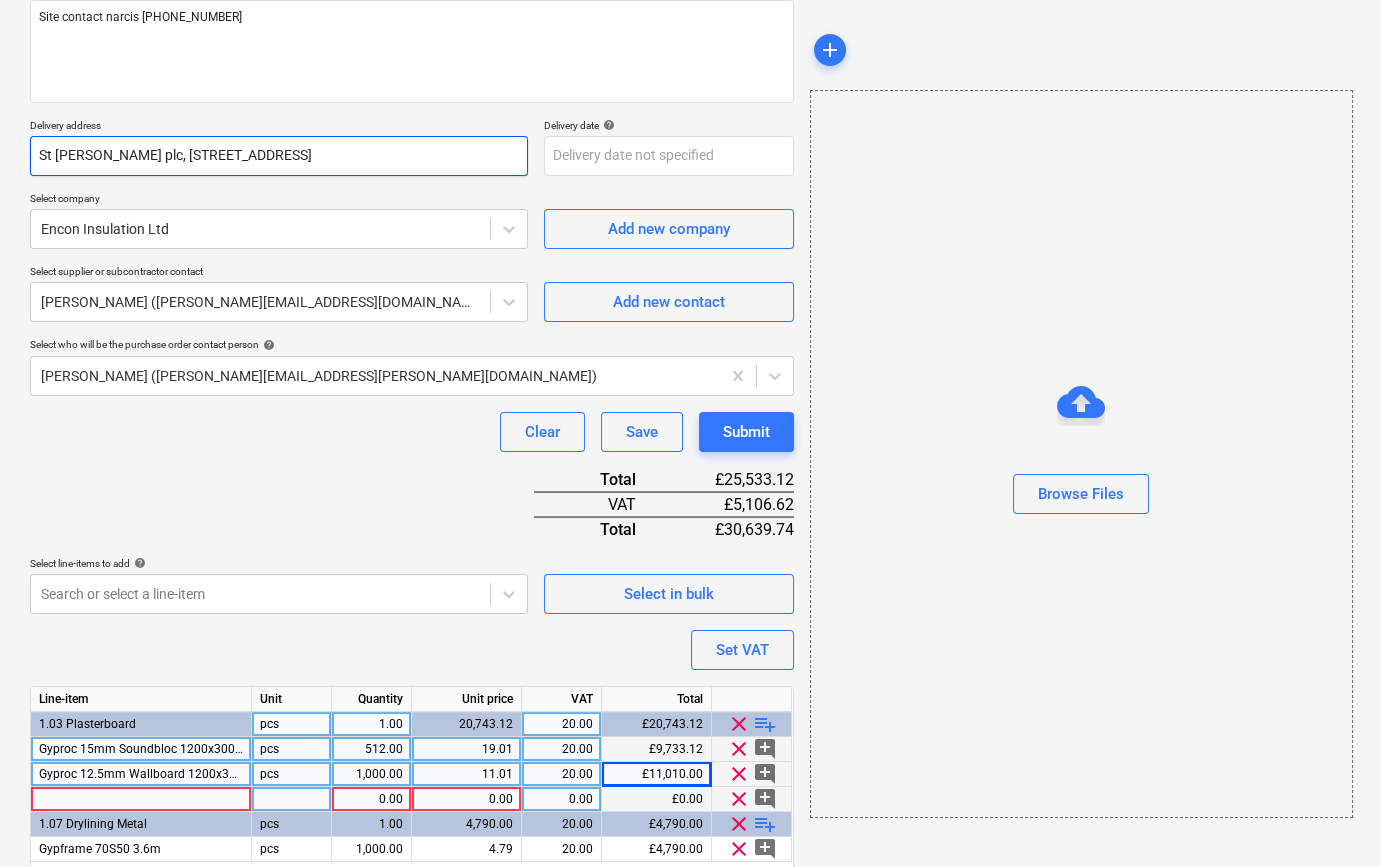 type on "x" 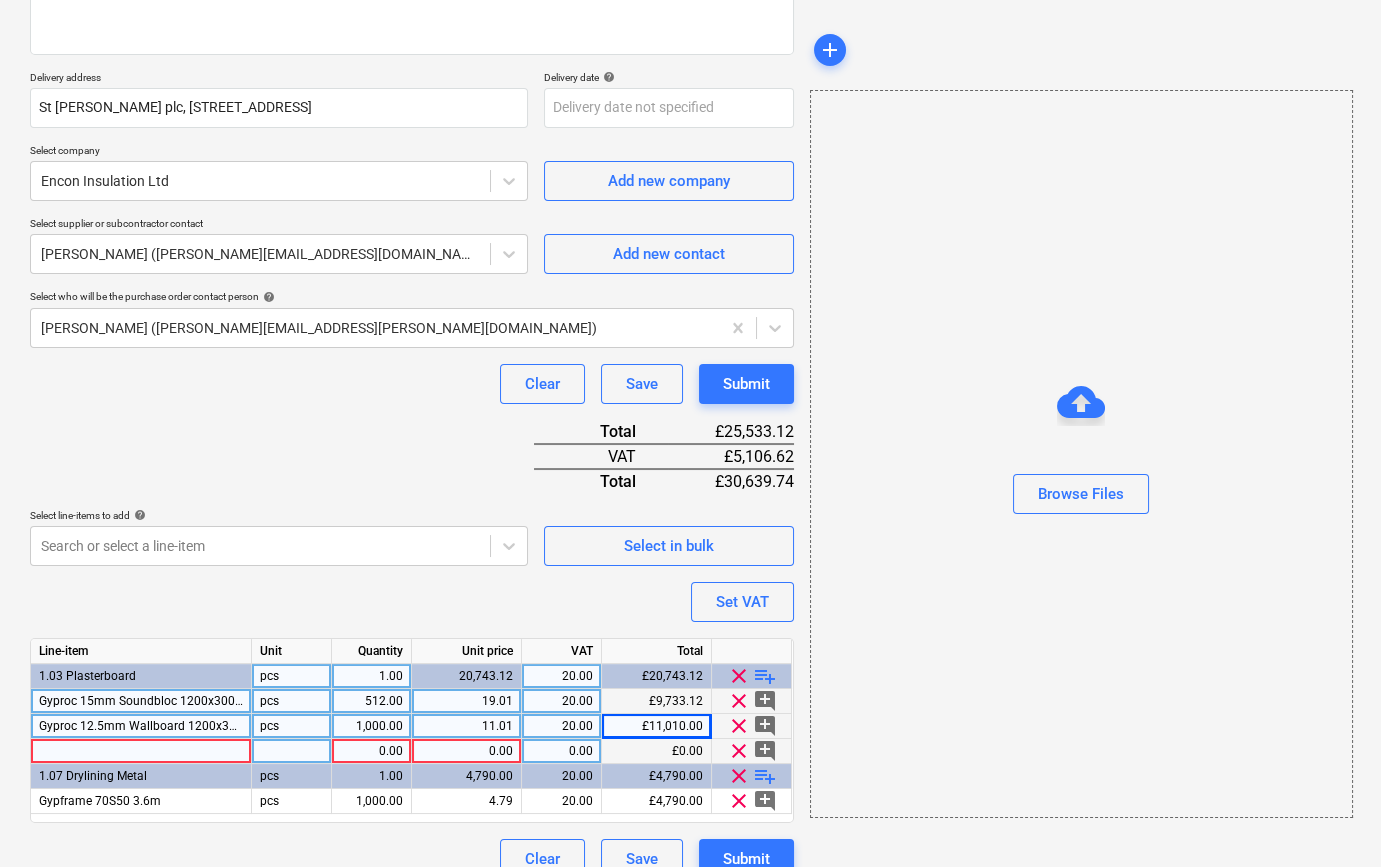 scroll, scrollTop: 330, scrollLeft: 0, axis: vertical 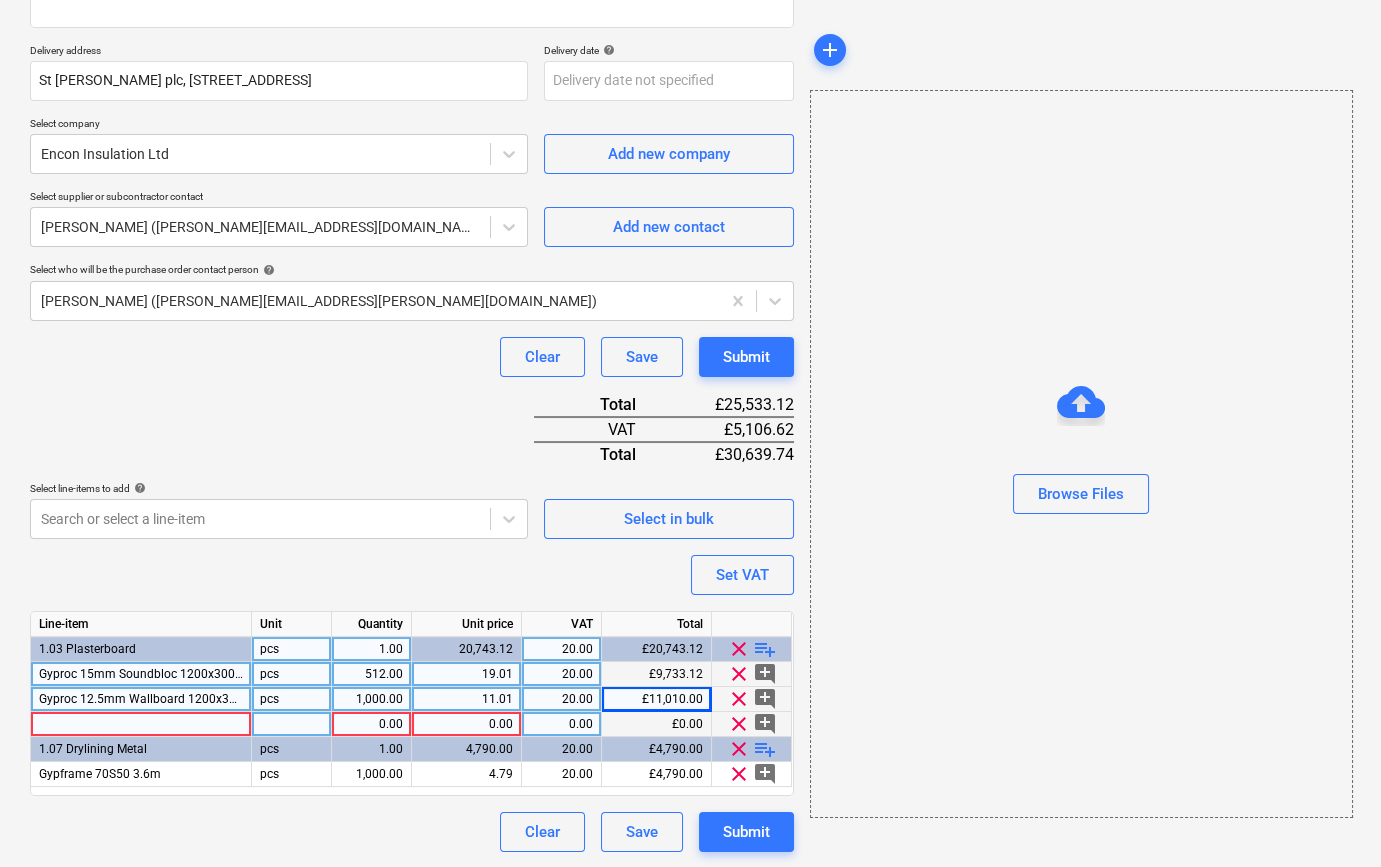 click at bounding box center (141, 724) 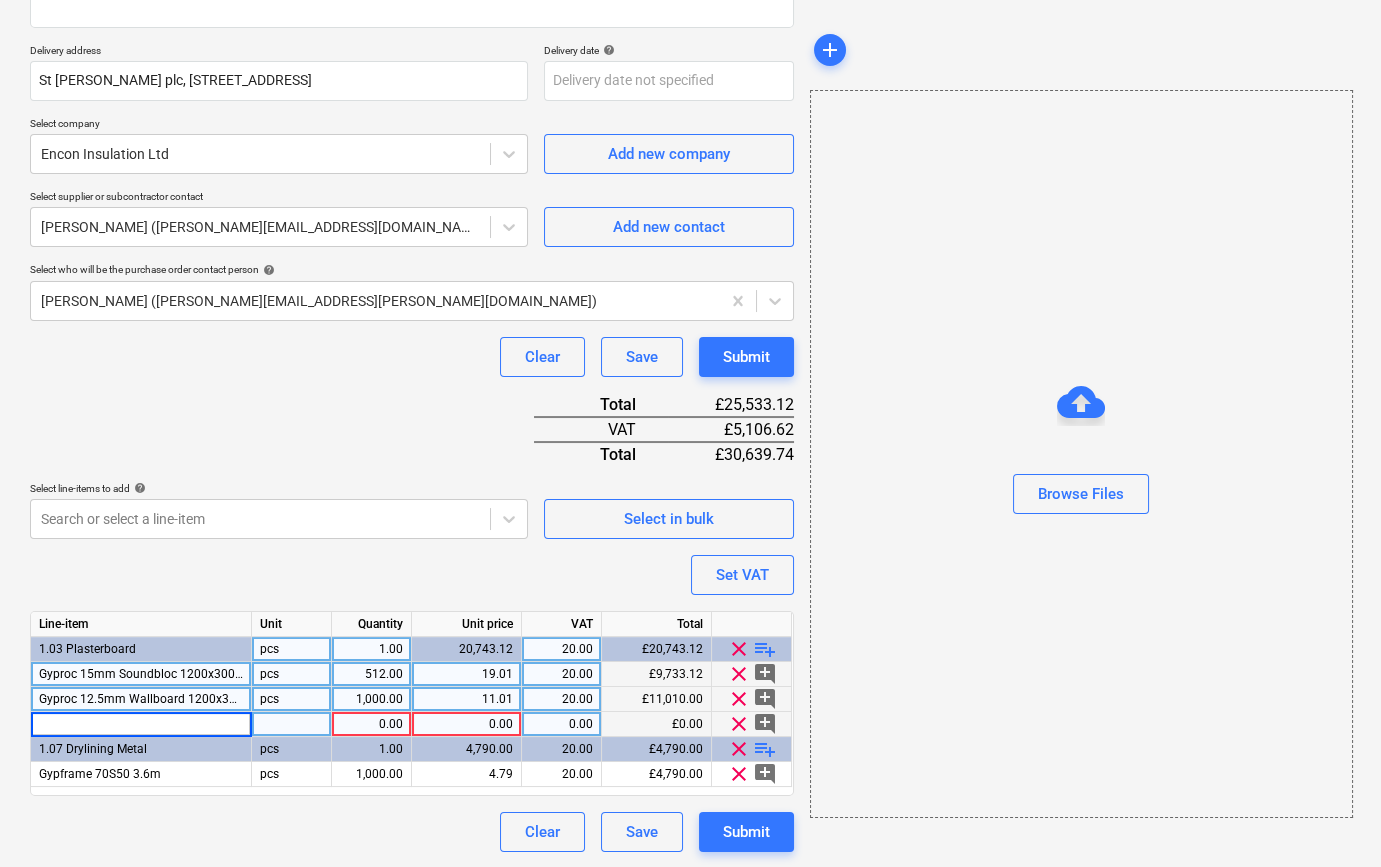 type on "Gyproc 12.5mm Moisture board 1200x3000mm TE" 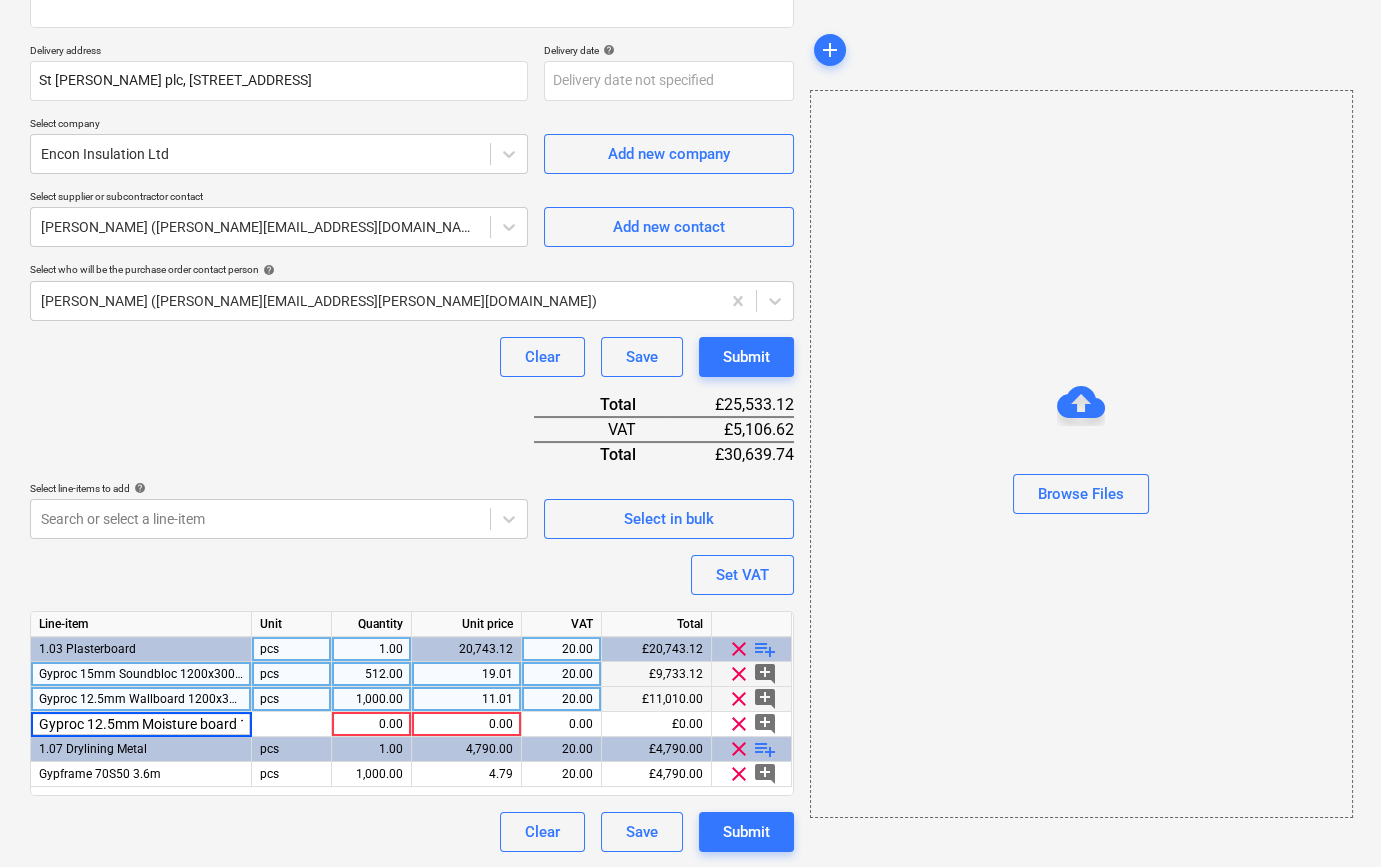 scroll, scrollTop: 0, scrollLeft: 110, axis: horizontal 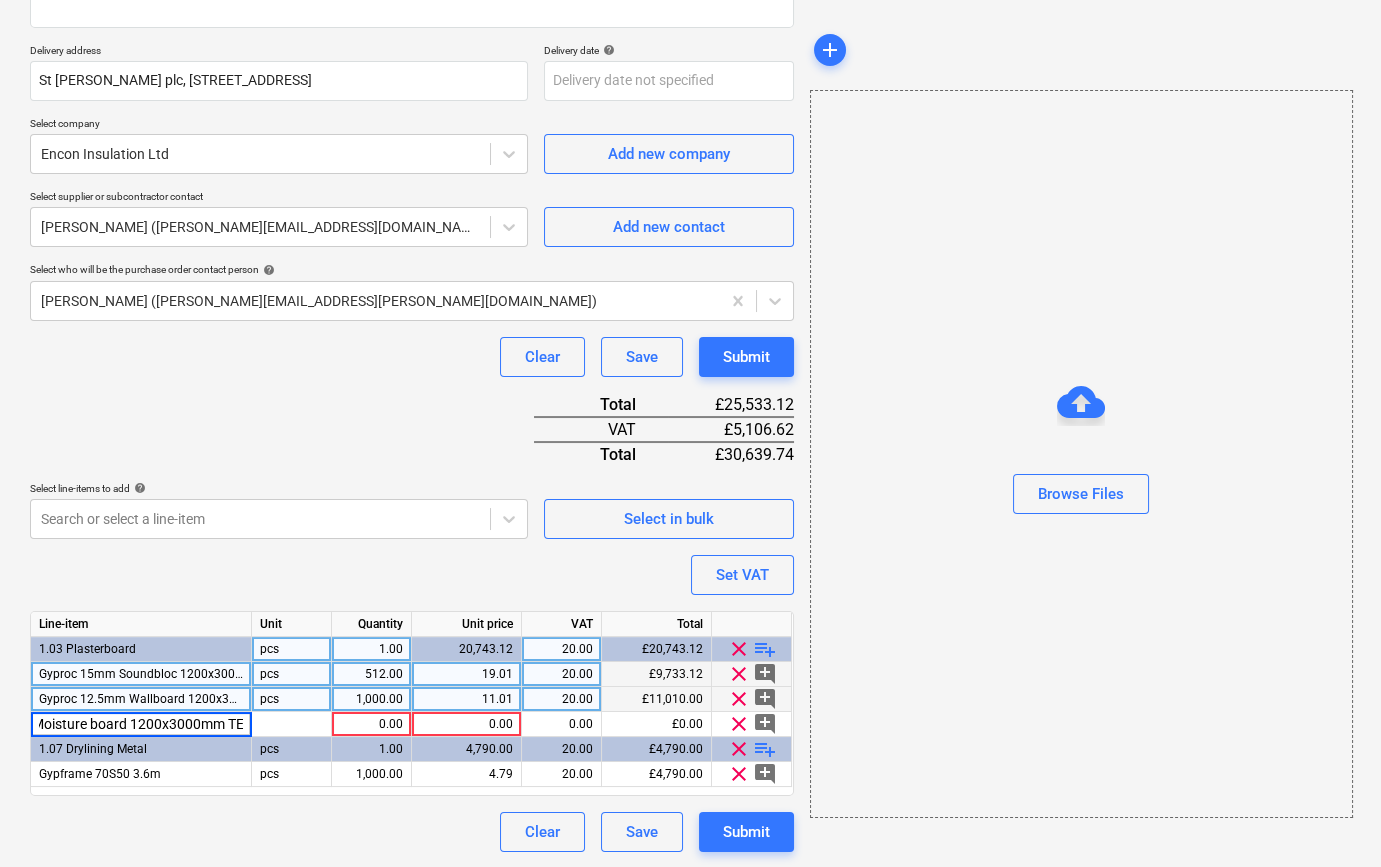type on "x" 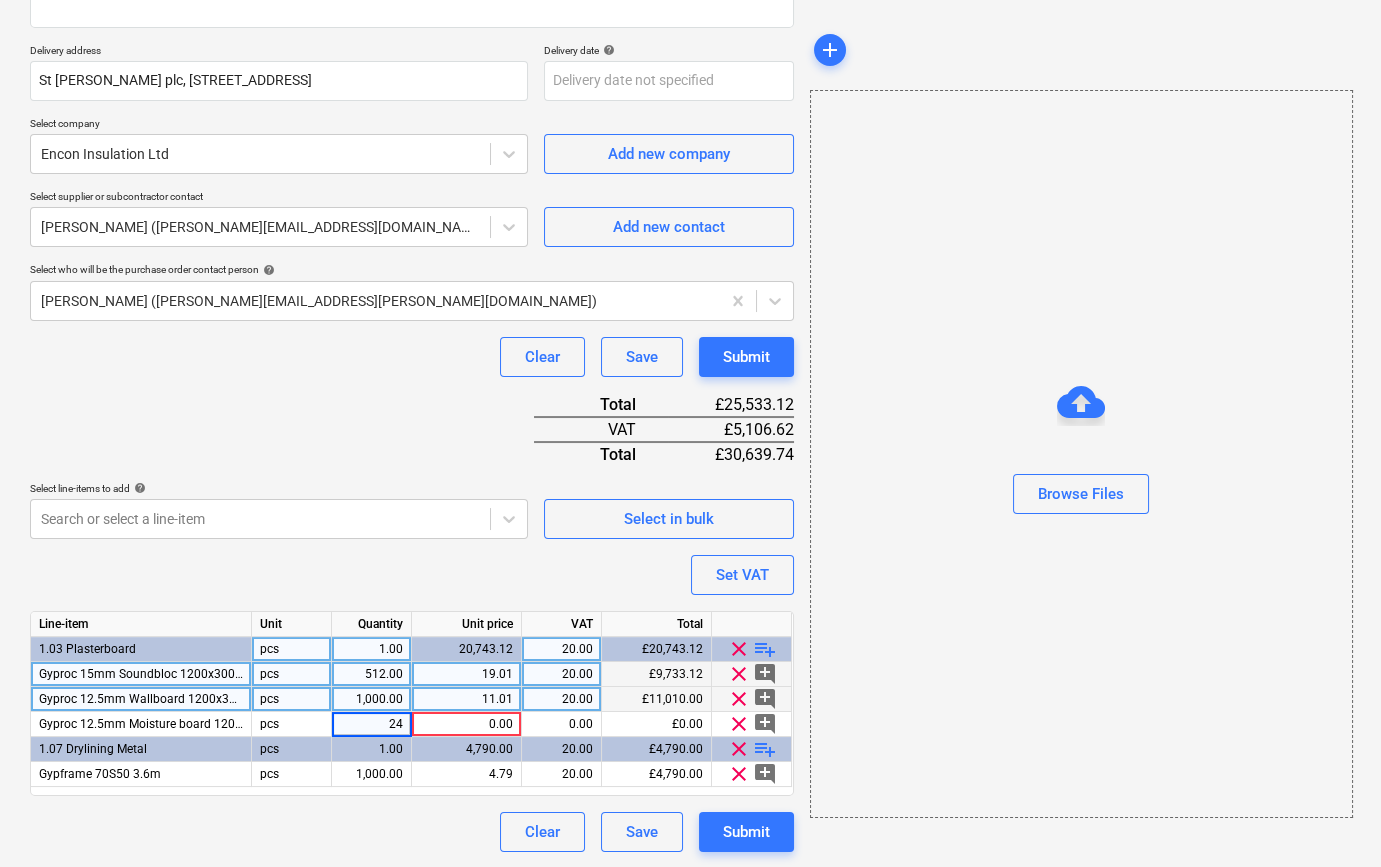 type on "240" 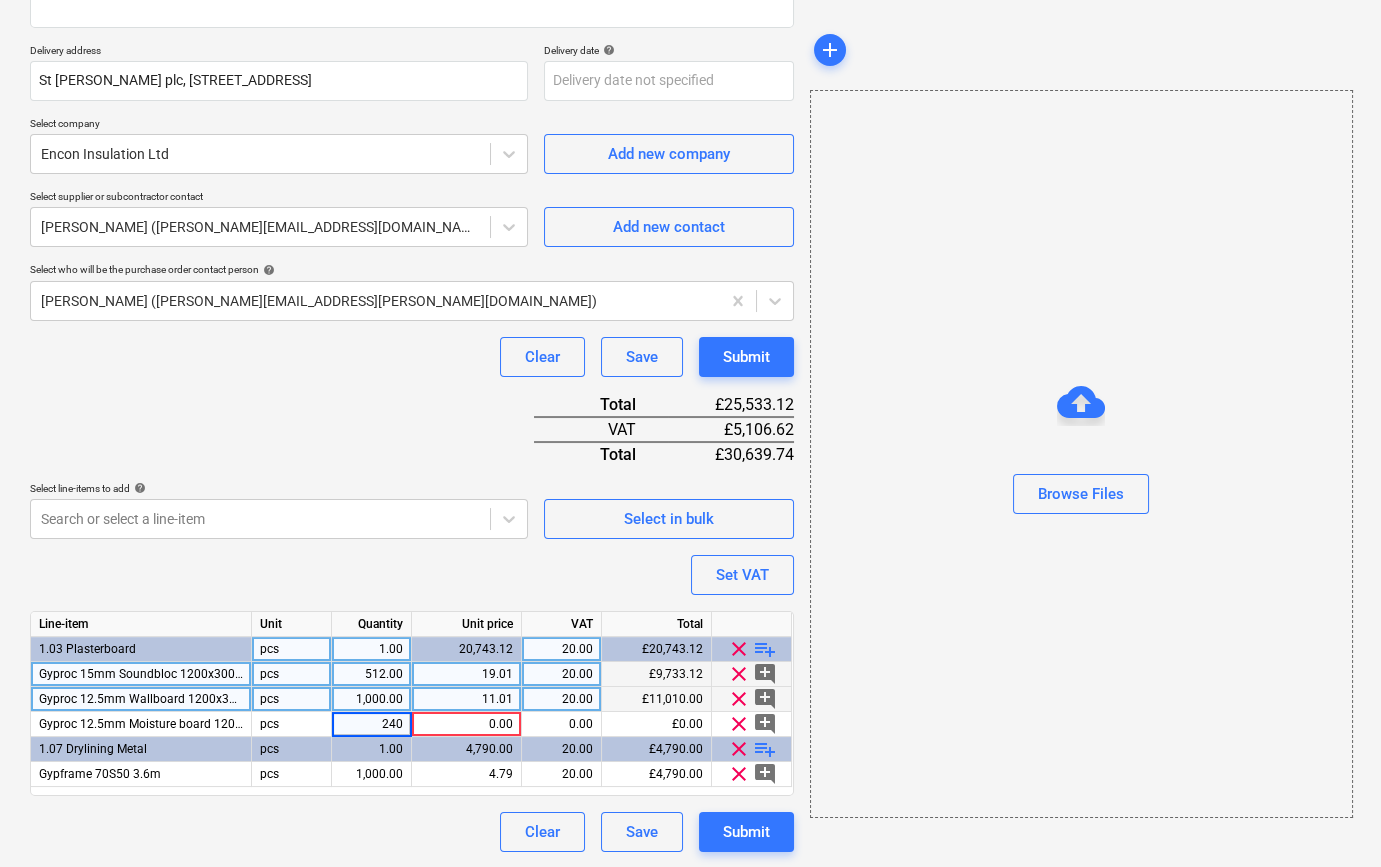 type on "x" 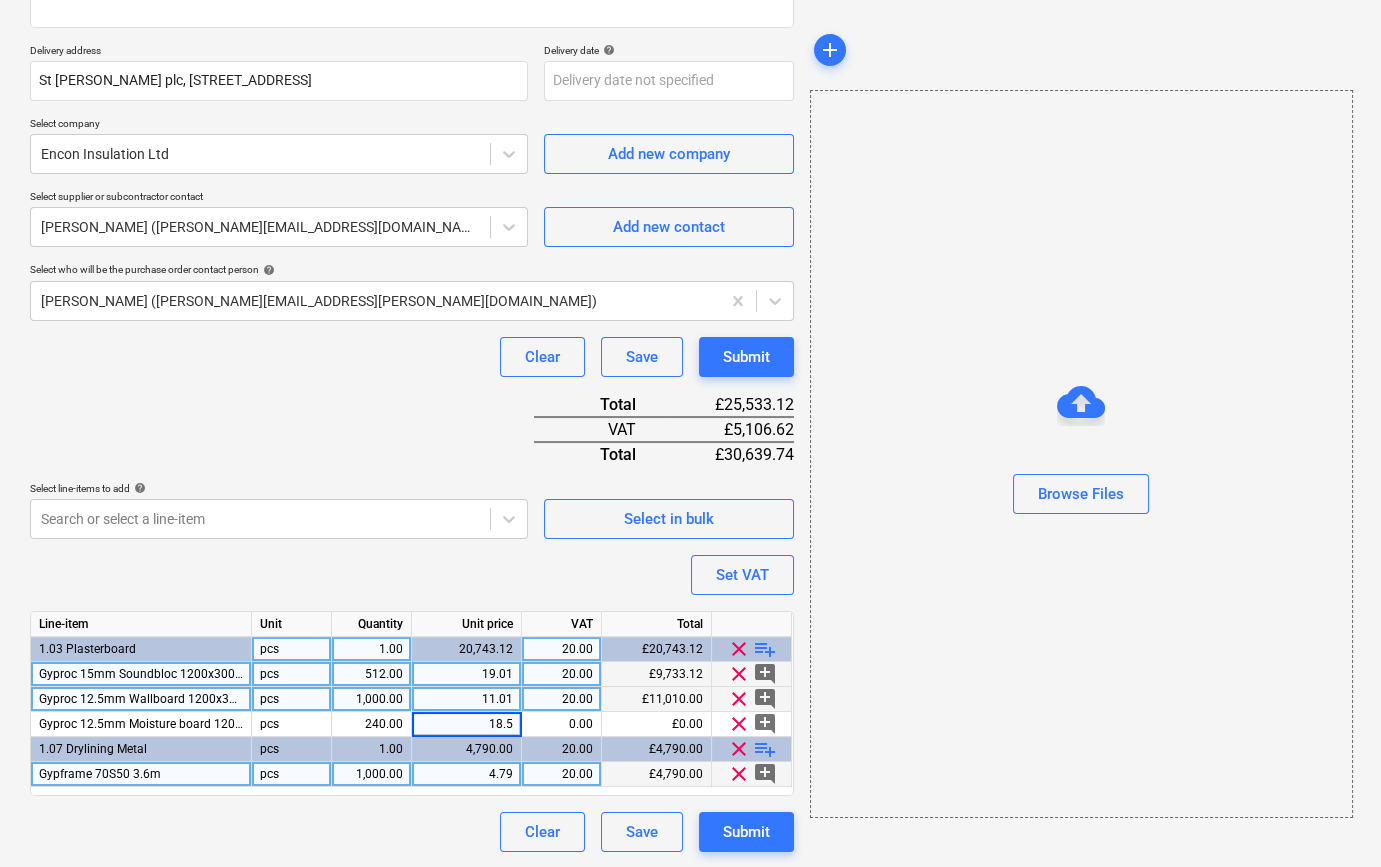 type on "18.54" 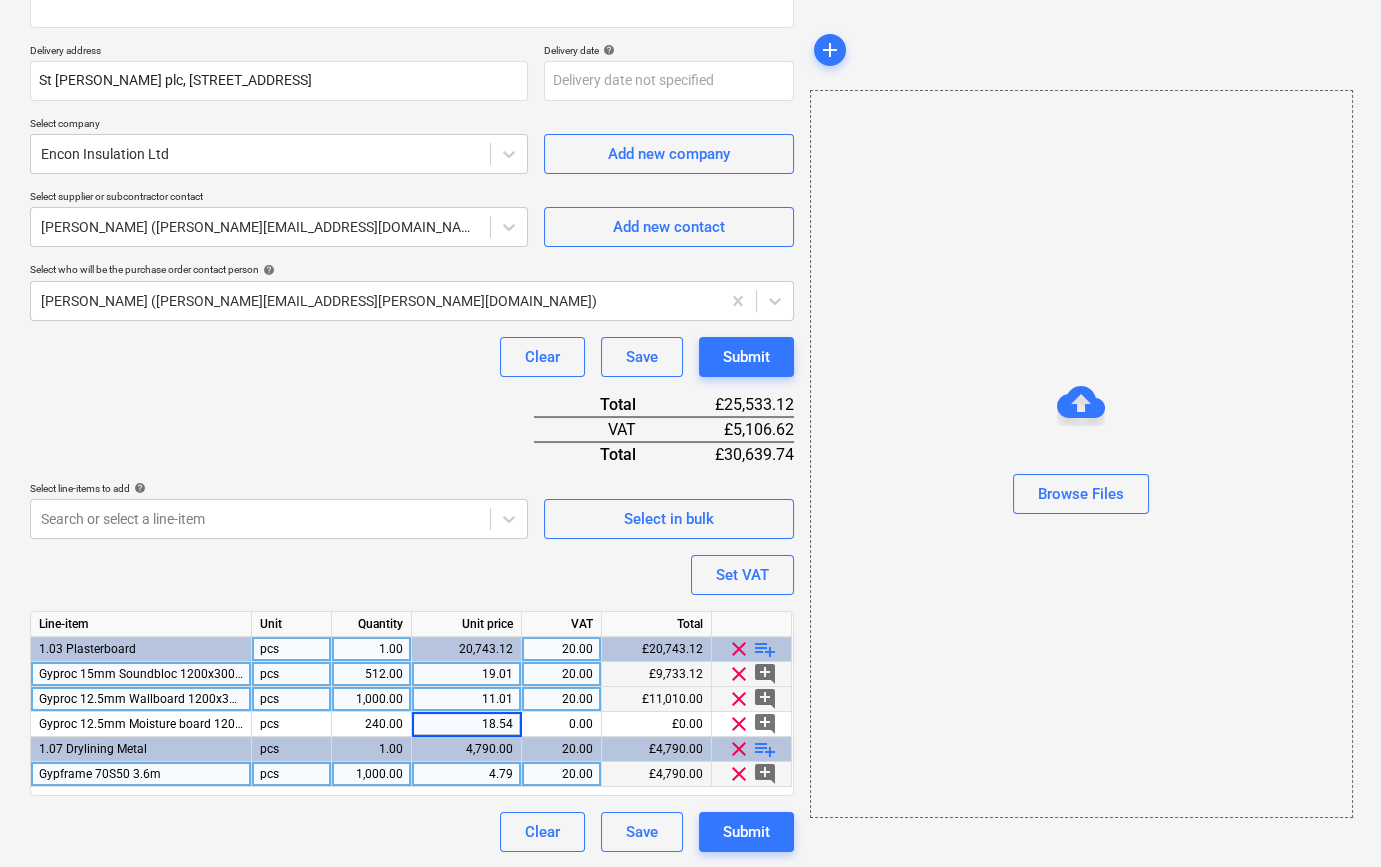 type on "x" 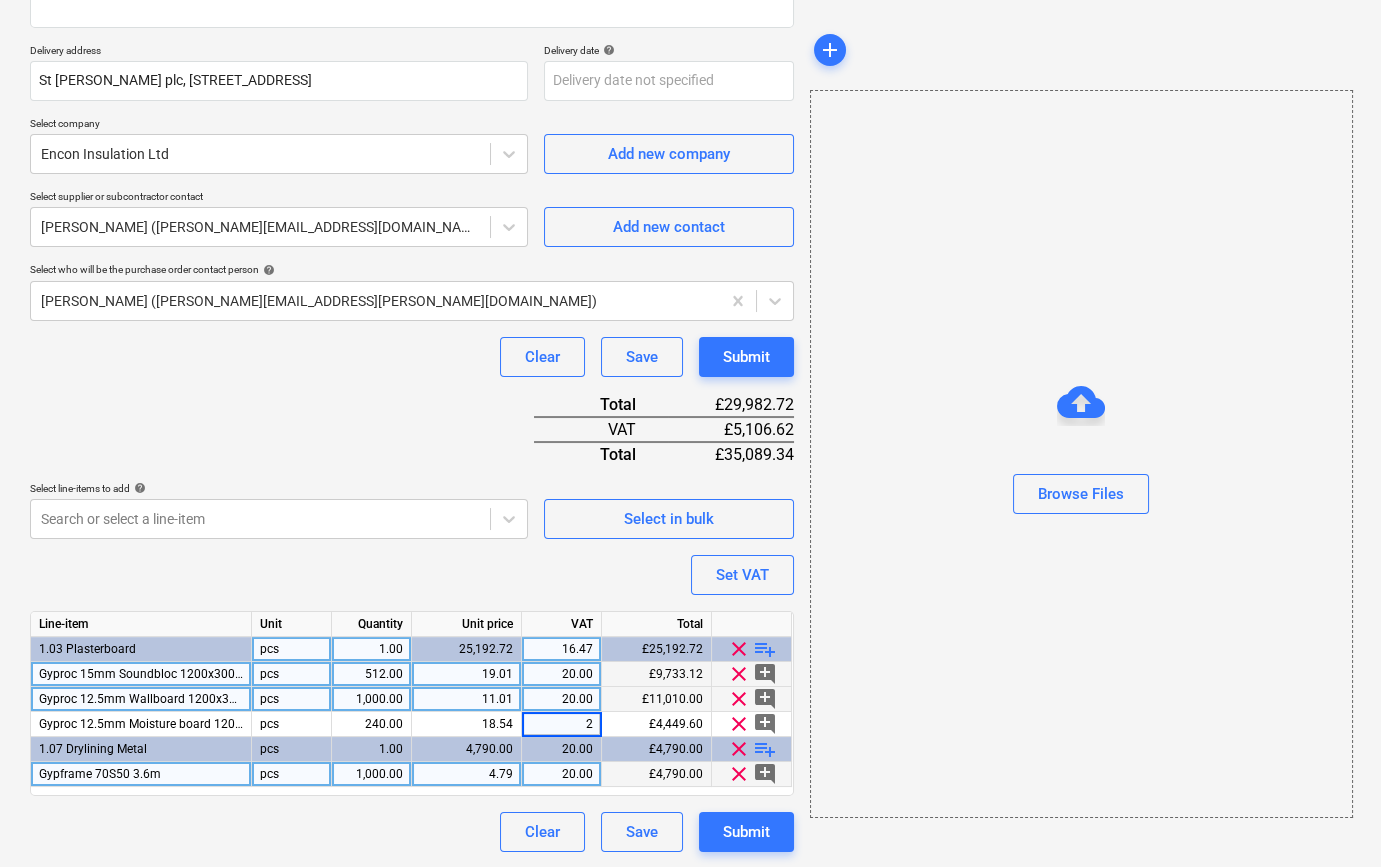 type on "20" 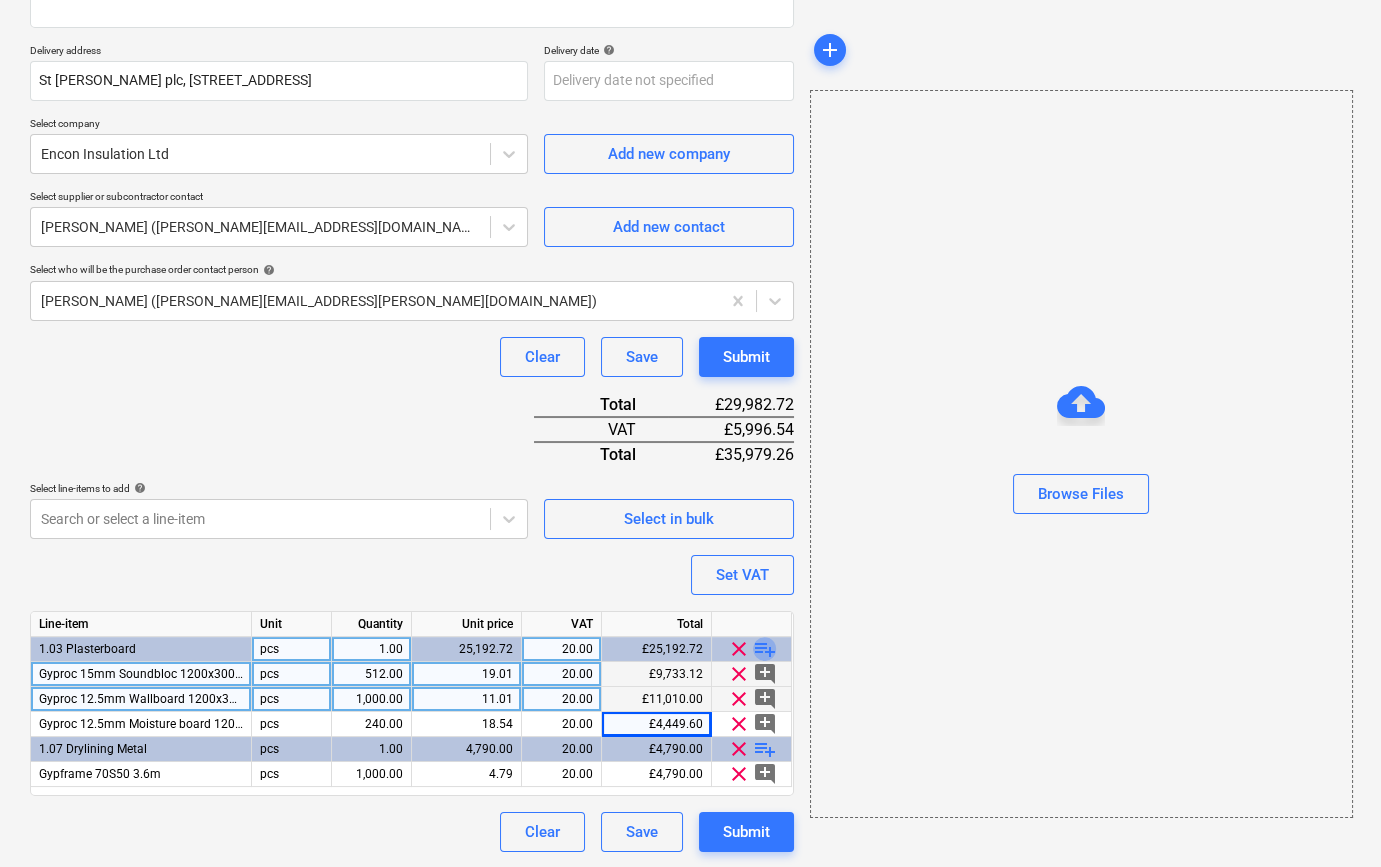click on "playlist_add" at bounding box center (765, 649) 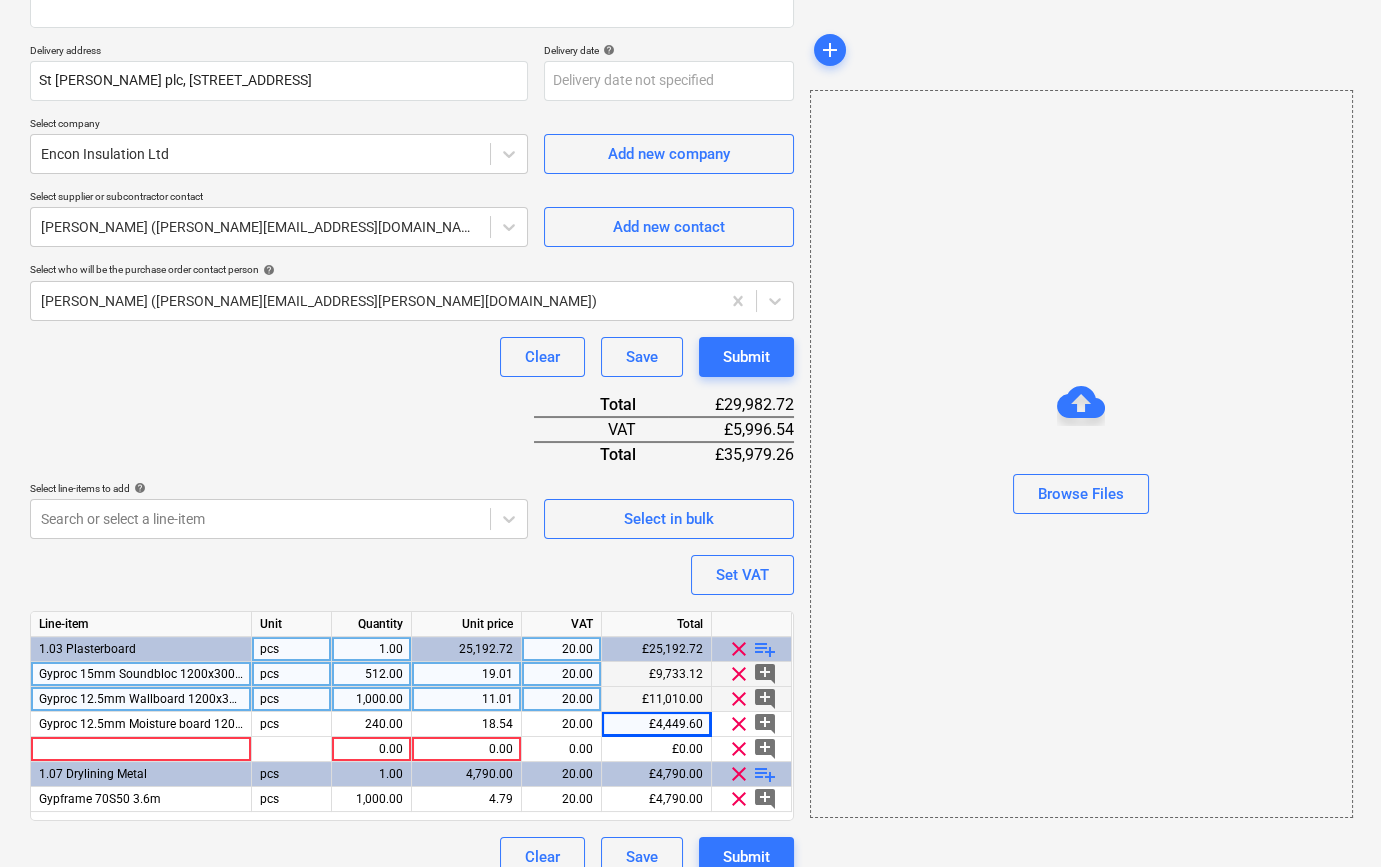 type on "x" 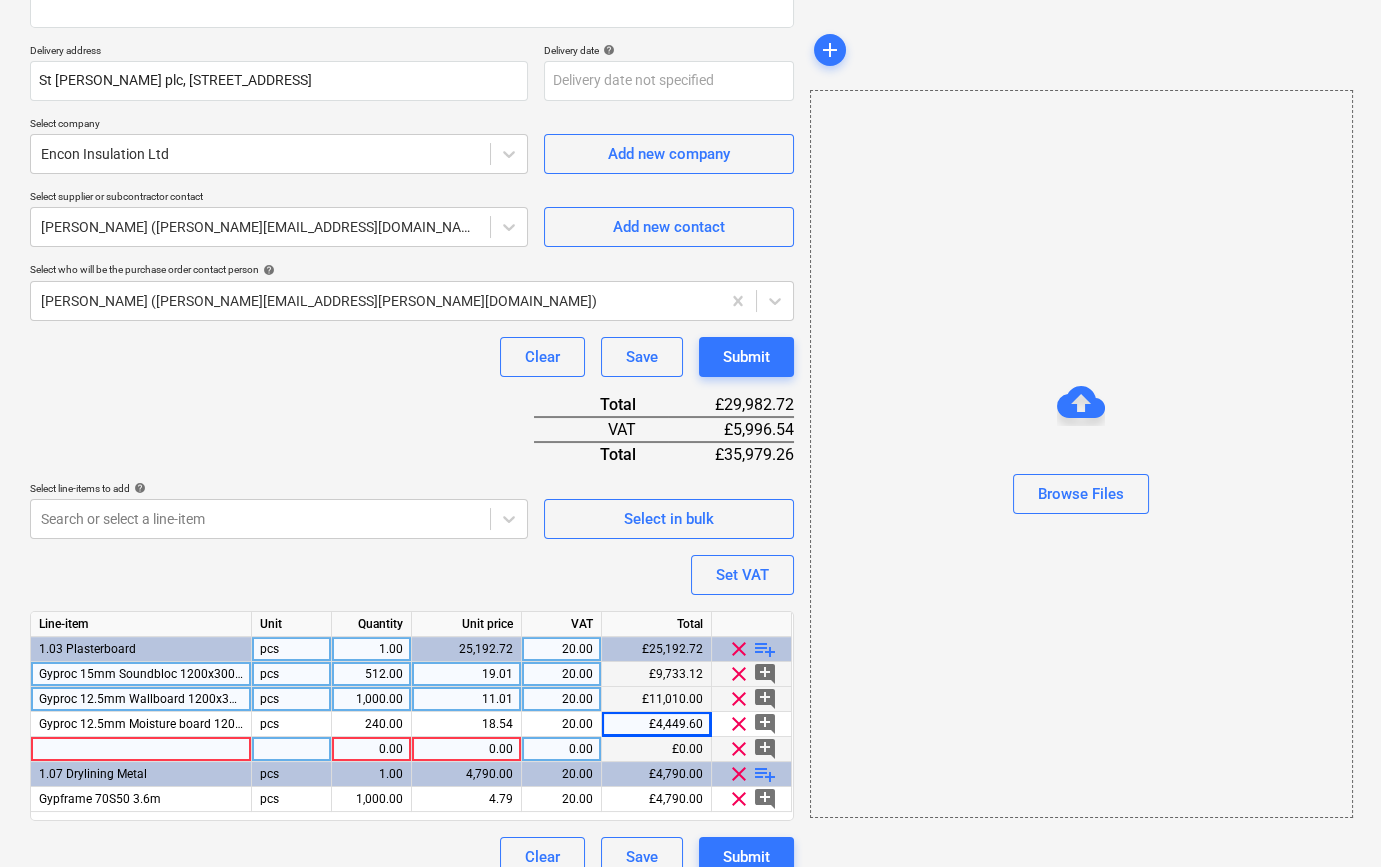click at bounding box center [141, 749] 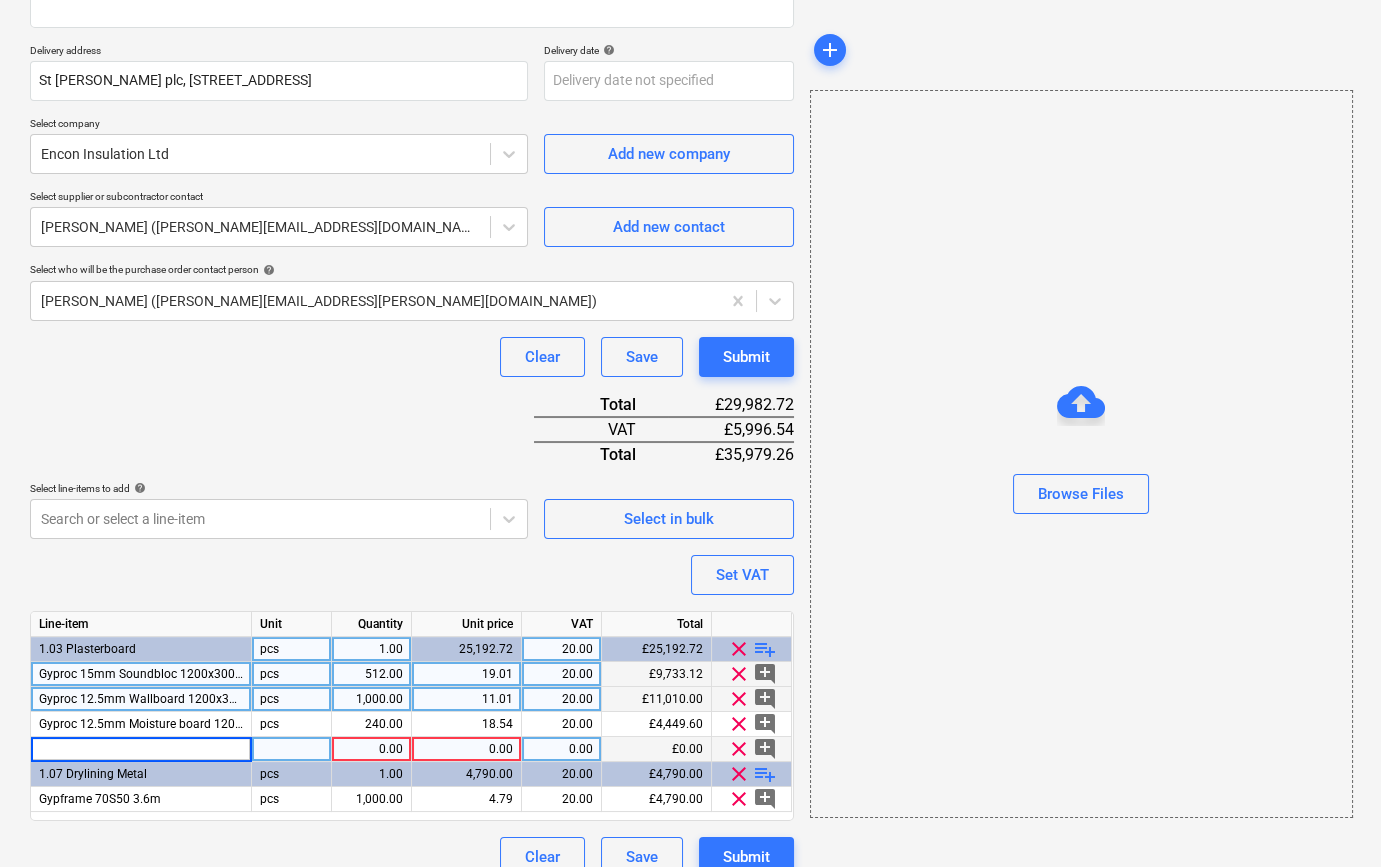 type on "Gyproc 15mm Soundbloc Moisture 1200x2400mm TE" 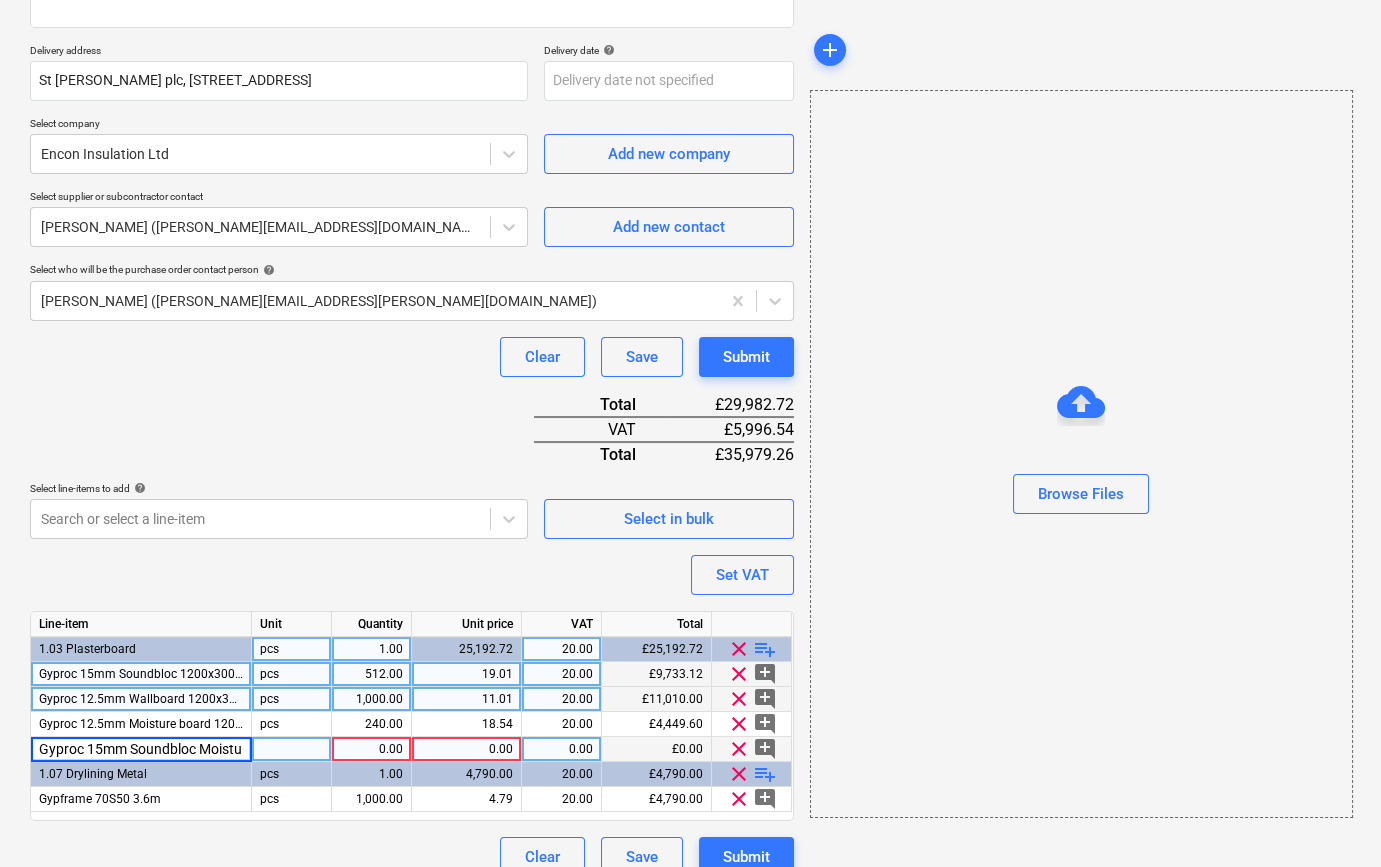 scroll, scrollTop: 0, scrollLeft: 129, axis: horizontal 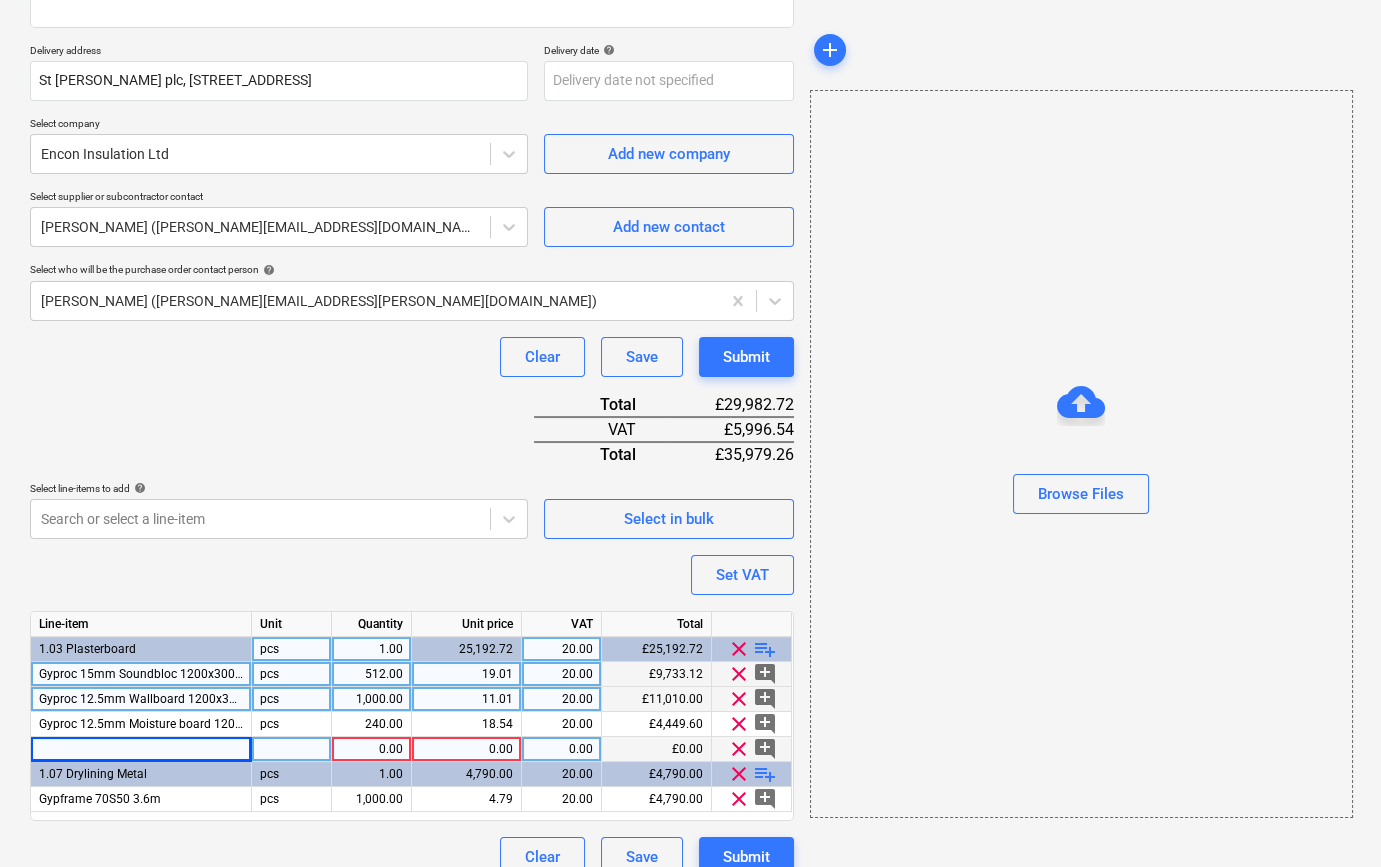 click at bounding box center (141, 749) 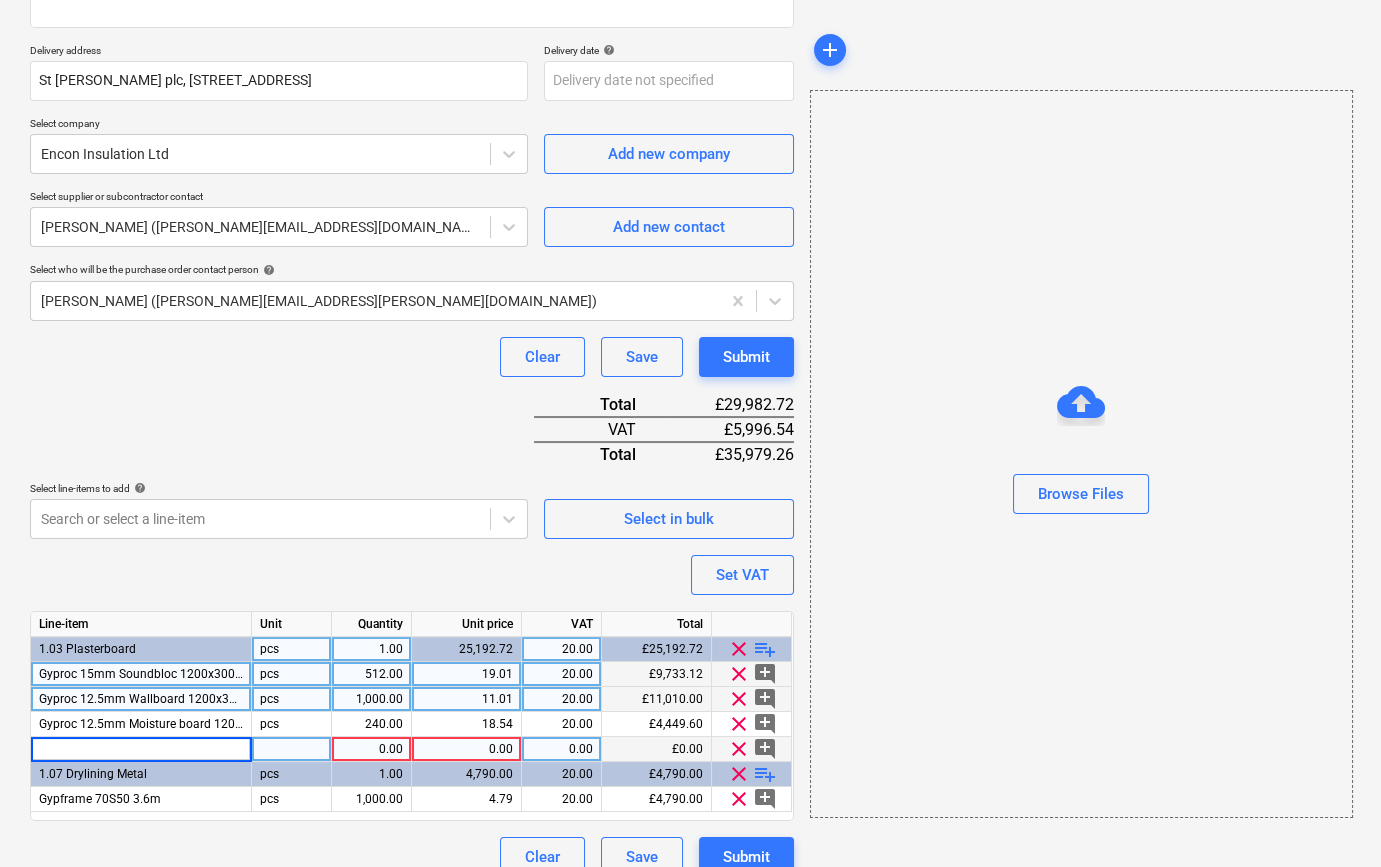 type on "Gyproc 15mm Soundbloc Moisture 1200x2400mm TE" 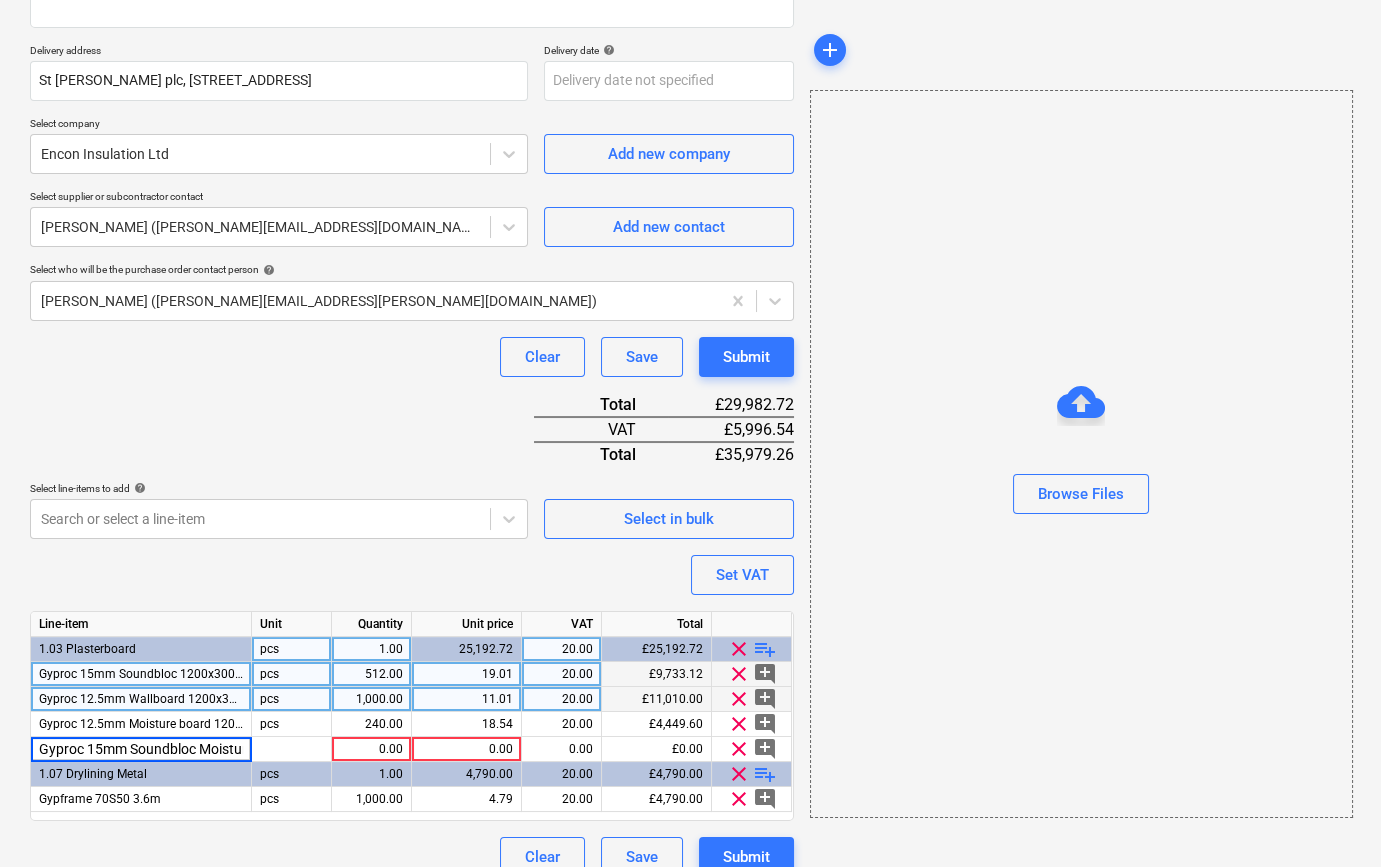 scroll, scrollTop: 0, scrollLeft: 129, axis: horizontal 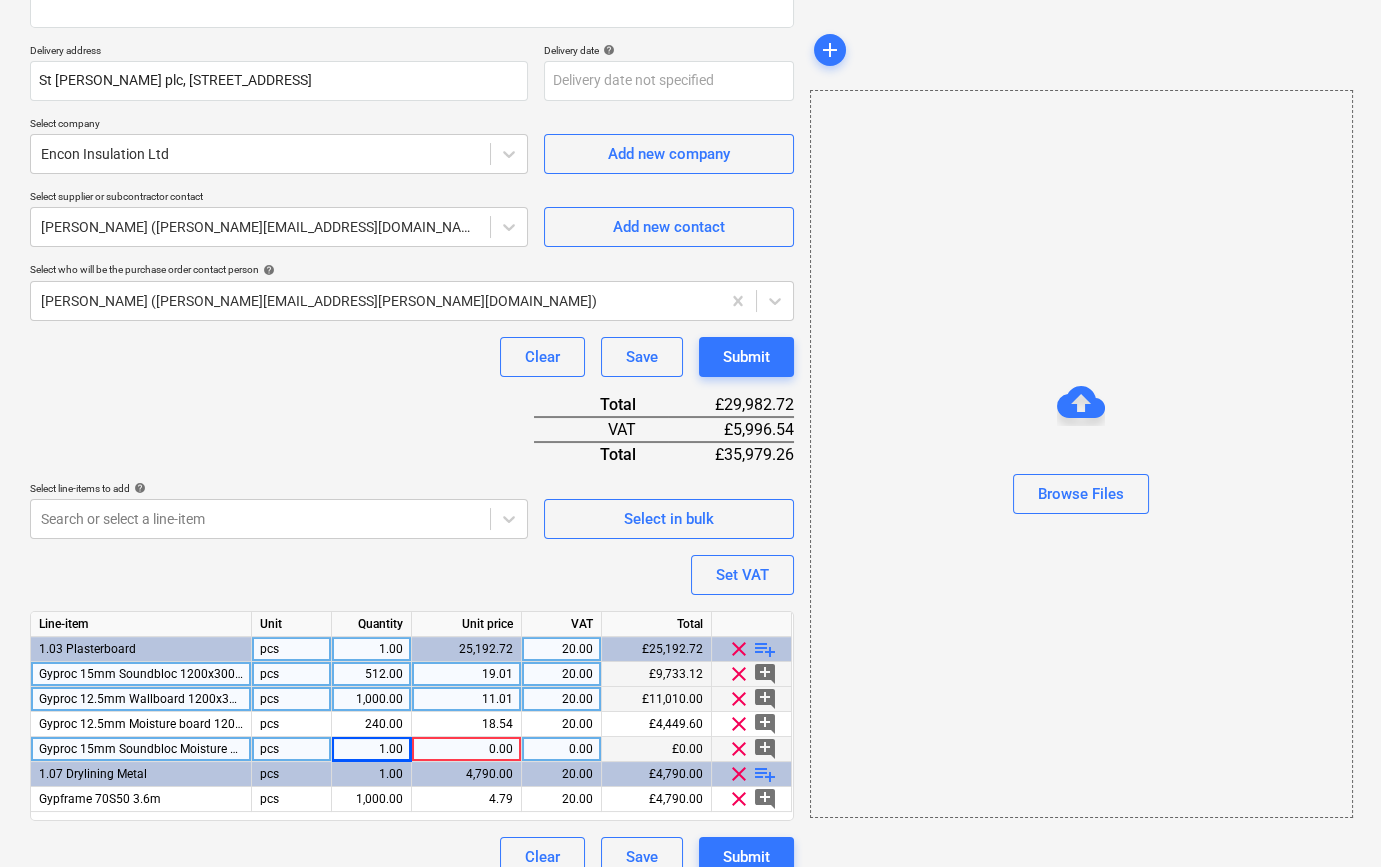 click on "1.00" at bounding box center (371, 749) 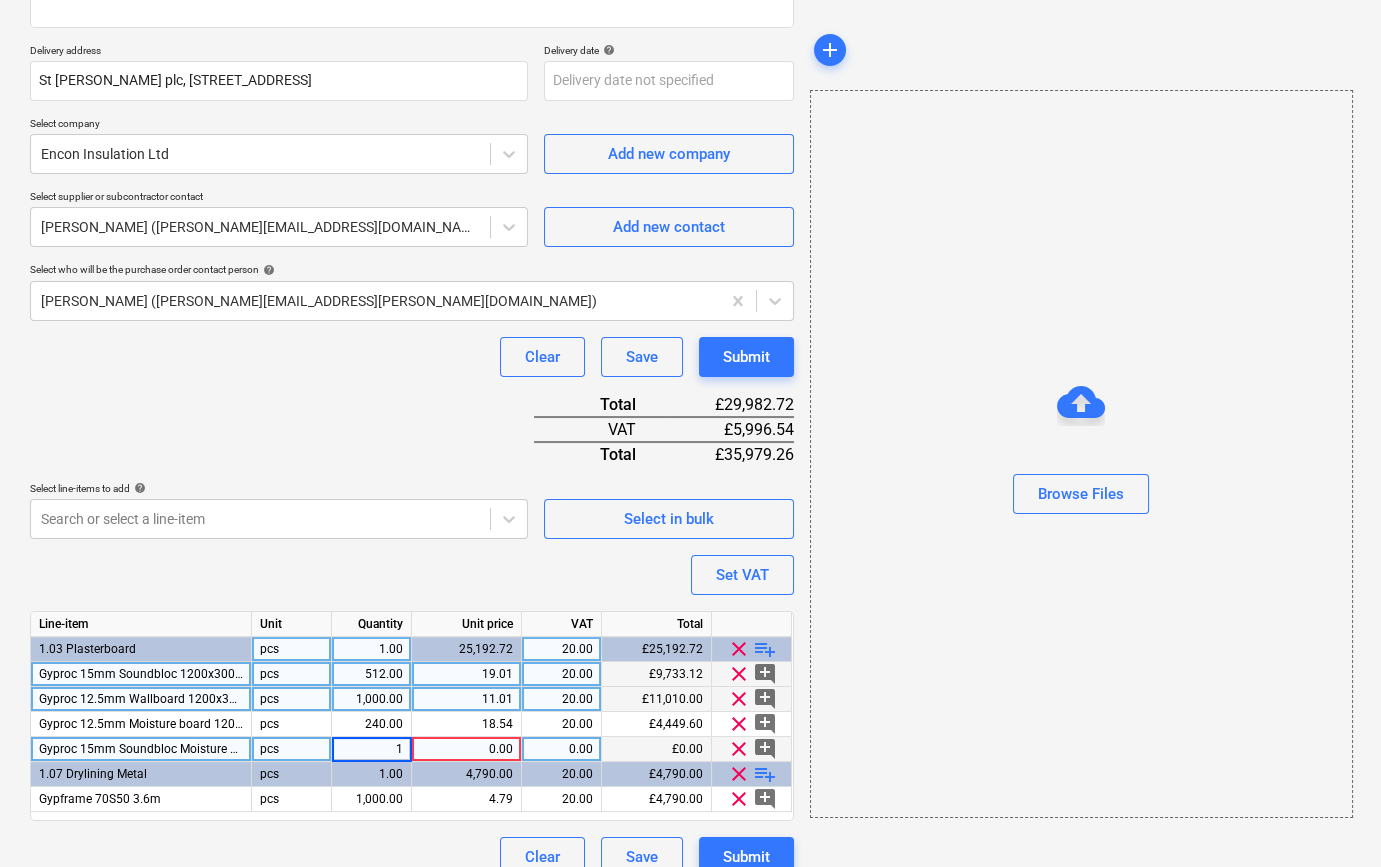 type on "x" 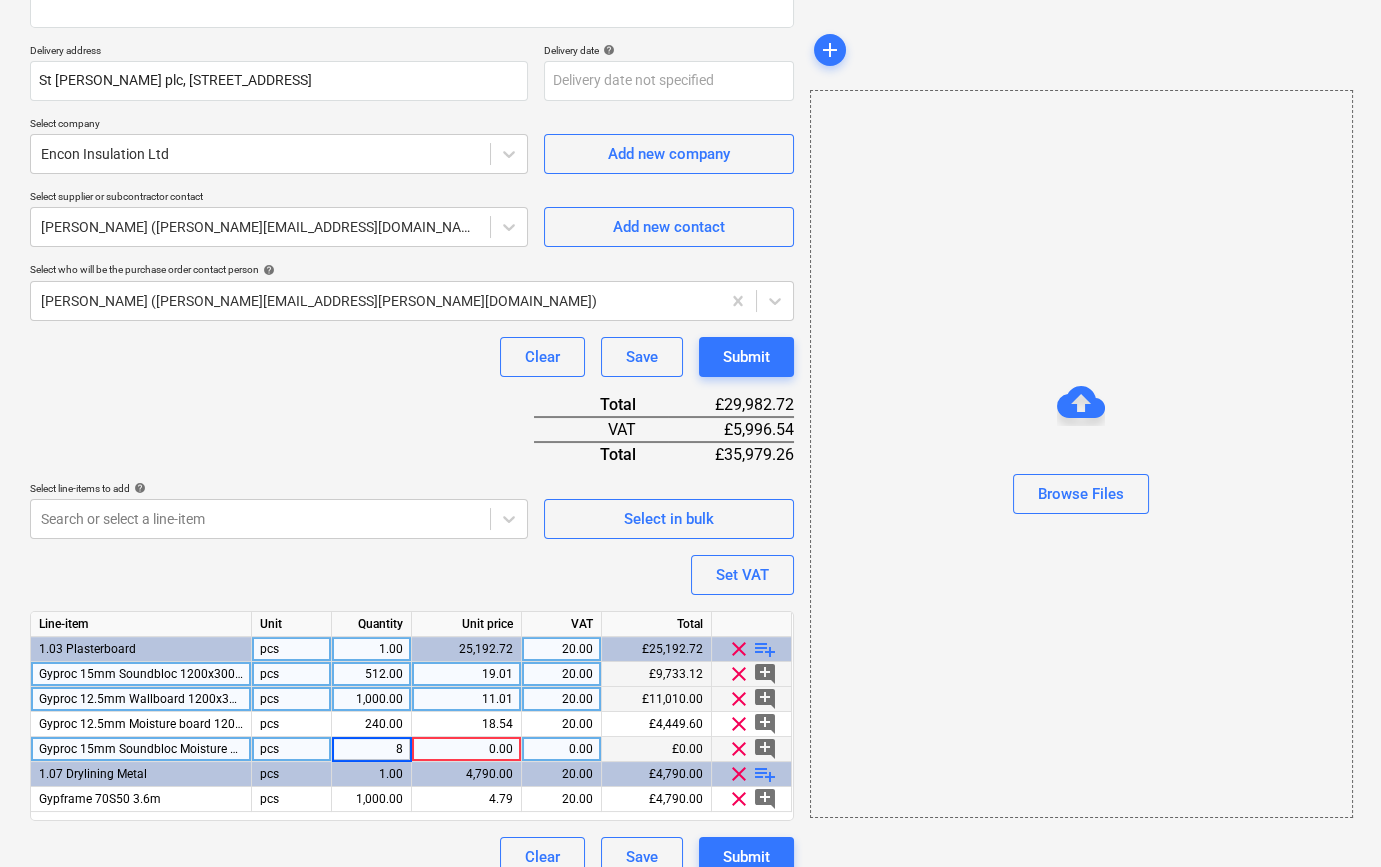 type on "88" 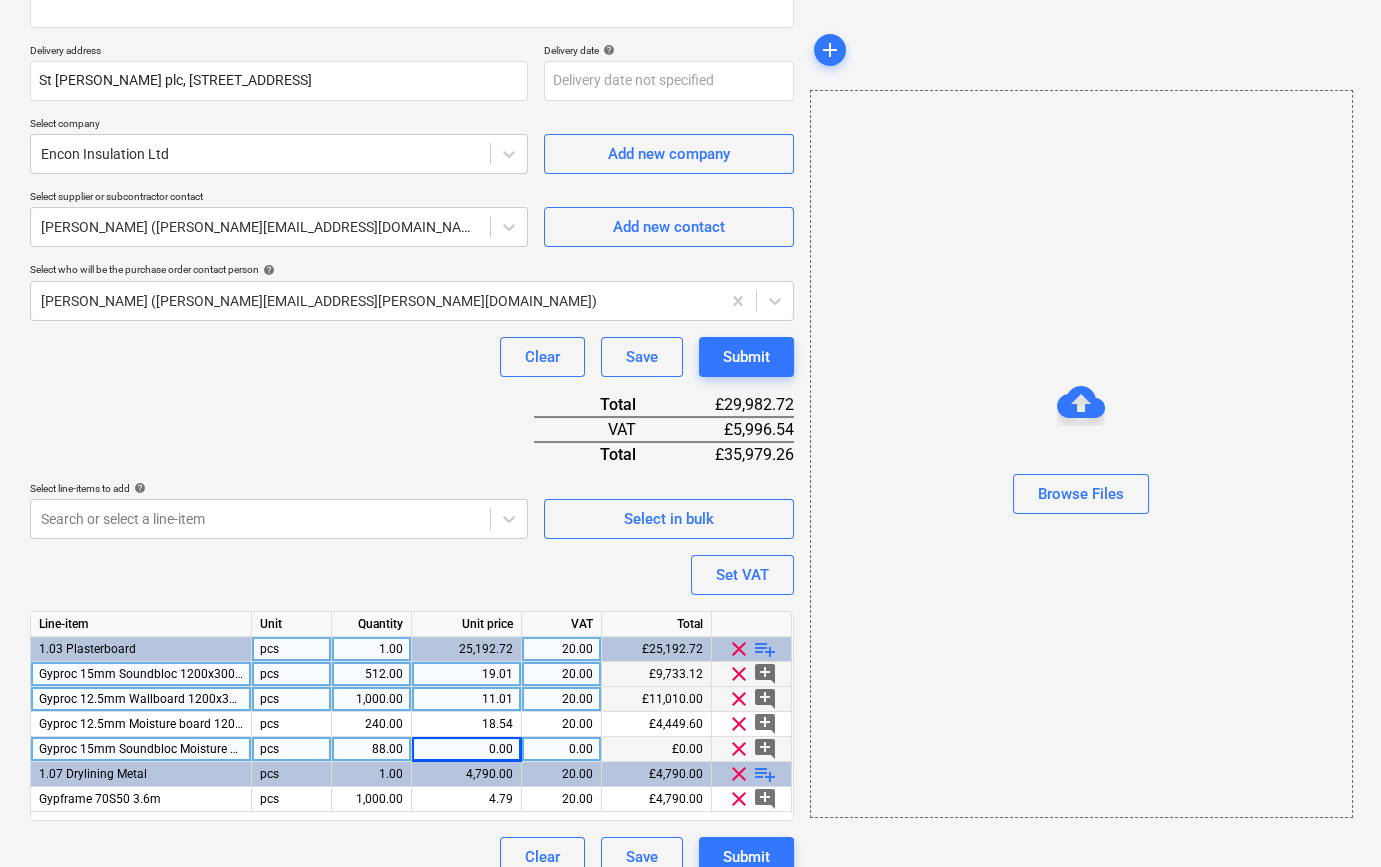 type on "x" 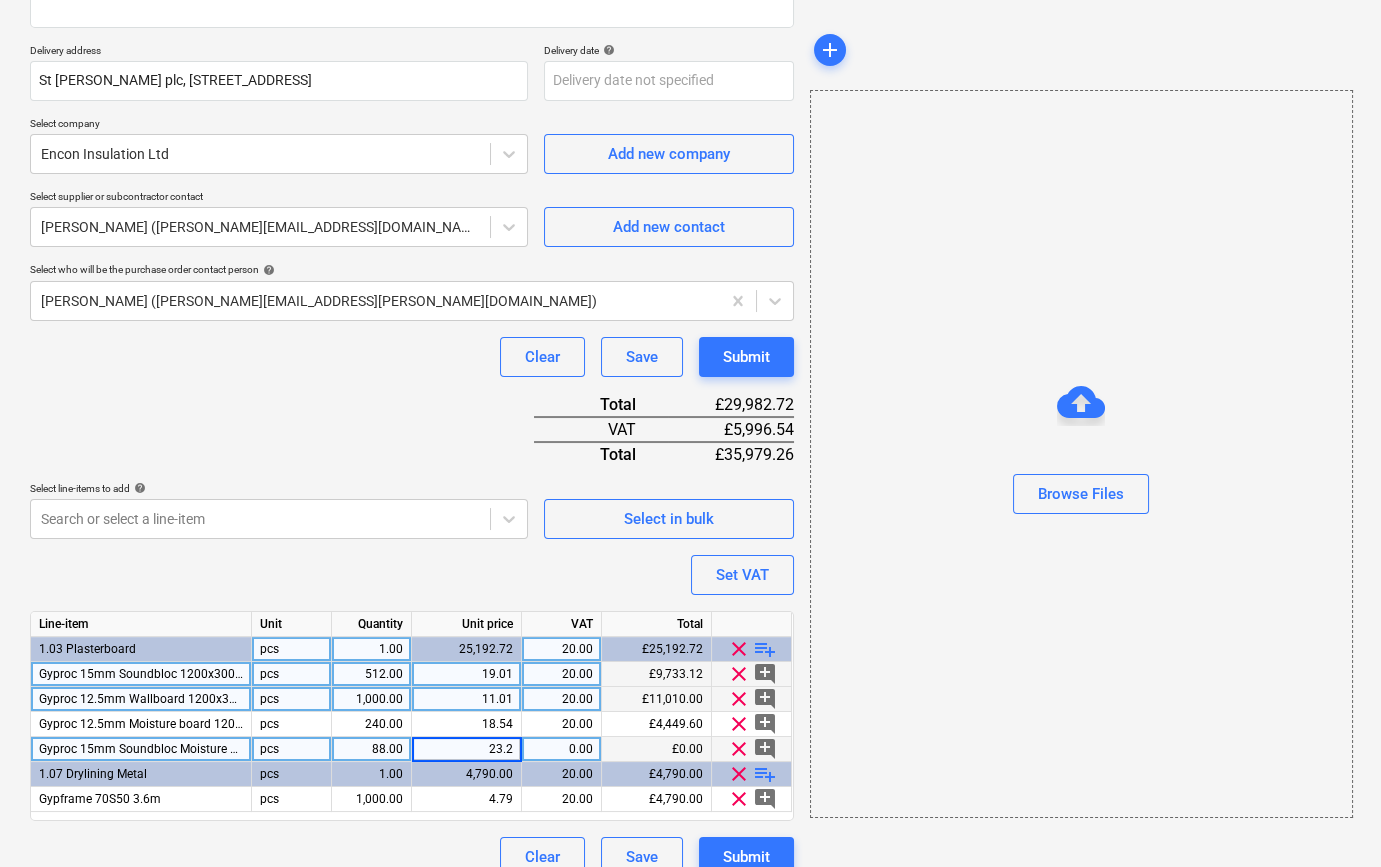 type on "23.27" 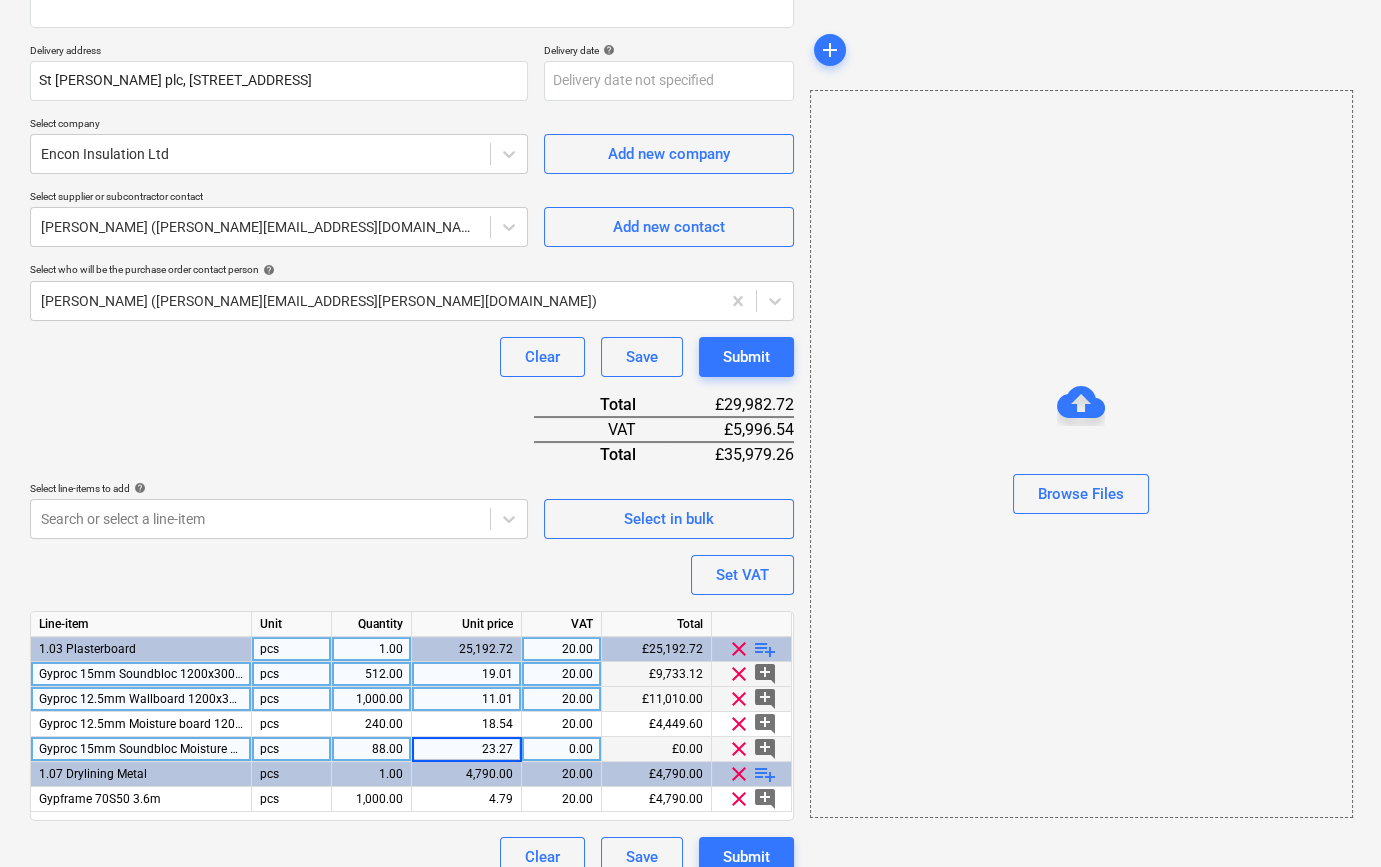 type on "x" 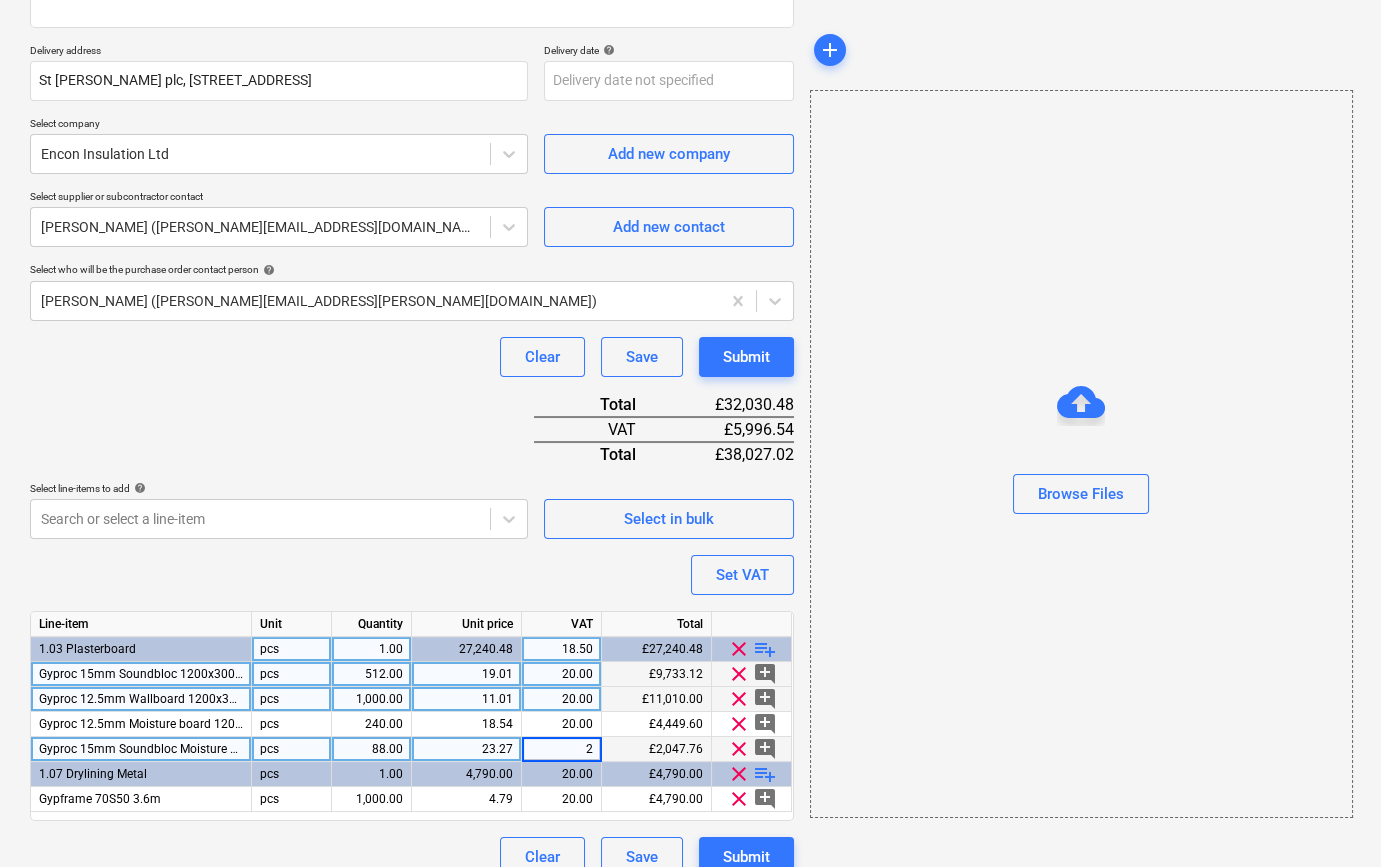 type on "20" 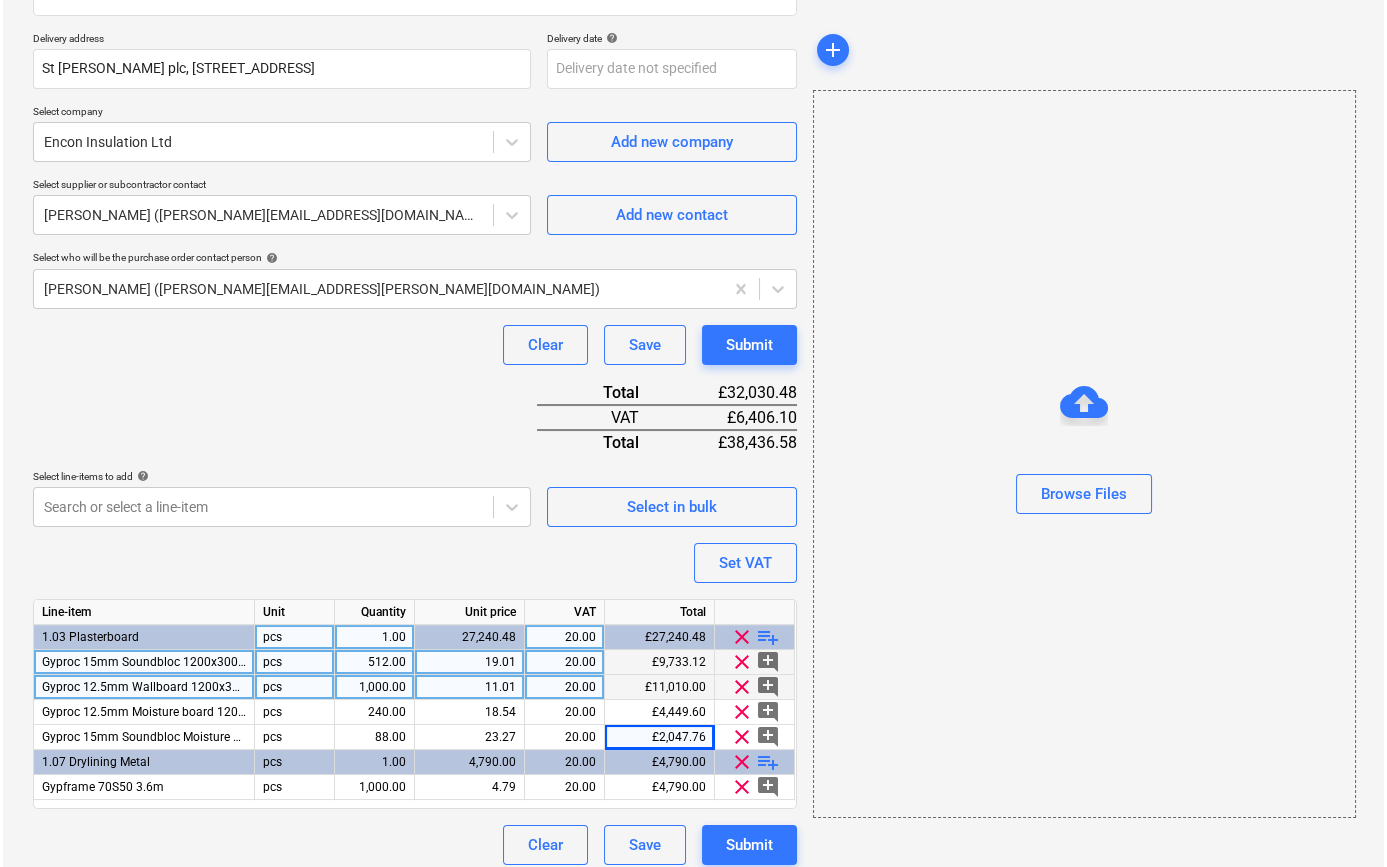 scroll, scrollTop: 355, scrollLeft: 0, axis: vertical 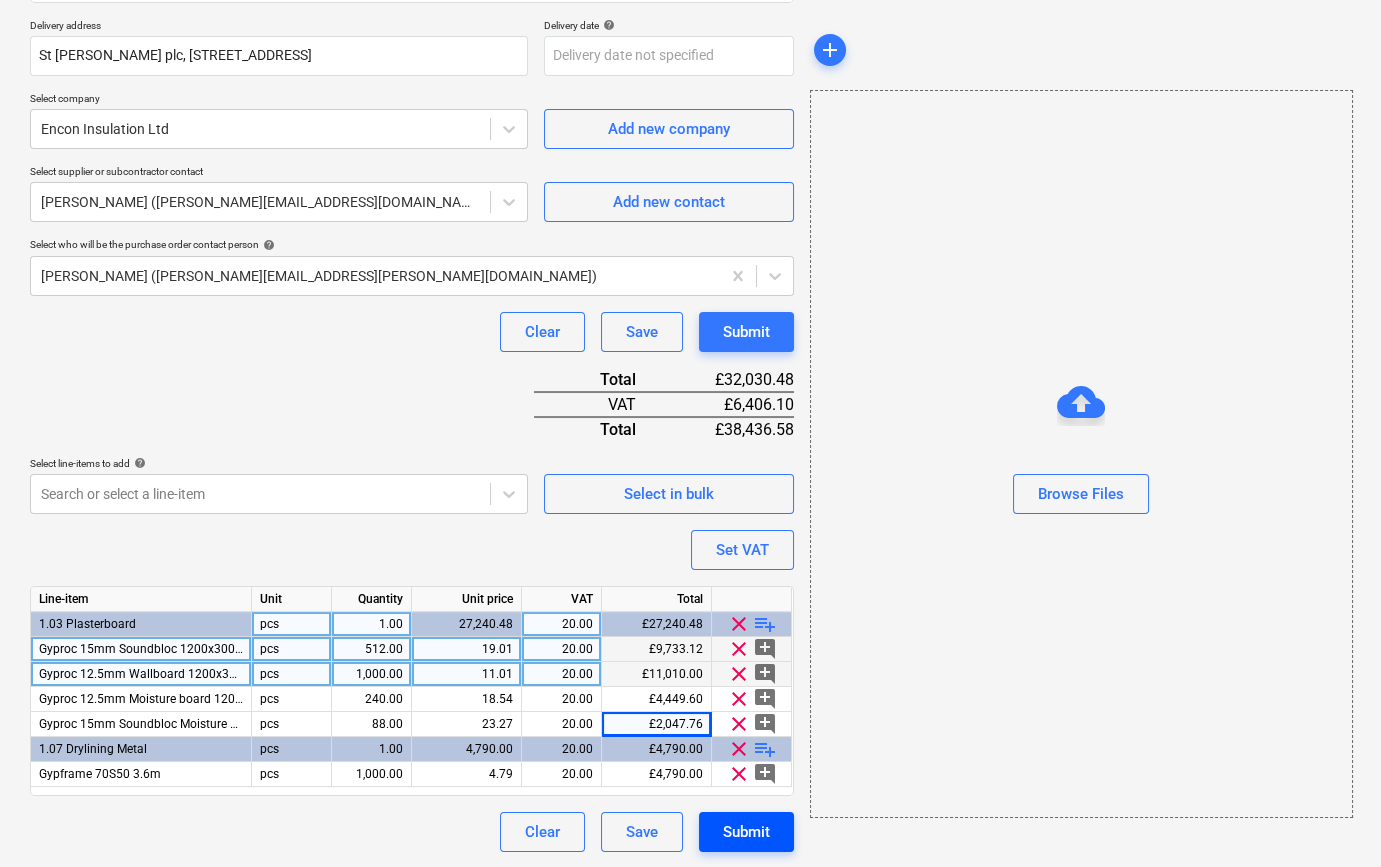 click on "Submit" at bounding box center (746, 832) 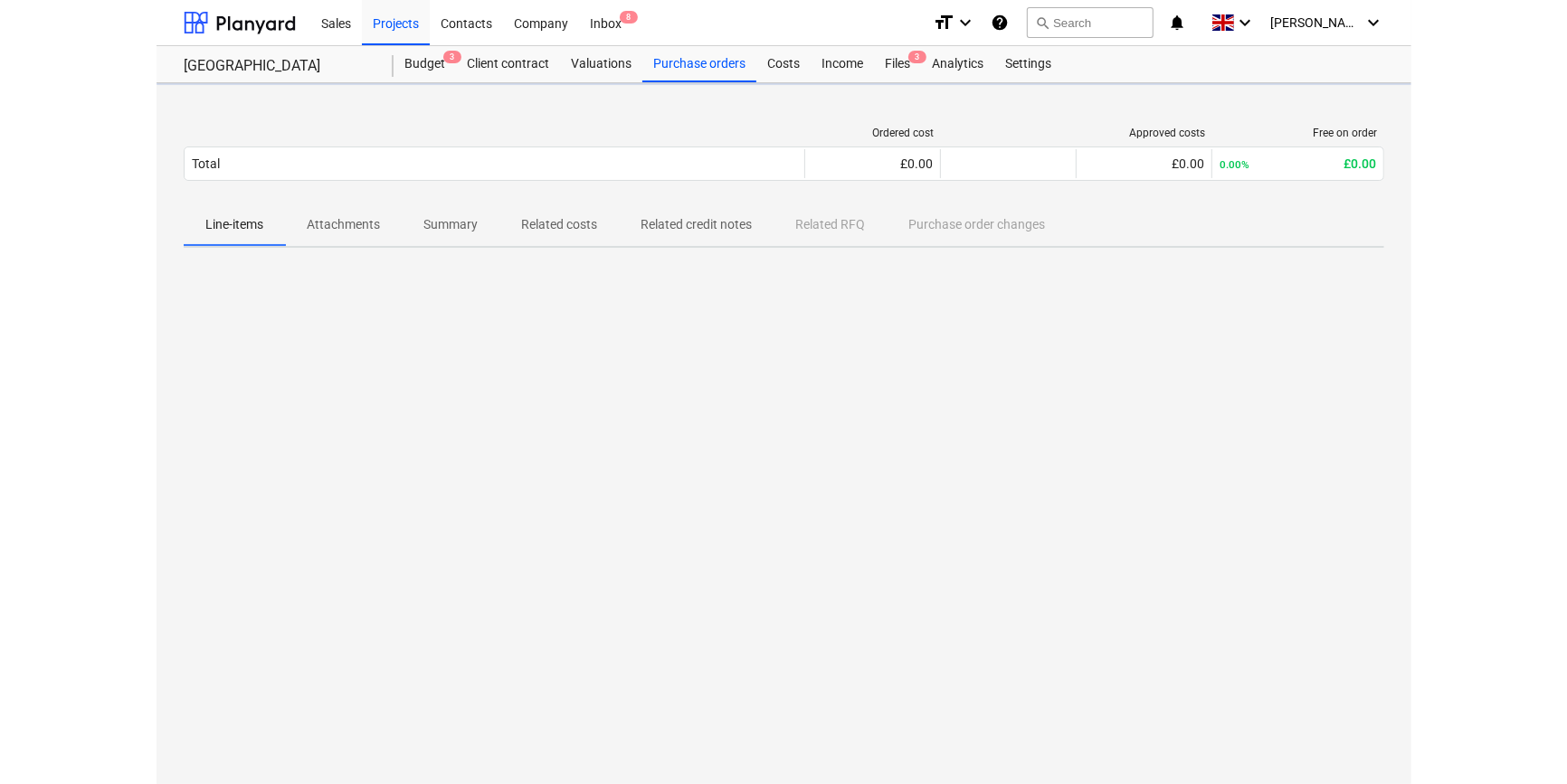 scroll, scrollTop: 0, scrollLeft: 0, axis: both 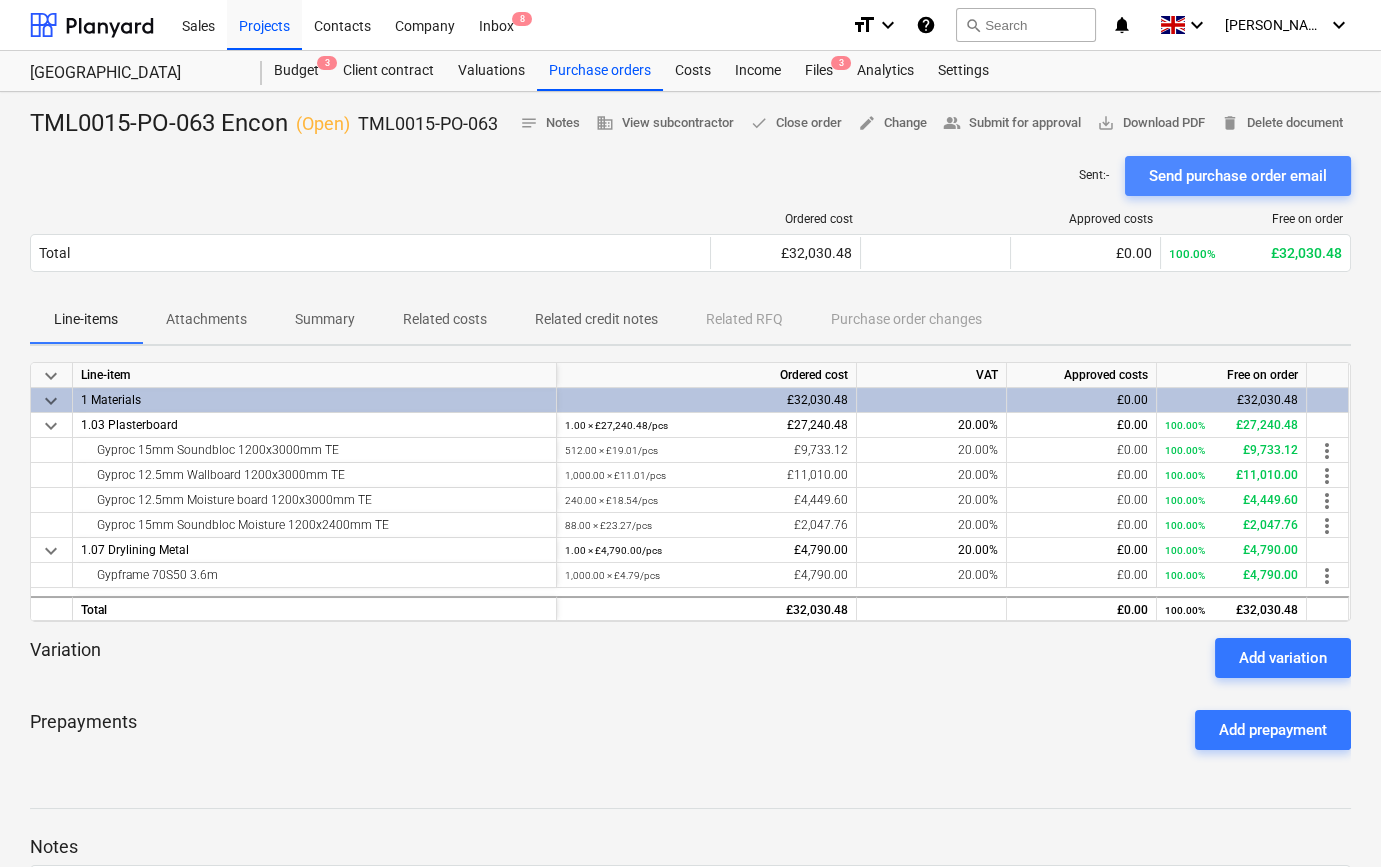 click on "Send purchase order email" at bounding box center [1238, 176] 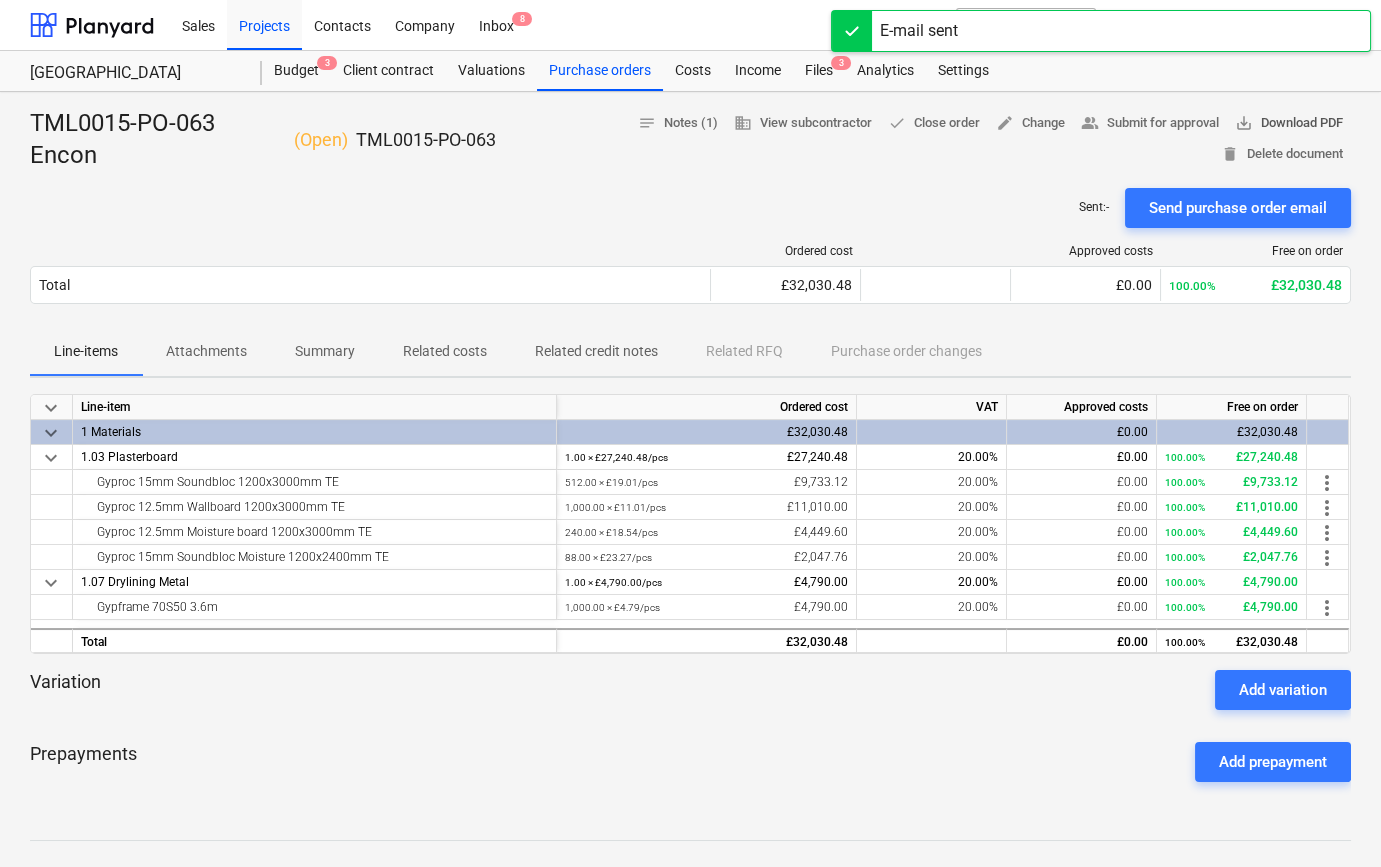 click on "save_alt Download PDF" at bounding box center [1289, 123] 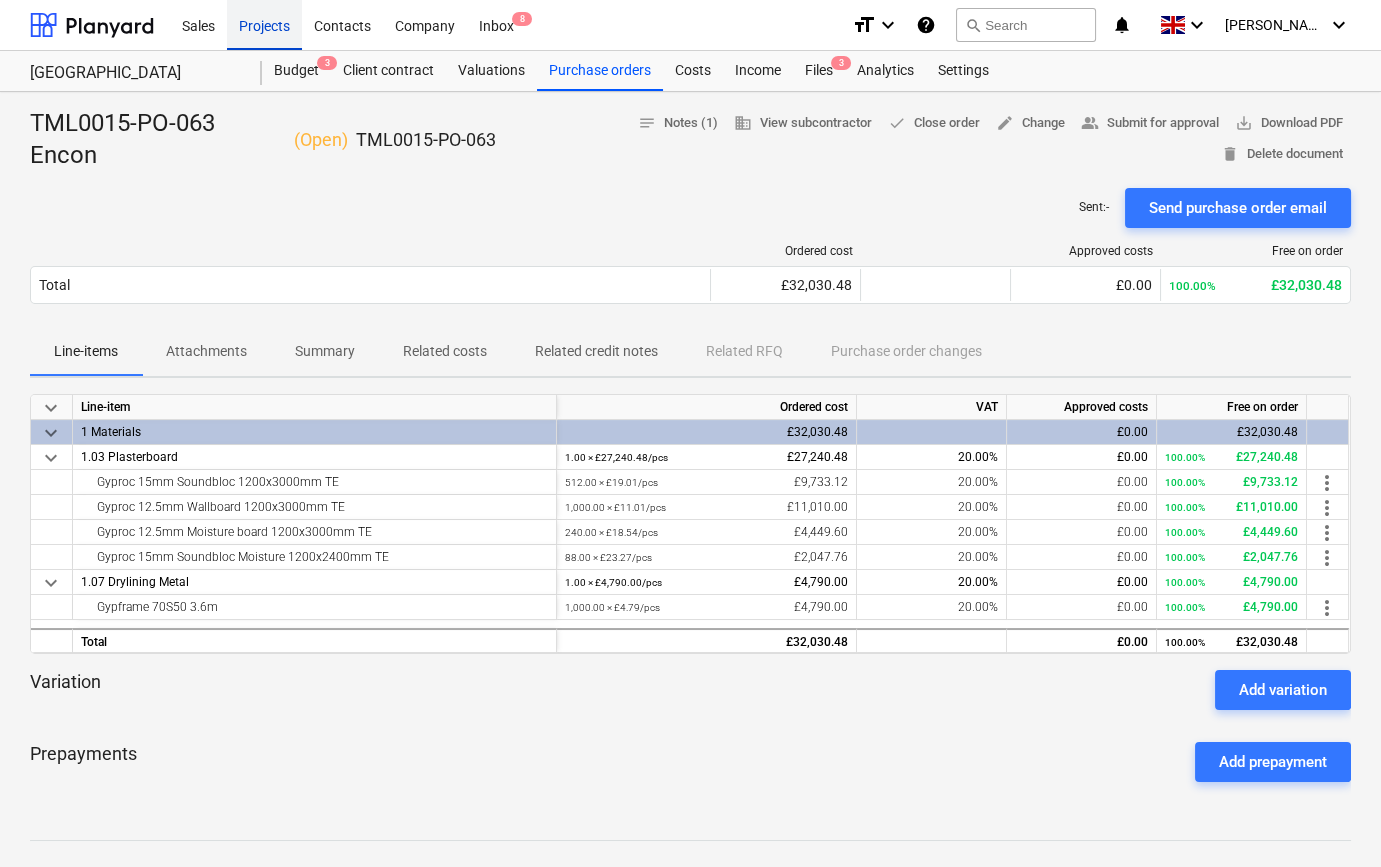 click on "Projects" at bounding box center (264, 24) 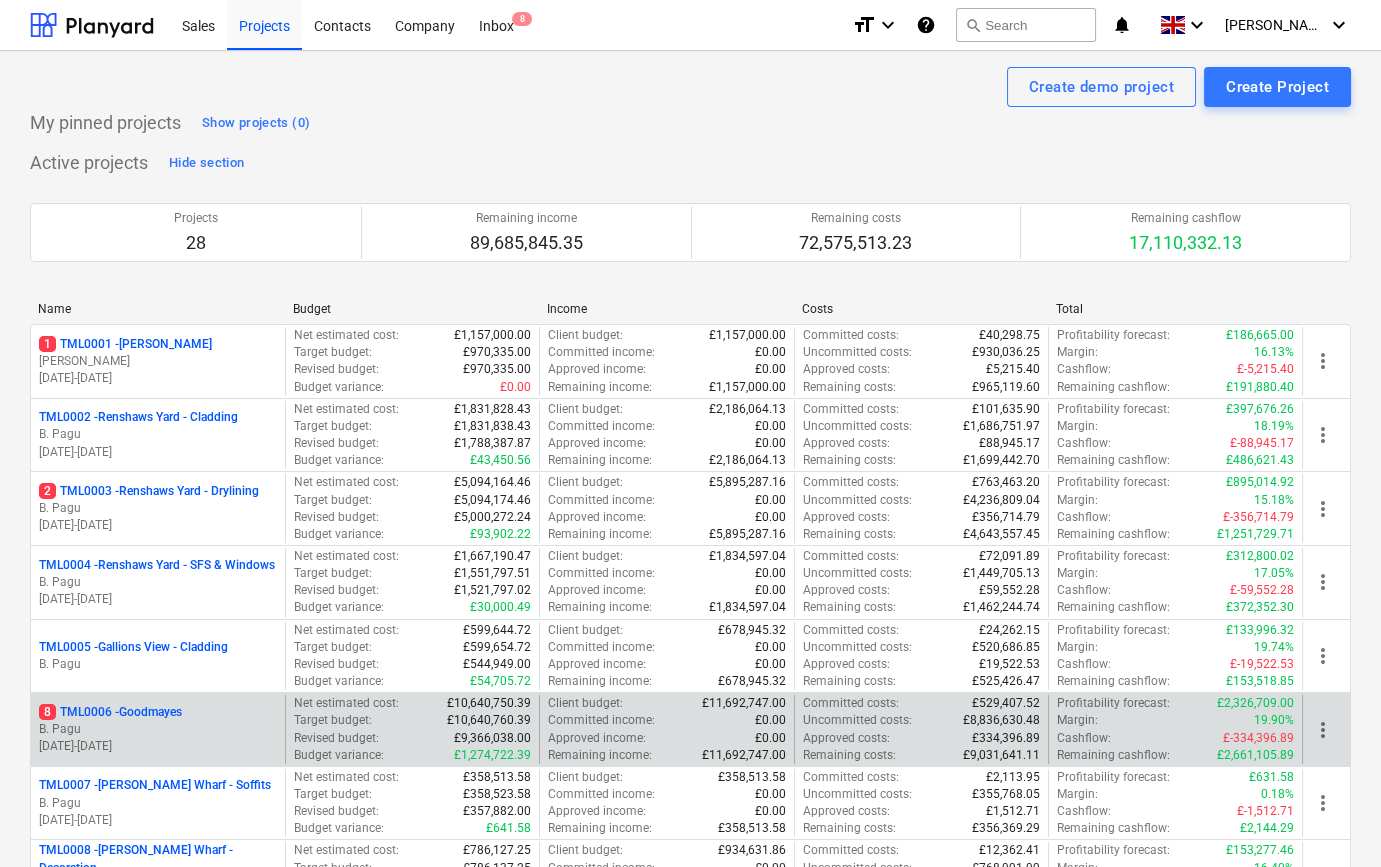 click on "B. Pagu" at bounding box center [158, 729] 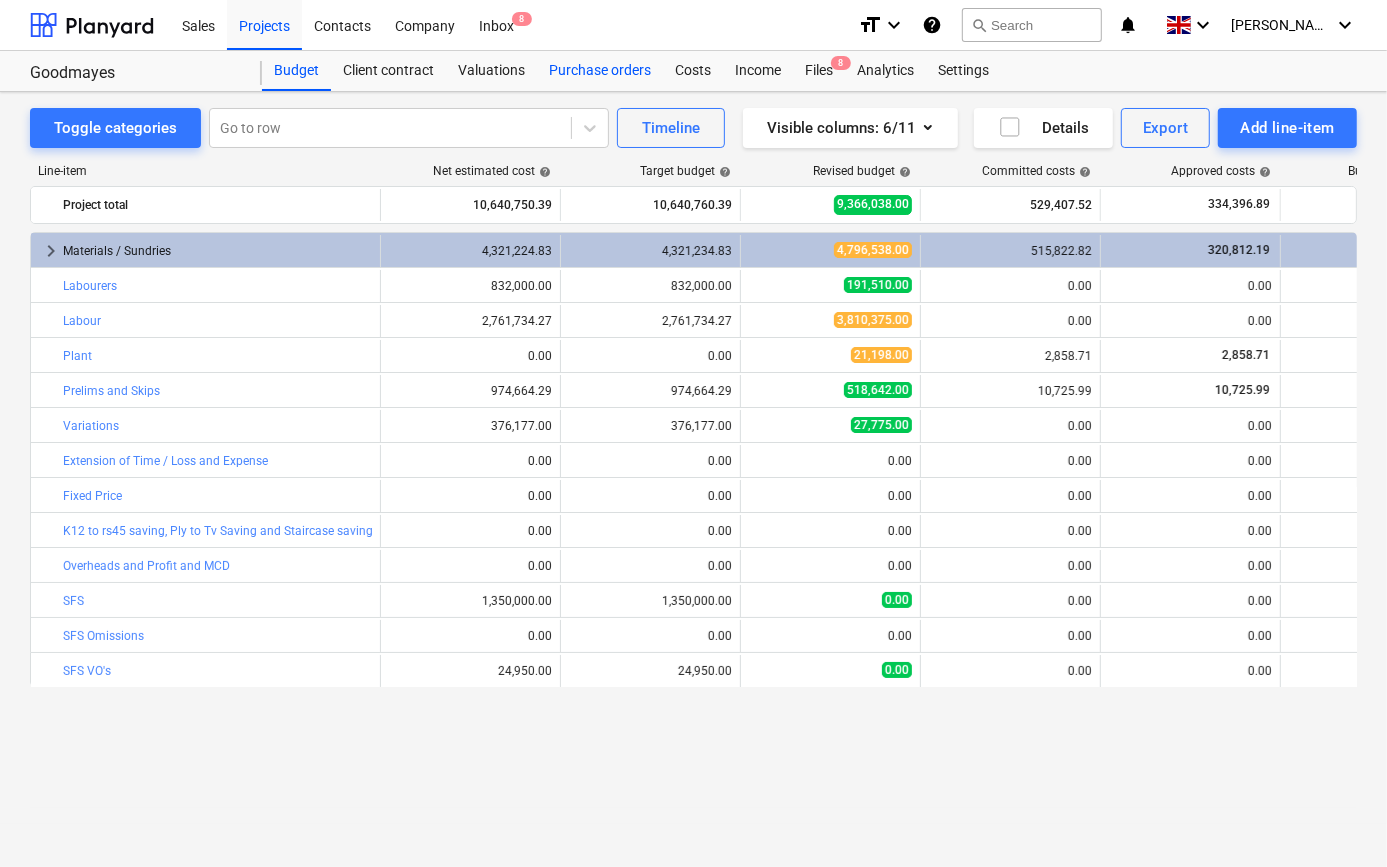 click on "Purchase orders" at bounding box center (600, 71) 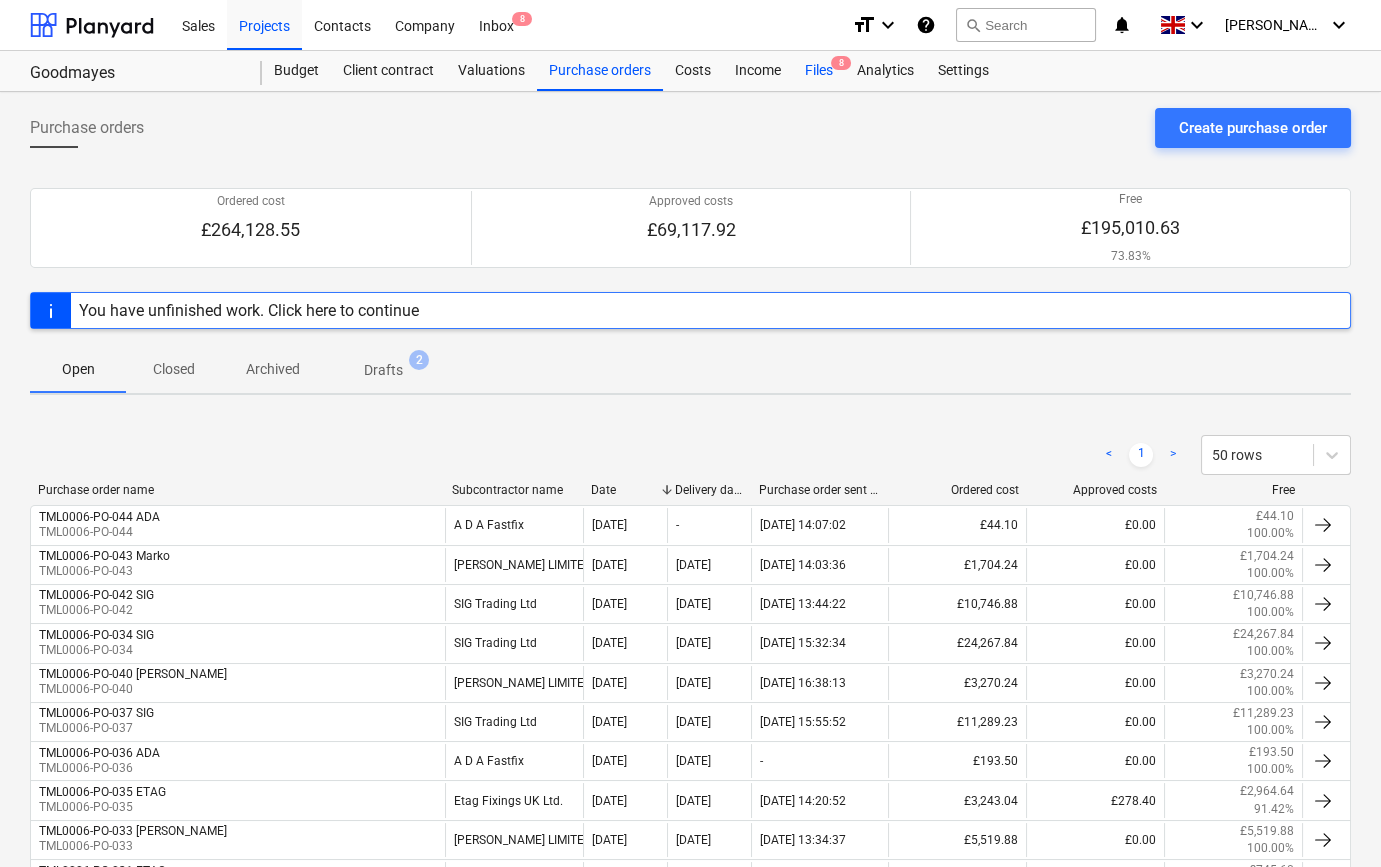 click on "Files 8" at bounding box center [819, 71] 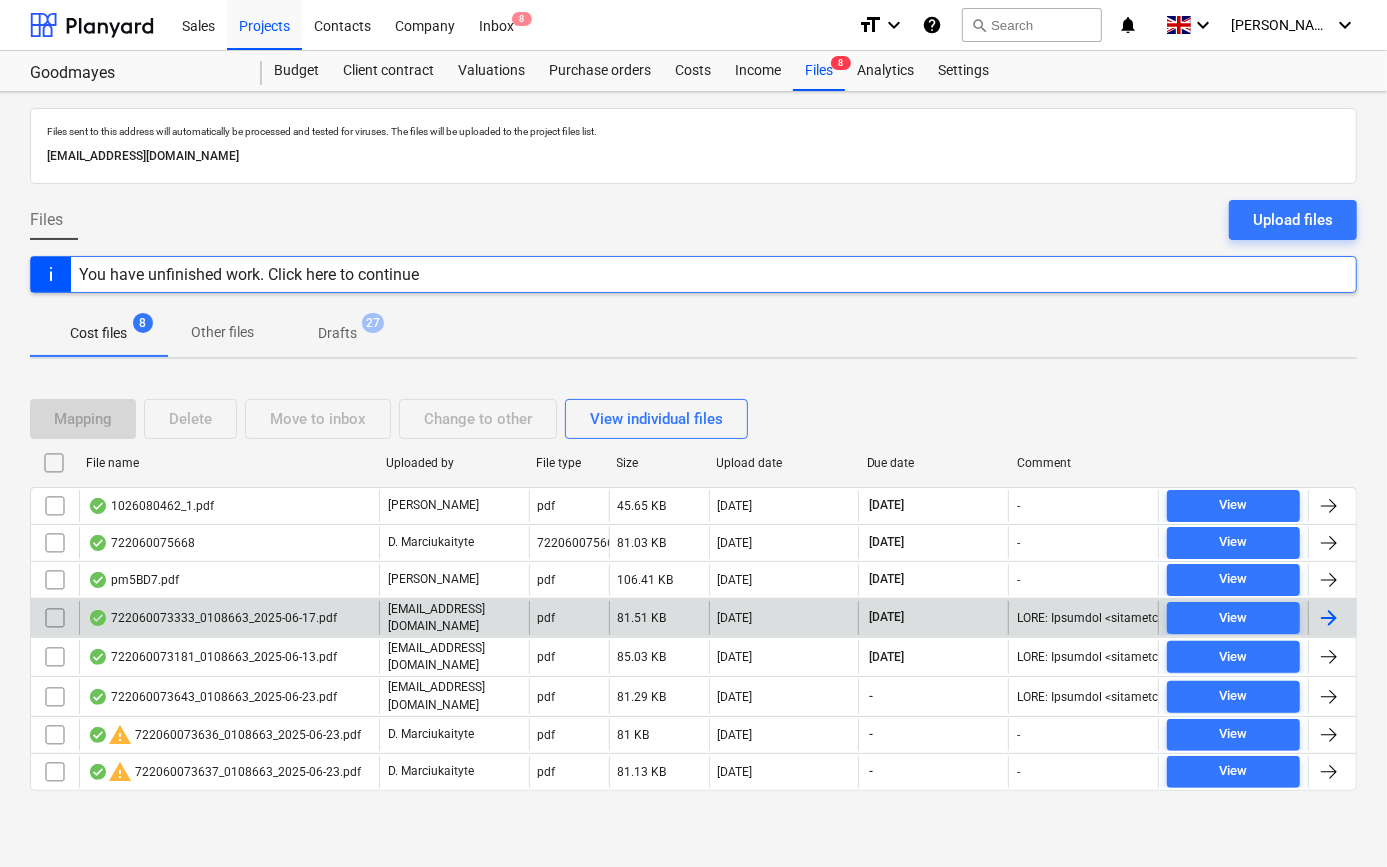 click at bounding box center [1329, 618] 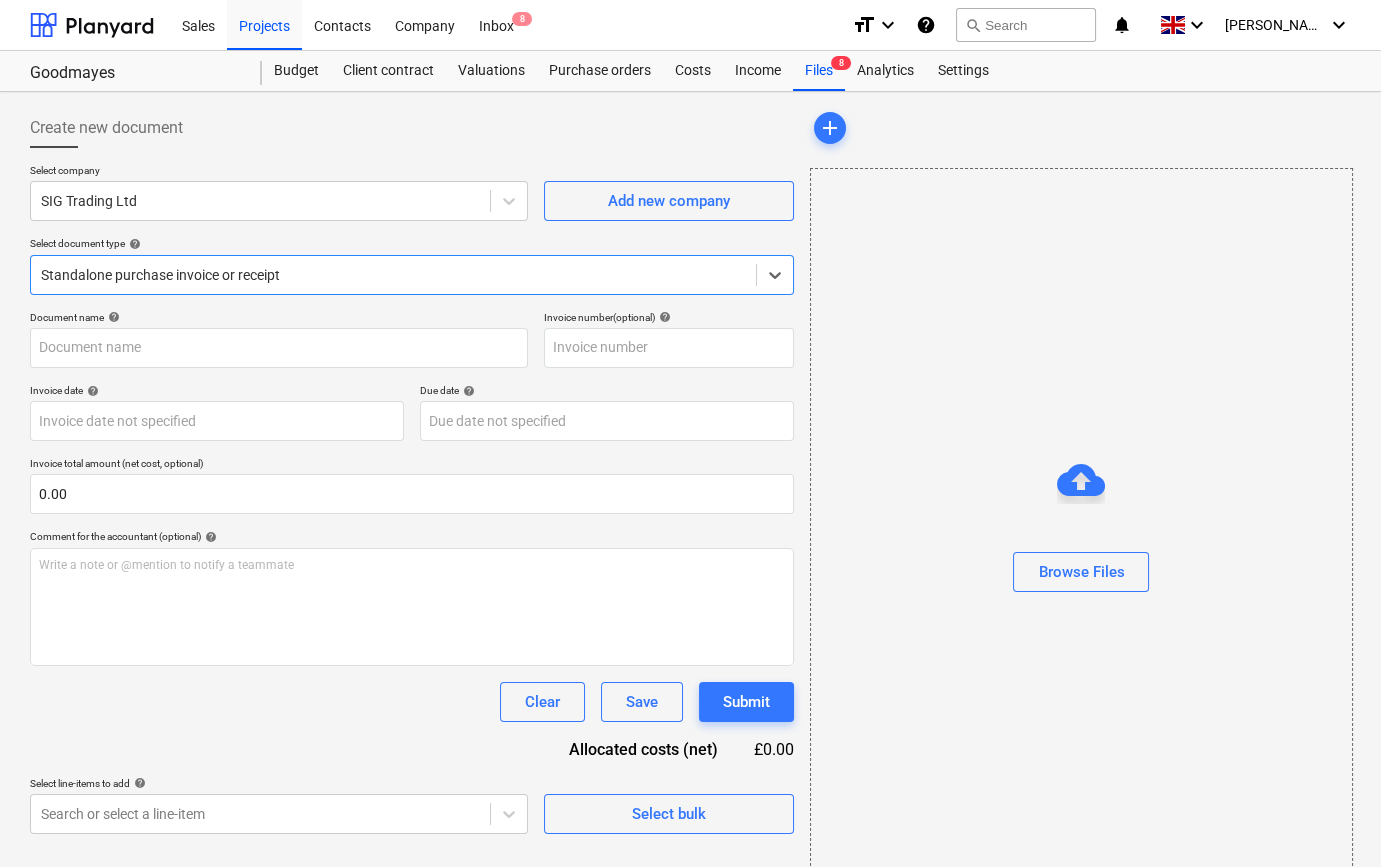 type on "722060073333" 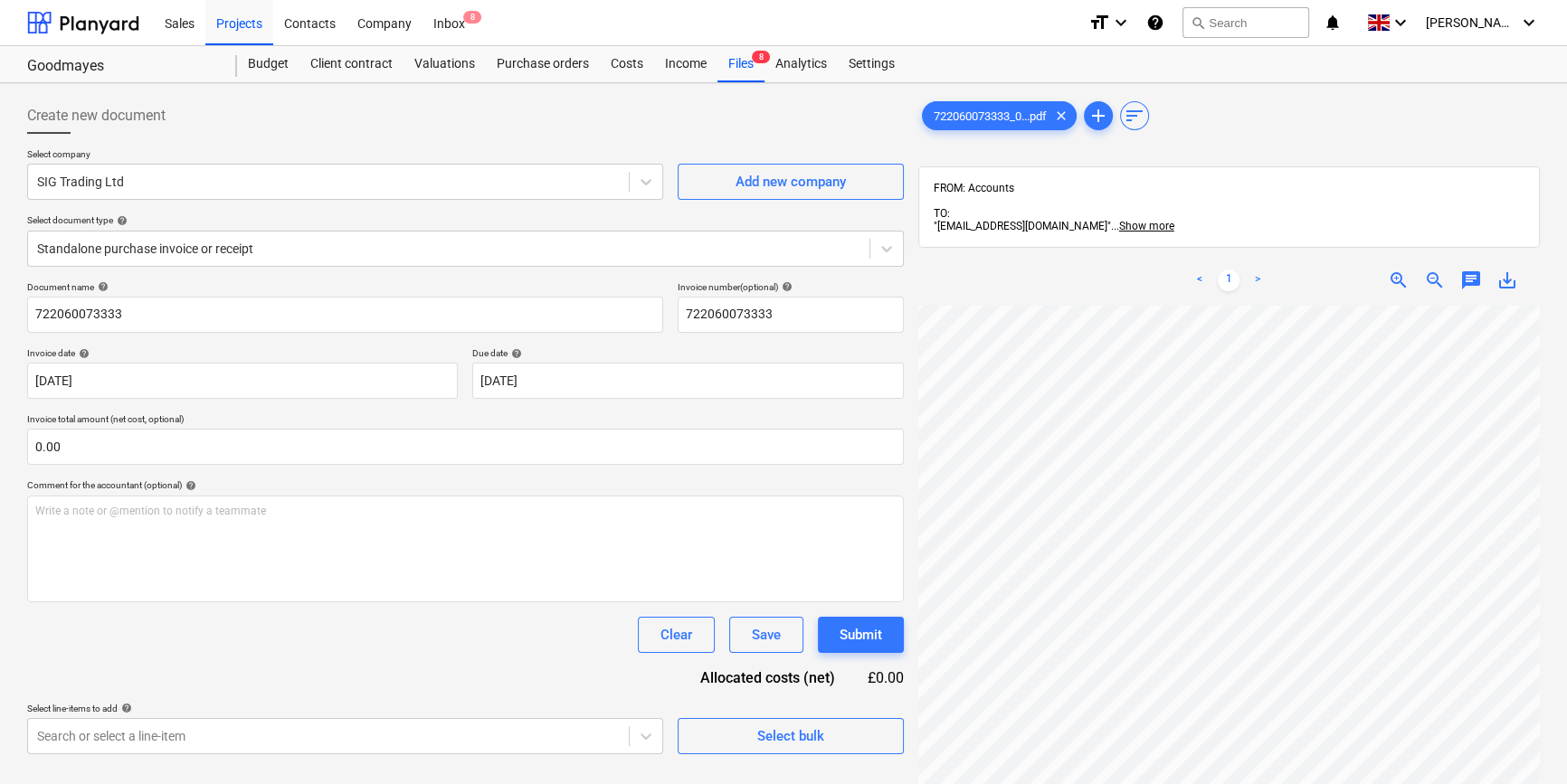 scroll, scrollTop: 421, scrollLeft: 0, axis: vertical 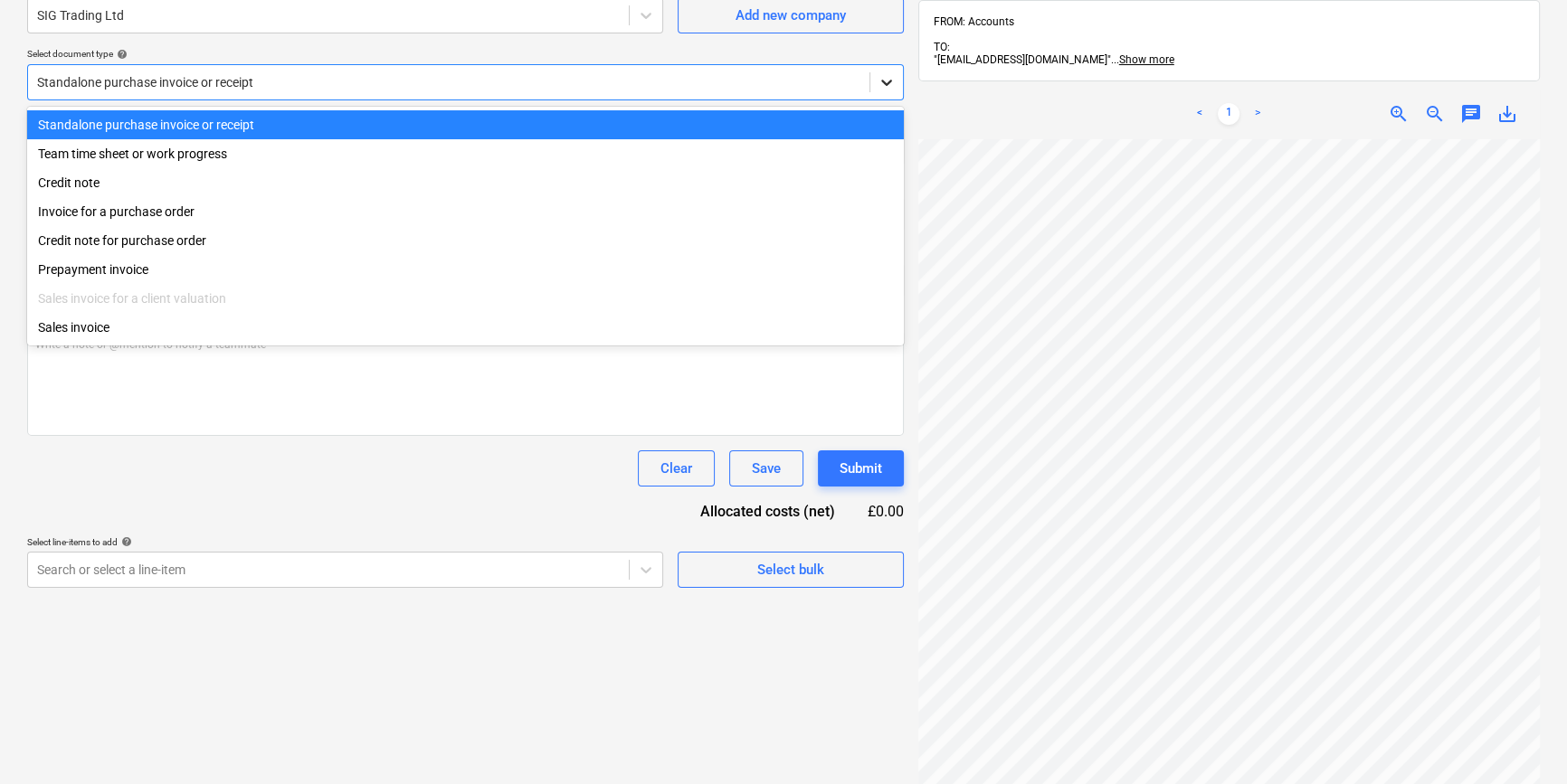 click 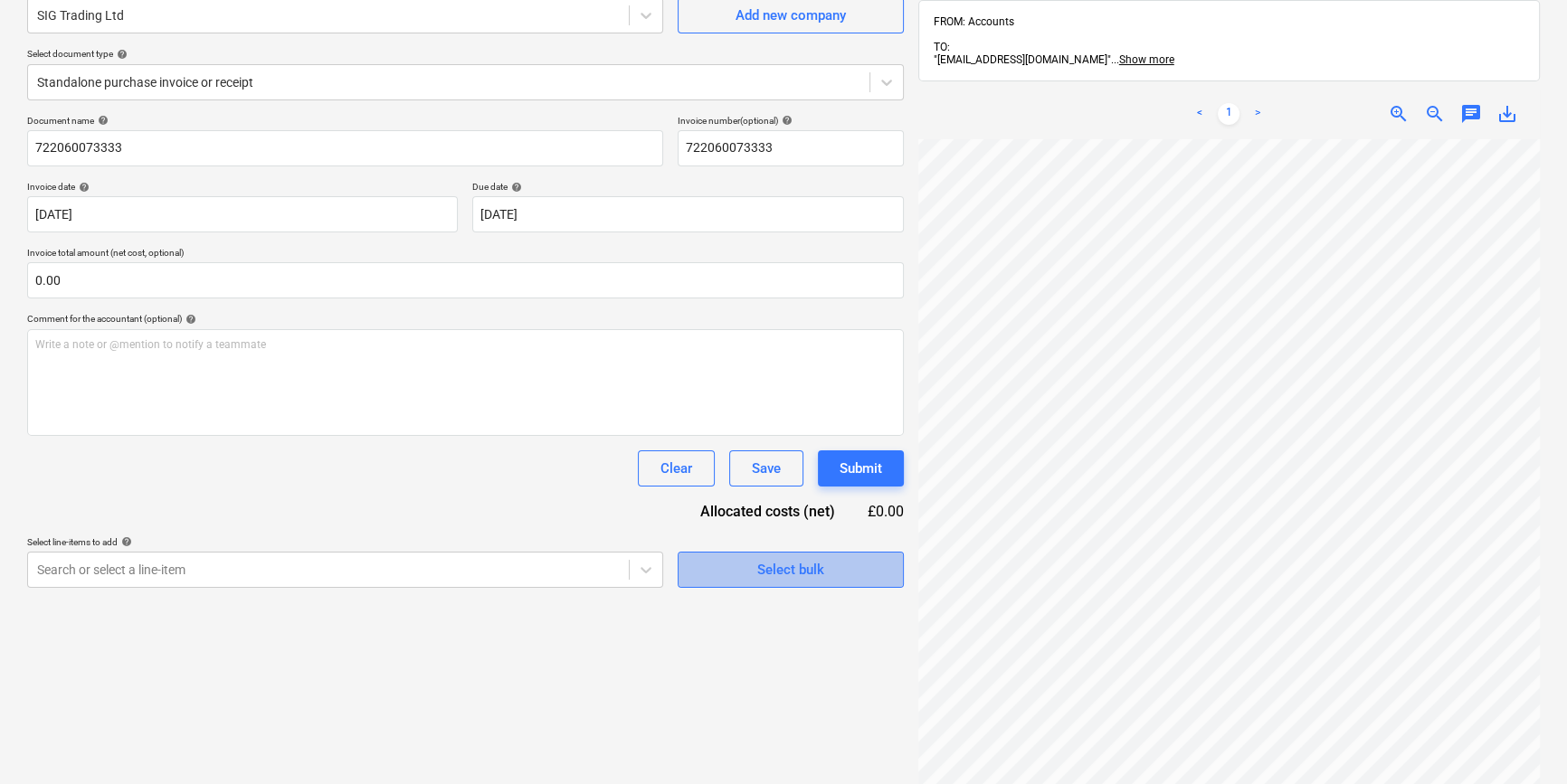 click on "Select bulk" at bounding box center (791, 570) 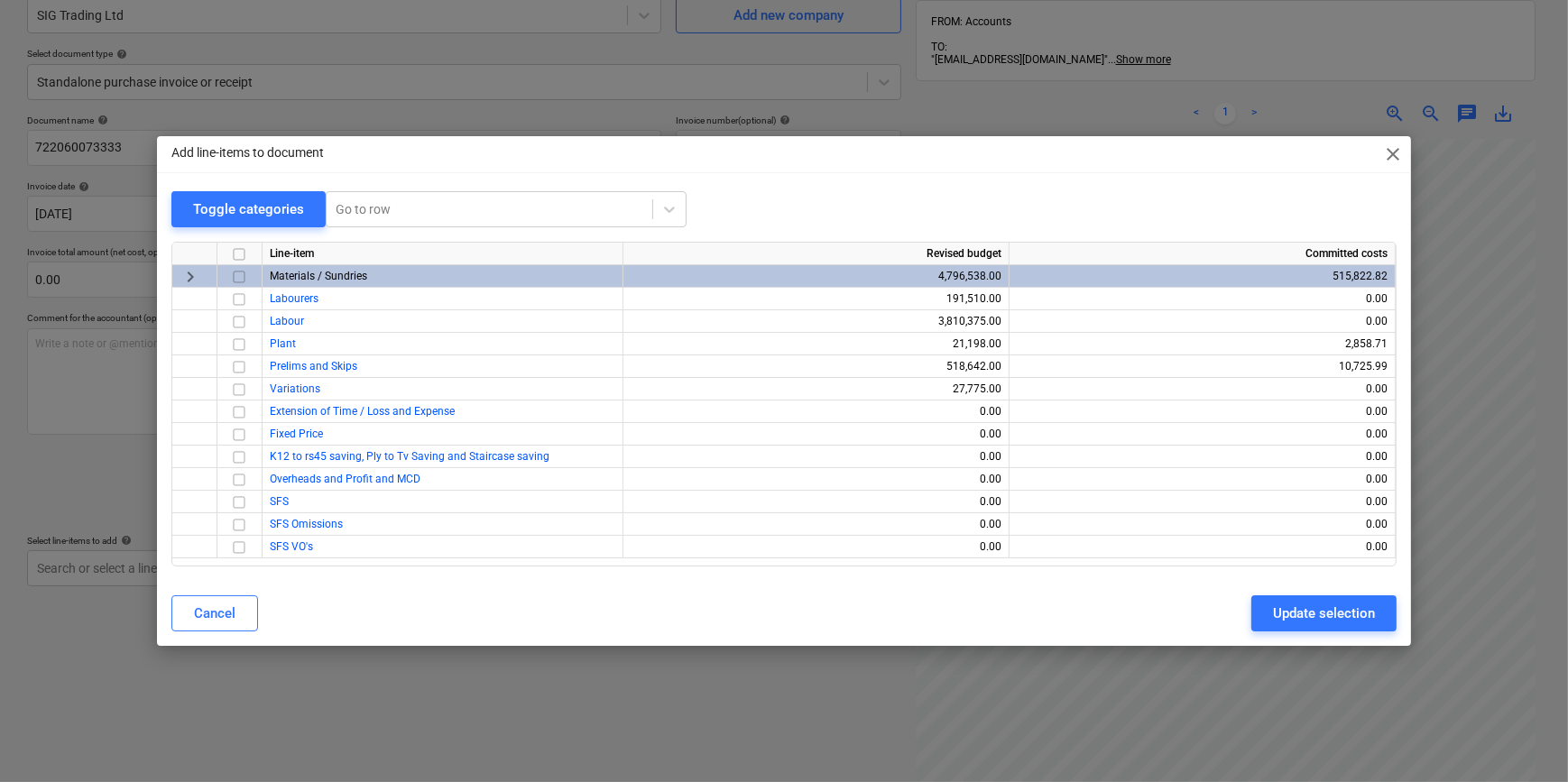 click at bounding box center (239, 277) 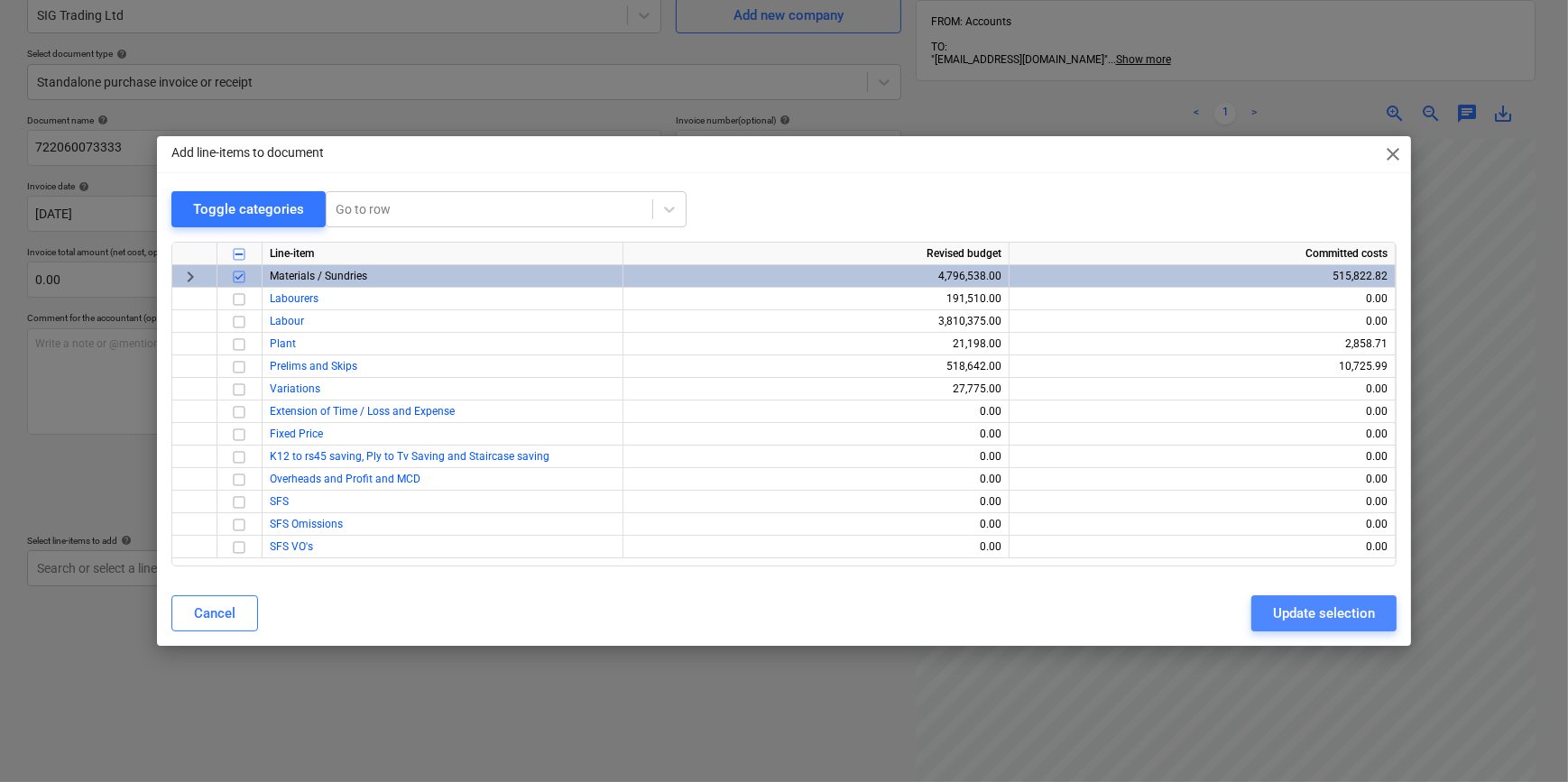 click on "Update selection" at bounding box center [1324, 613] 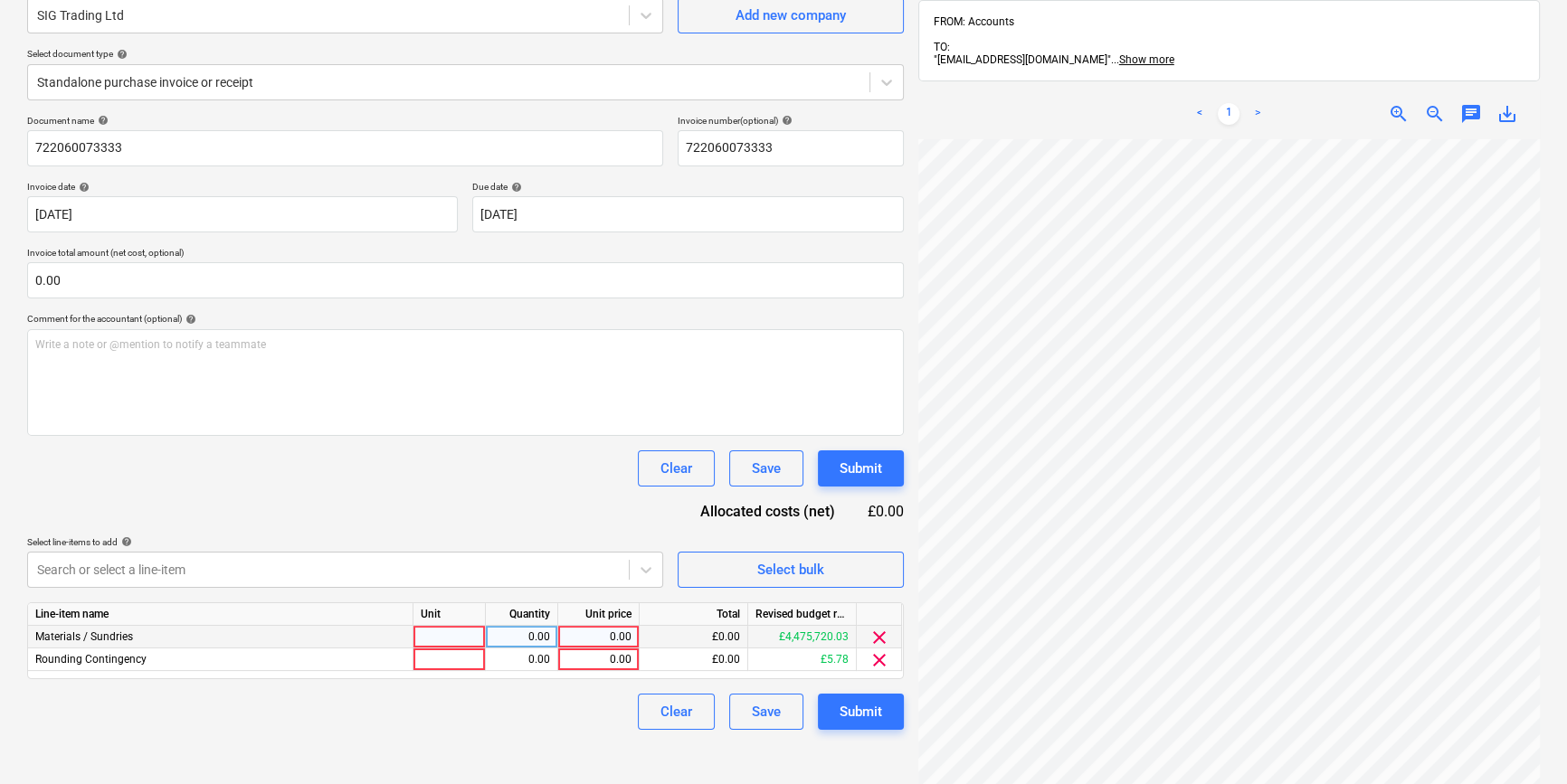 click at bounding box center (450, 637) 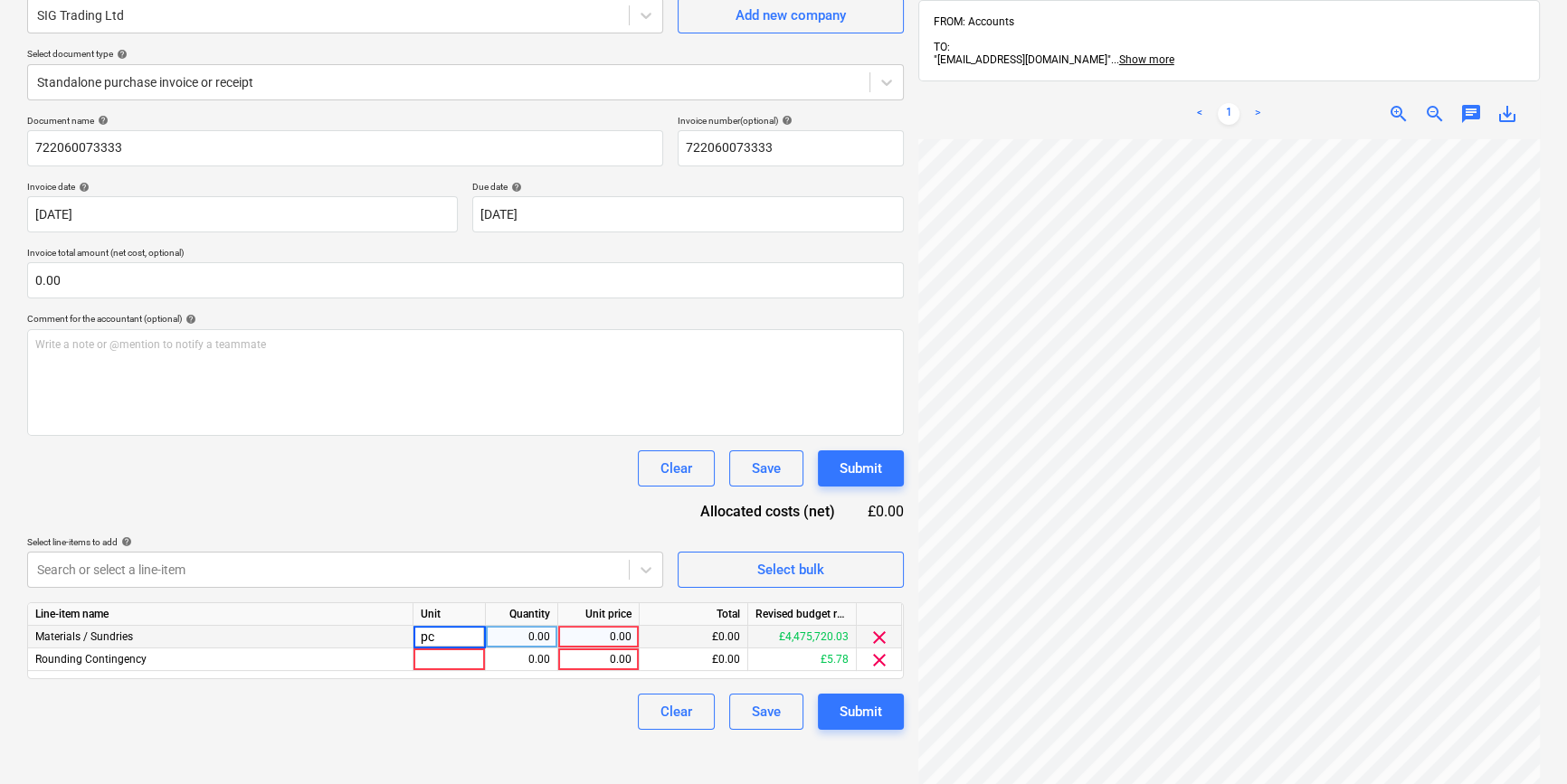 type on "pcs" 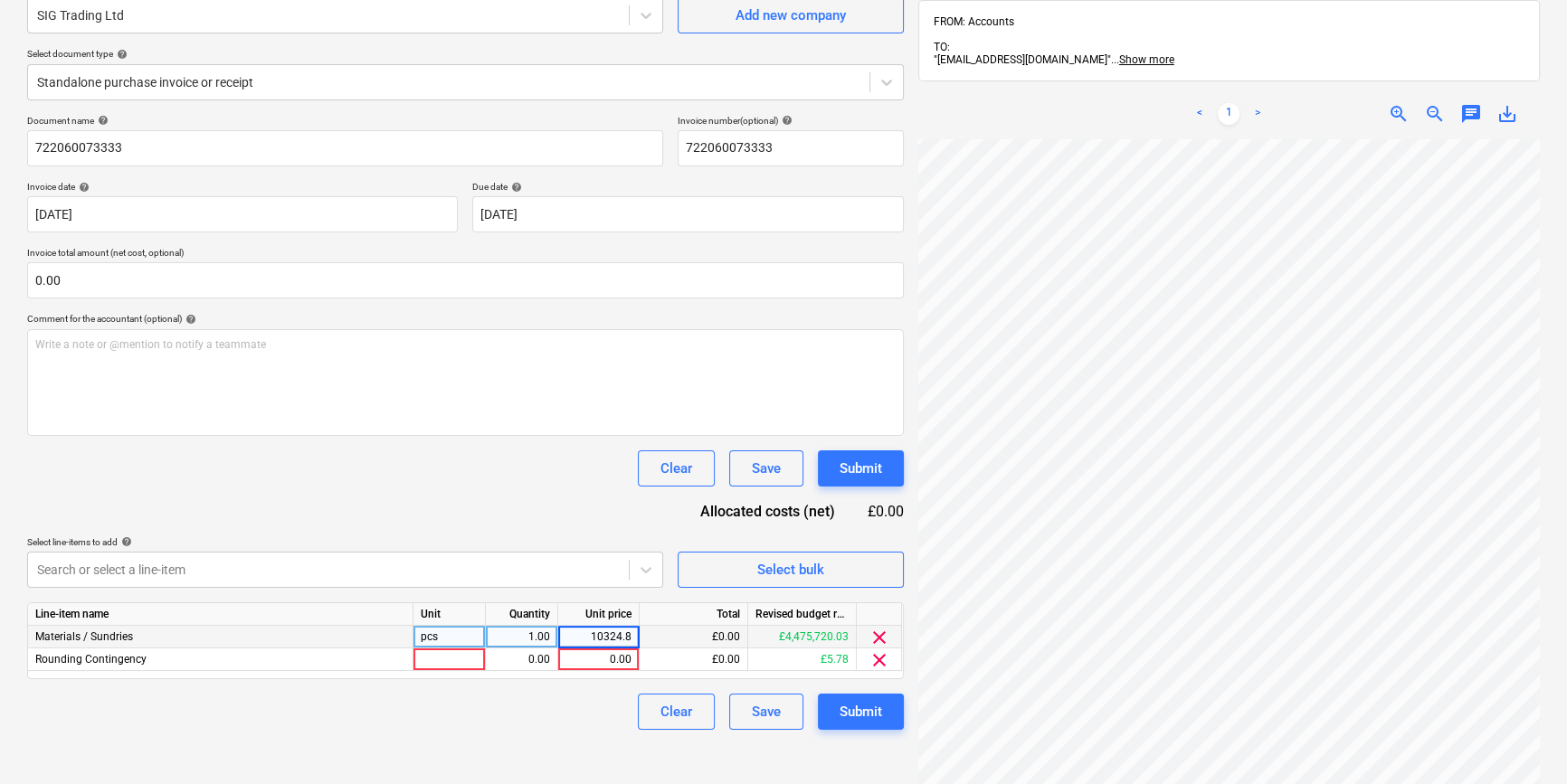 type on "10324.84" 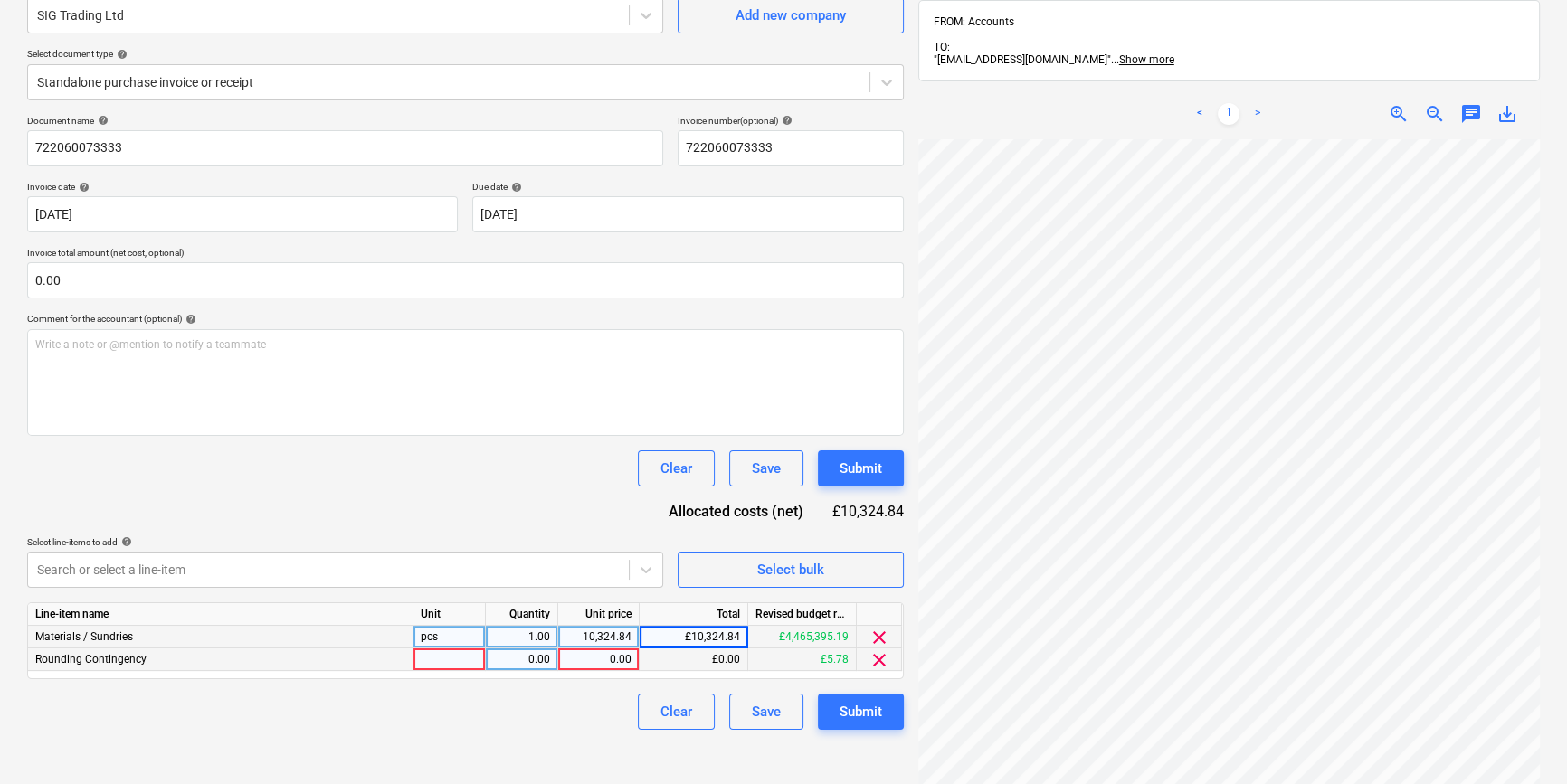 click on "clear" at bounding box center [879, 660] 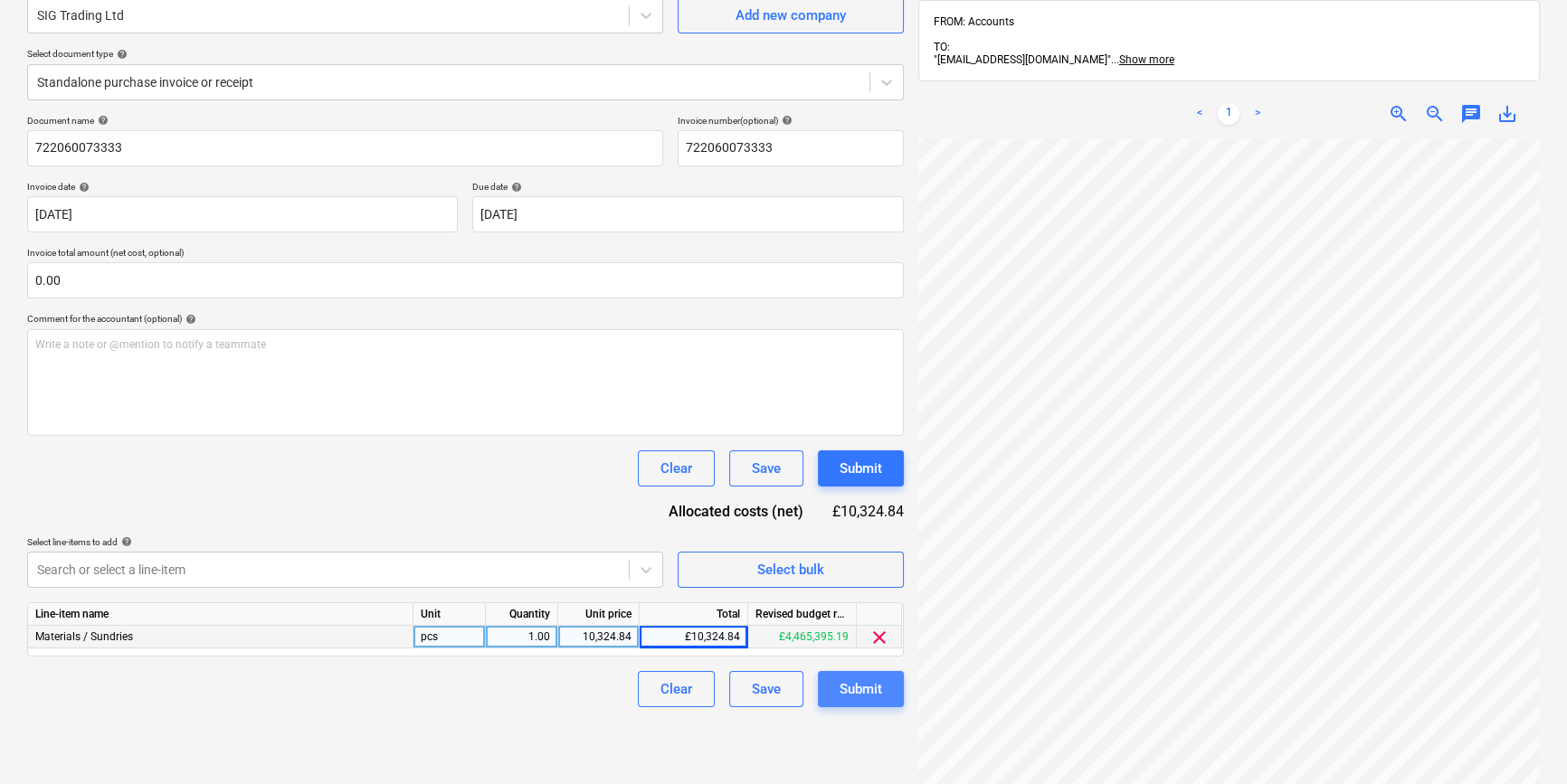 click on "Submit" at bounding box center [860, 689] 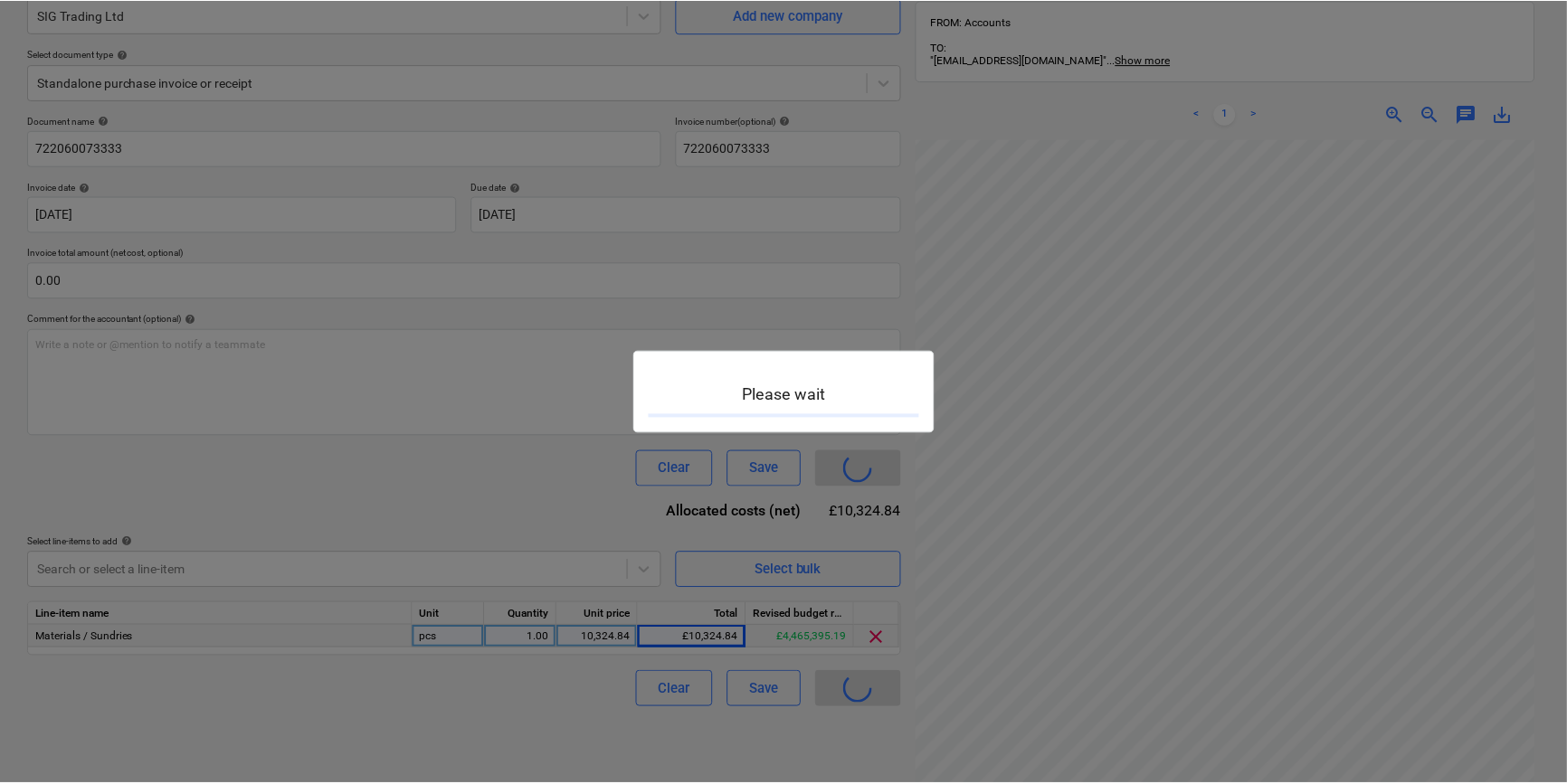 scroll, scrollTop: 0, scrollLeft: 0, axis: both 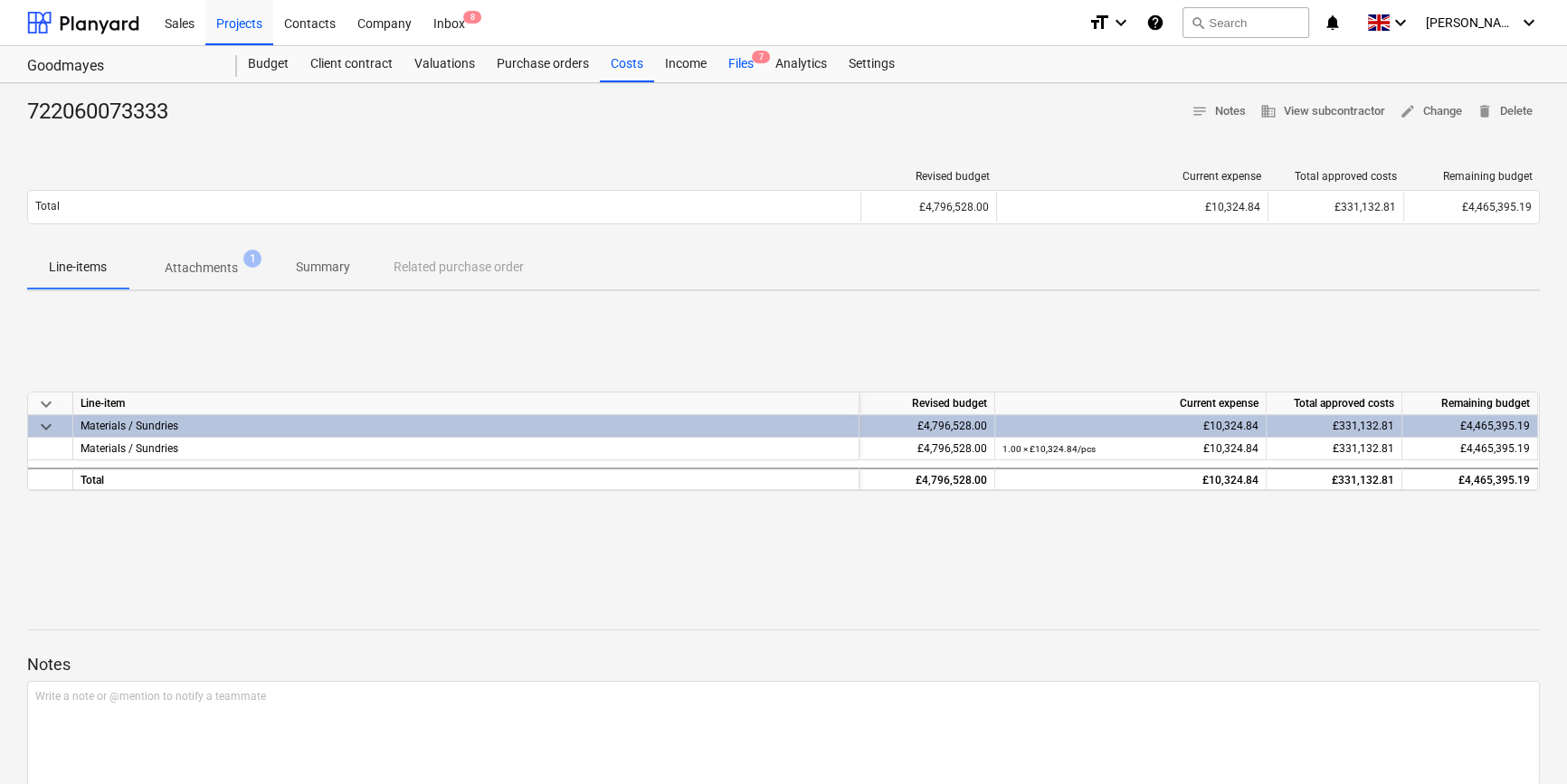 click on "Files 7" at bounding box center (741, 64) 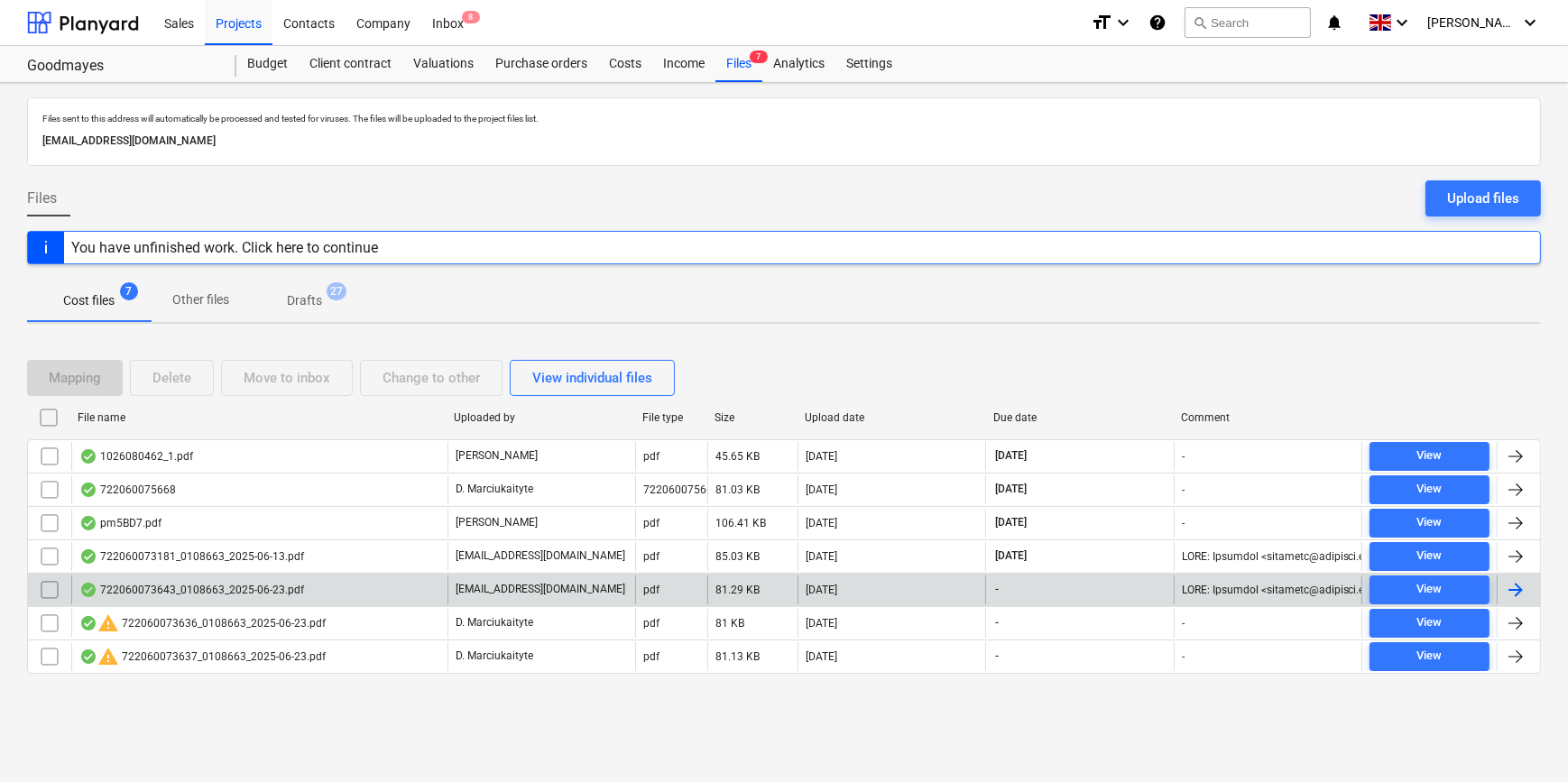 click at bounding box center (1516, 590) 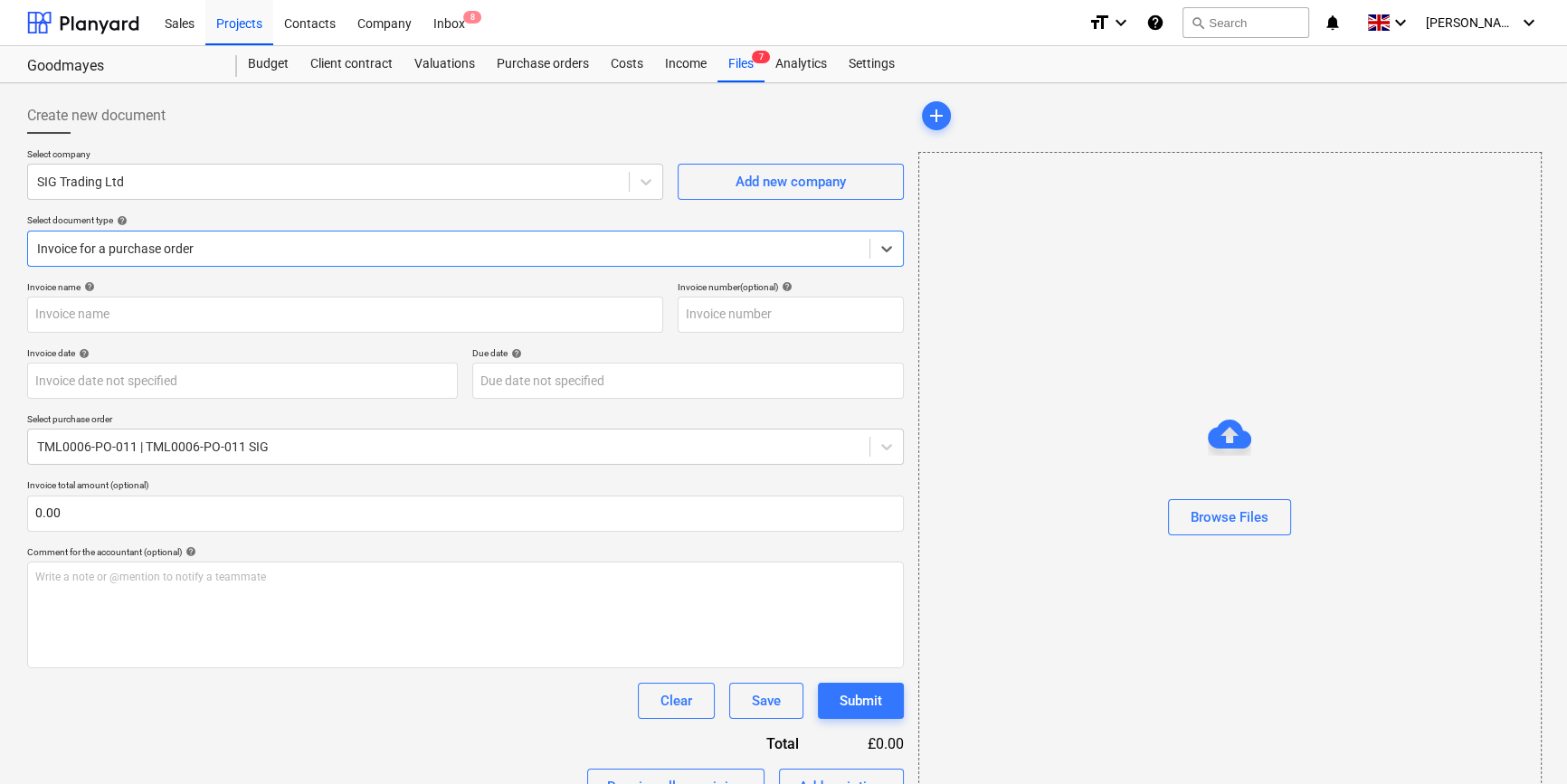 type on "722060073643" 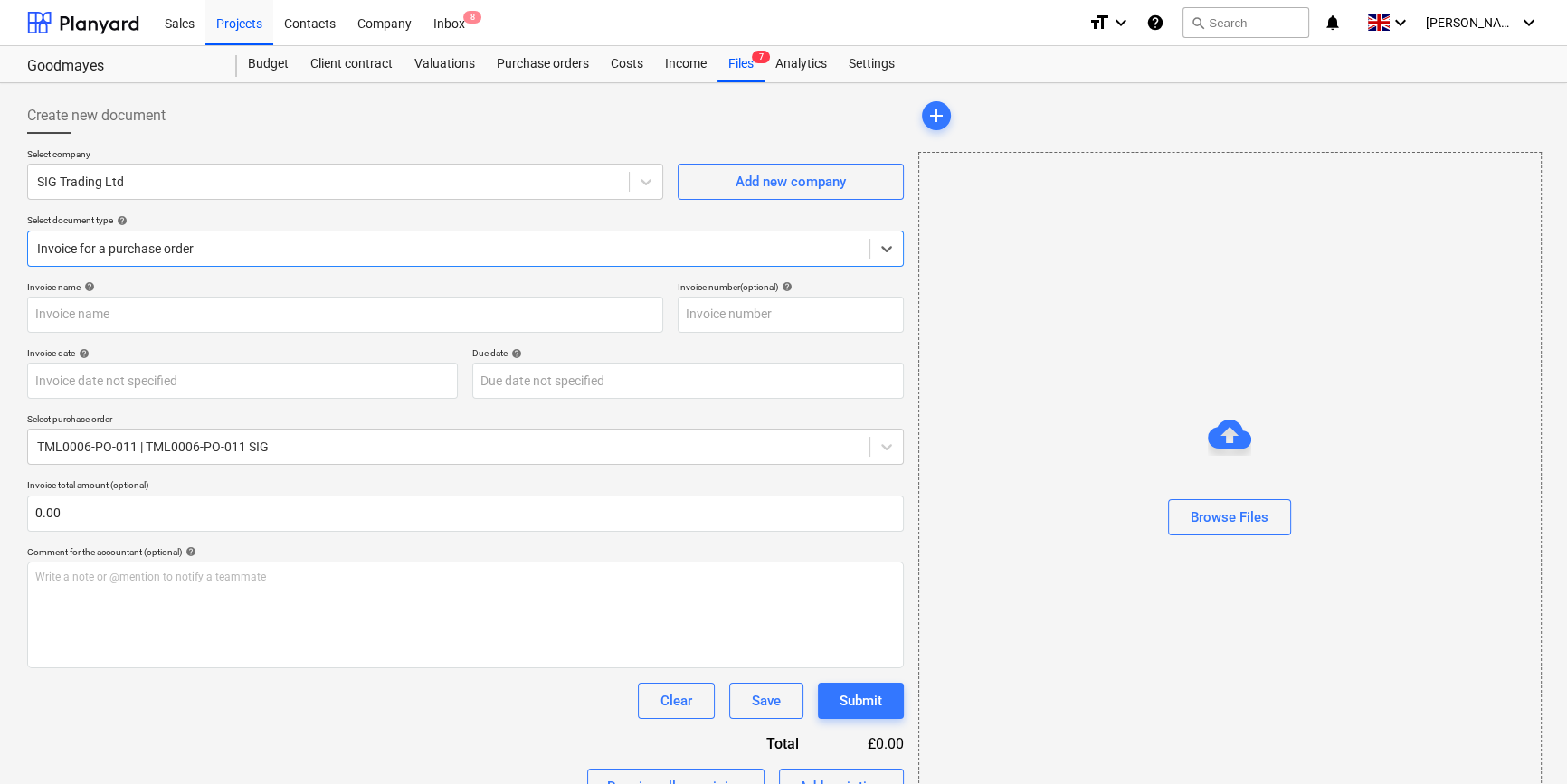 type on "[DATE]" 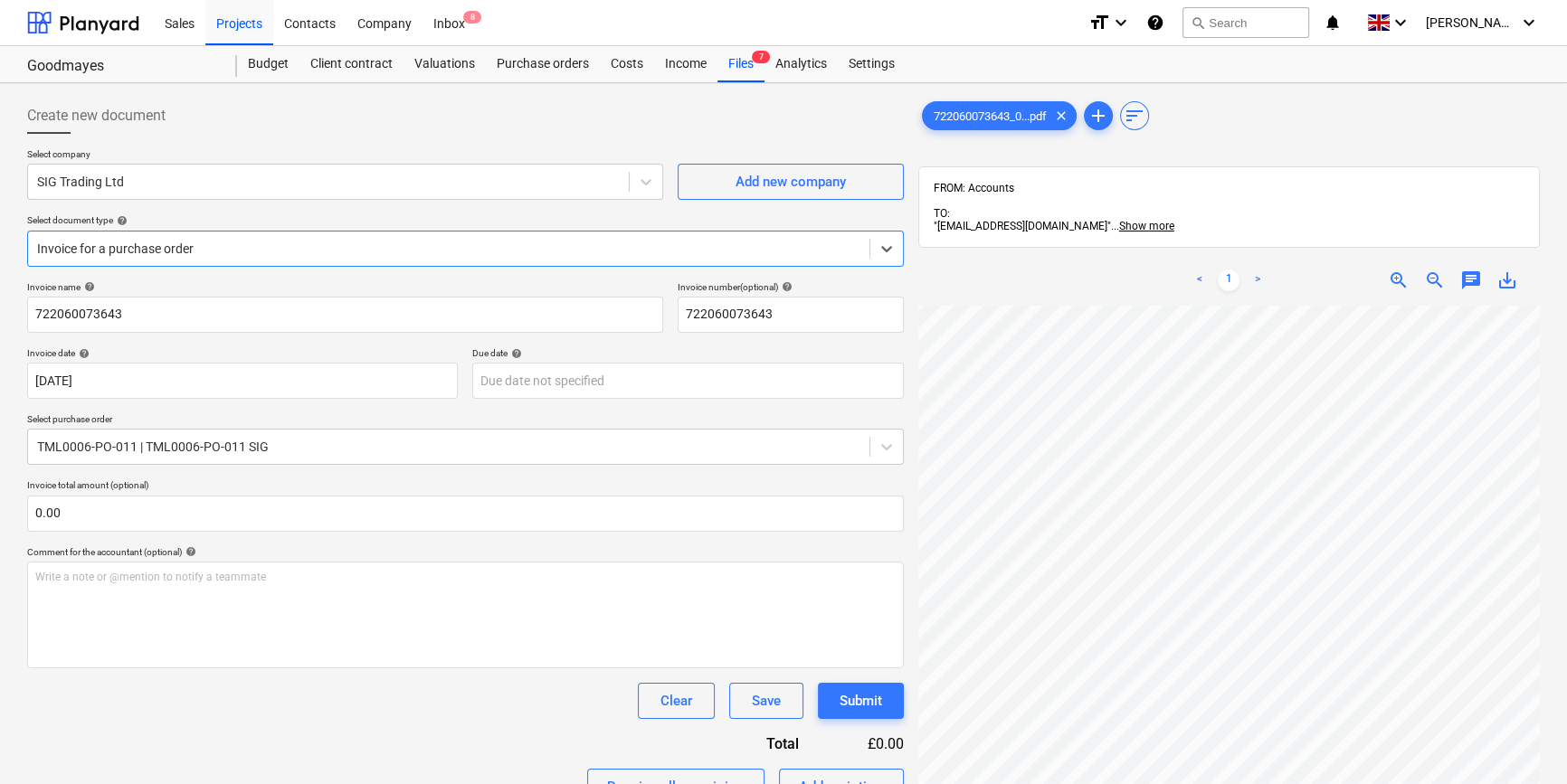 scroll, scrollTop: 421, scrollLeft: 0, axis: vertical 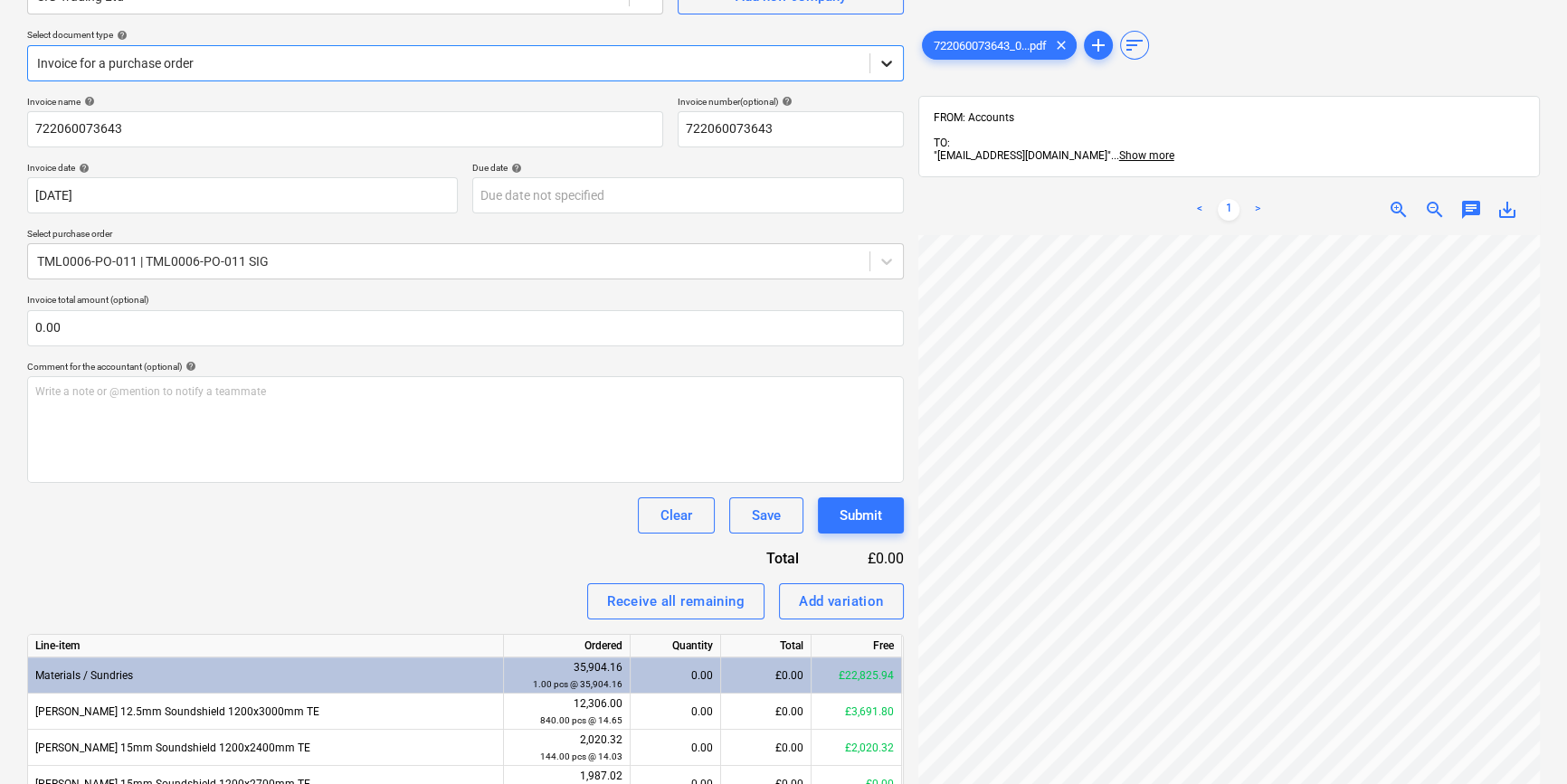 click 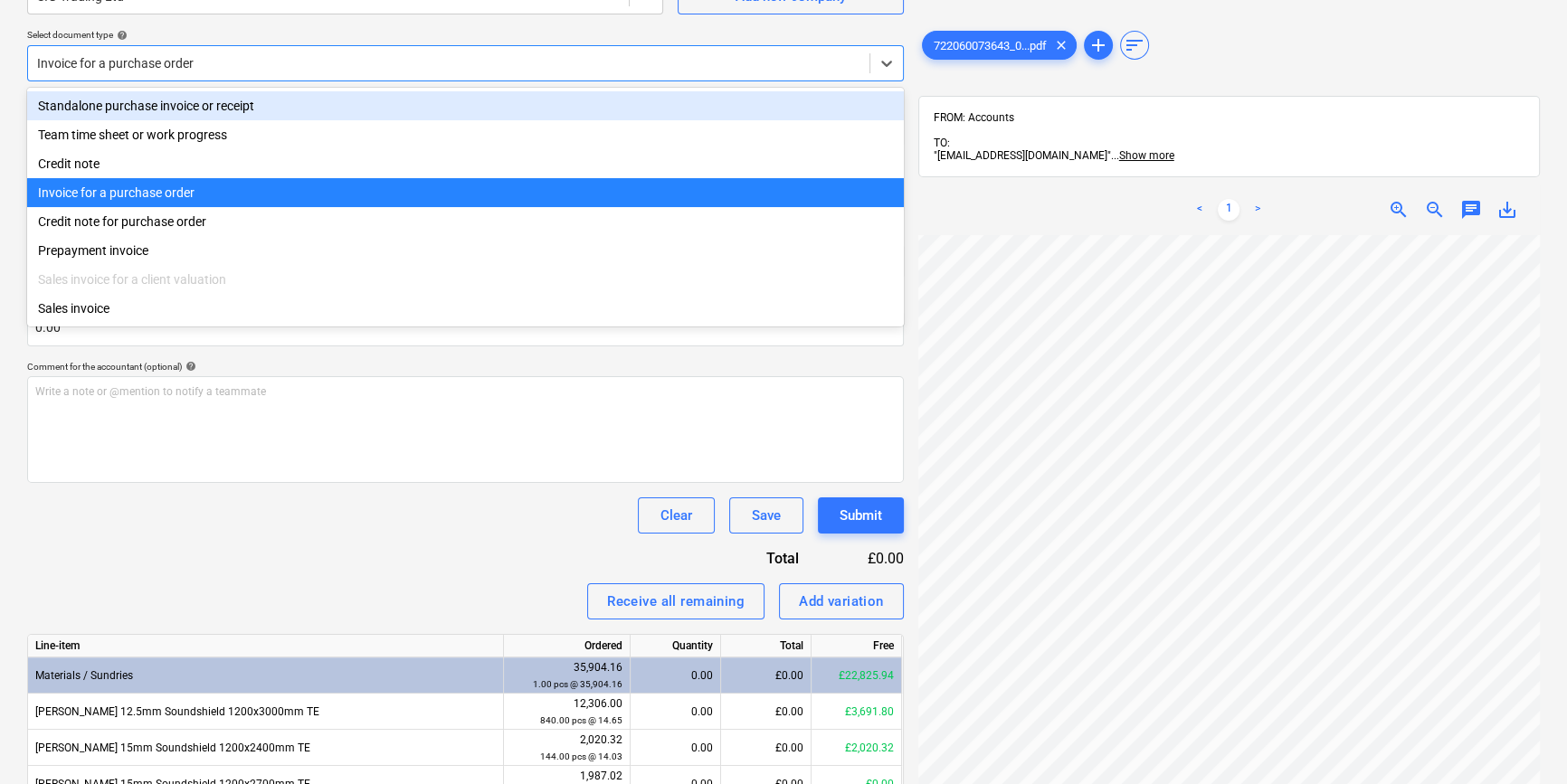 click on "Standalone purchase invoice or receipt" at bounding box center [465, 106] 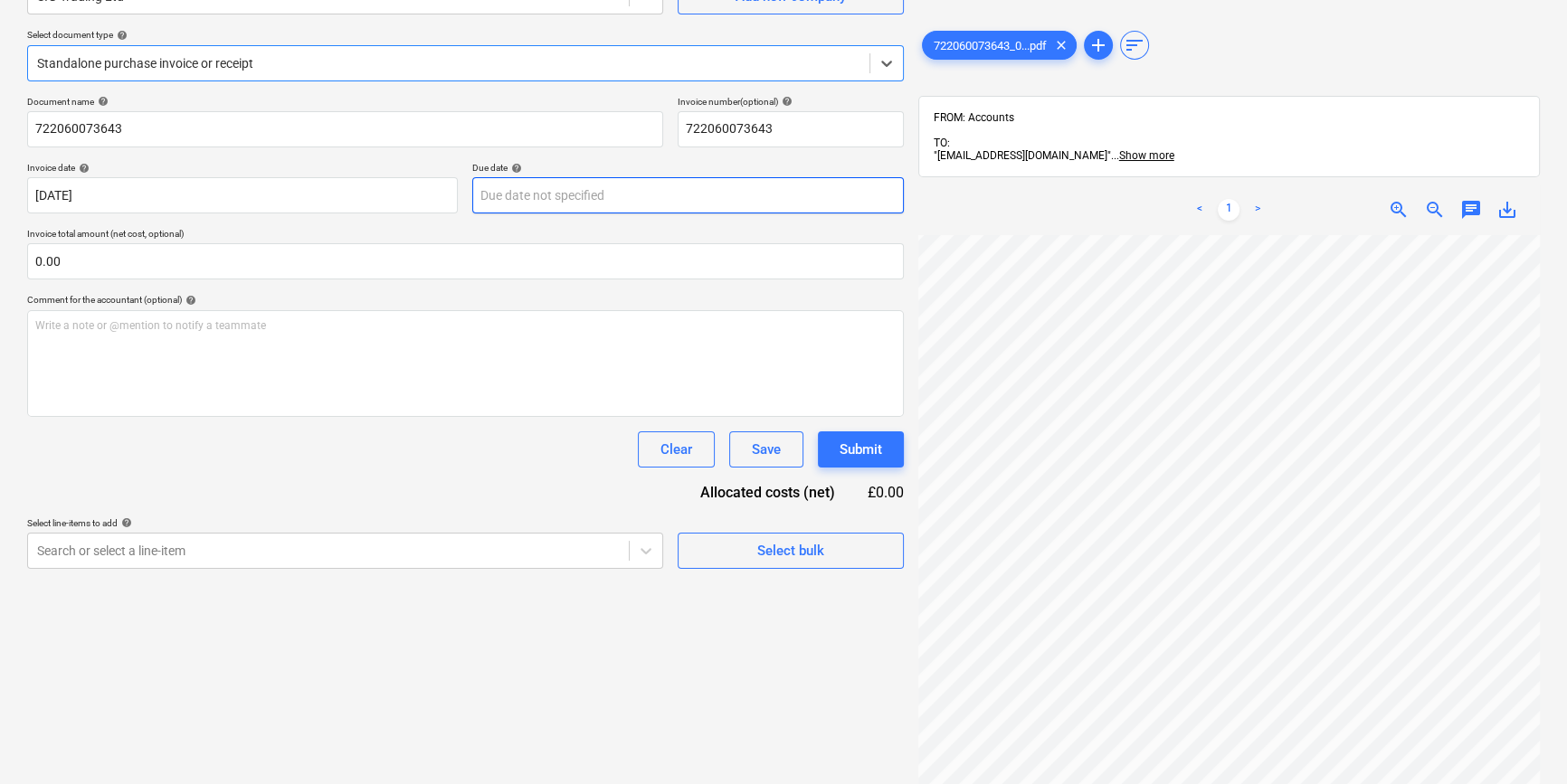 click on "Sales Projects Contacts Company Inbox 8 format_size keyboard_arrow_down help search Search notifications 0 keyboard_arrow_down [PERSON_NAME] keyboard_arrow_down Goodmayes Budget Client contract Valuations Purchase orders Costs Income Files 7 Analytics Settings Create new document Select company SIG Trading Ltd   Add new company Select document type help option Standalone purchase invoice or receipt, selected.   Select is focused ,type to refine list, press Down to open the menu,  Standalone purchase invoice or receipt Document name help 722060073643 Invoice number  (optional) help 722060073643 Invoice date help [DATE] 23.06.2025 Press the down arrow key to interact with the calendar and
select a date. Press the question mark key to get the keyboard shortcuts for changing dates. Due date help Press the down arrow key to interact with the calendar and
select a date. Press the question mark key to get the keyboard shortcuts for changing dates. Invoice total amount (net cost, optional) 0.00 help ﻿ <" at bounding box center (784, 206) 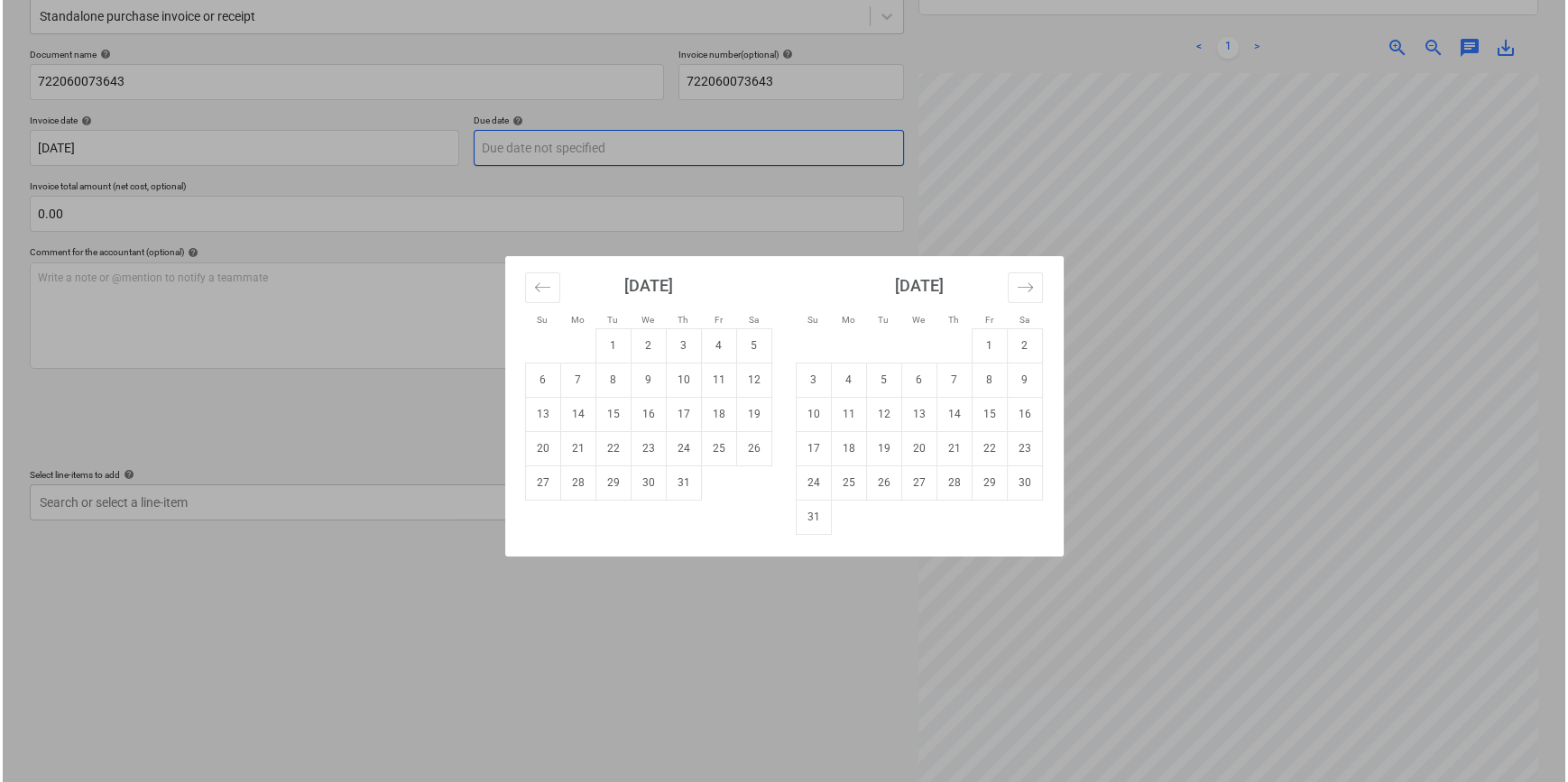 scroll, scrollTop: 257, scrollLeft: 0, axis: vertical 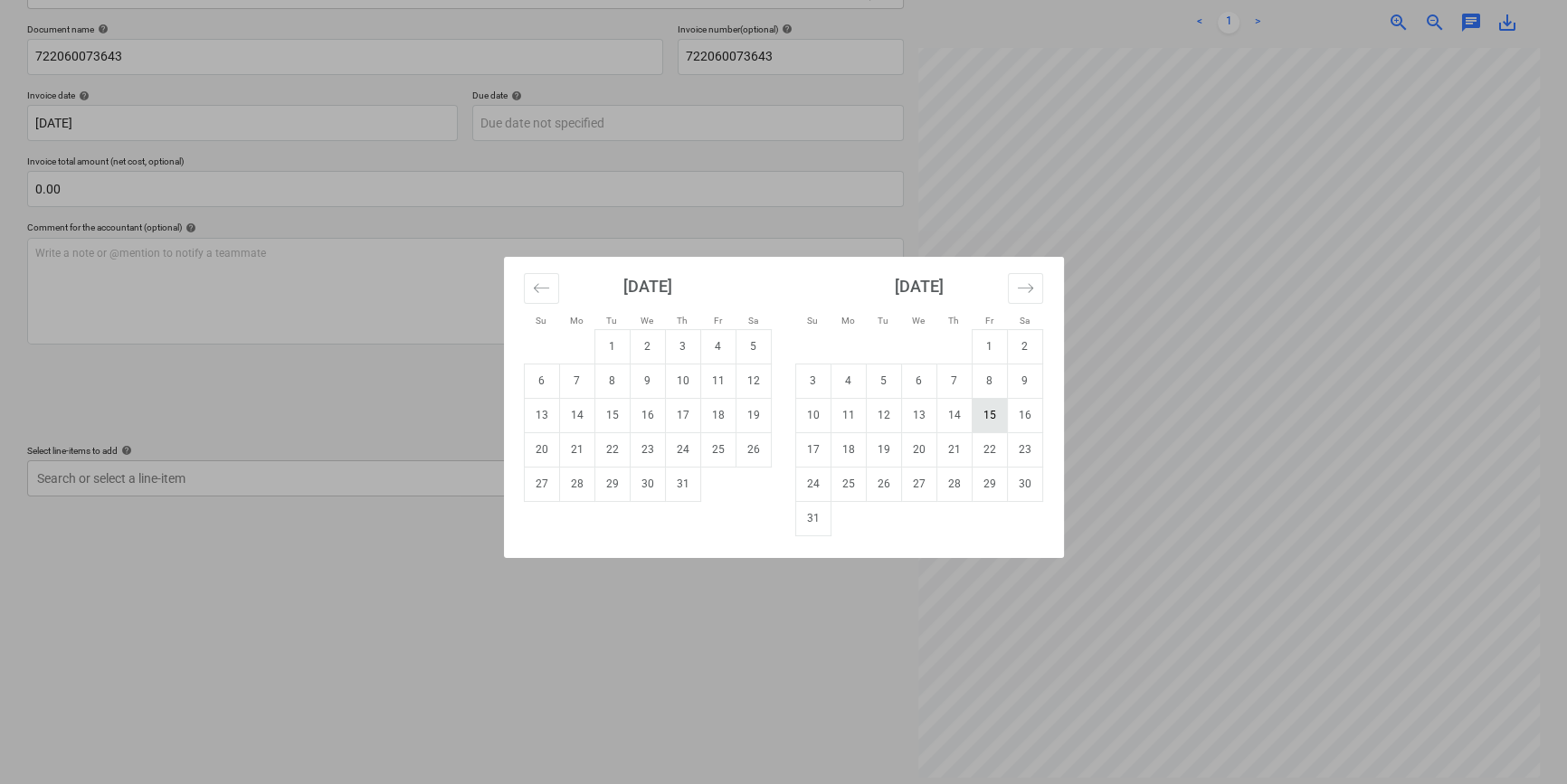 click on "15" at bounding box center [989, 415] 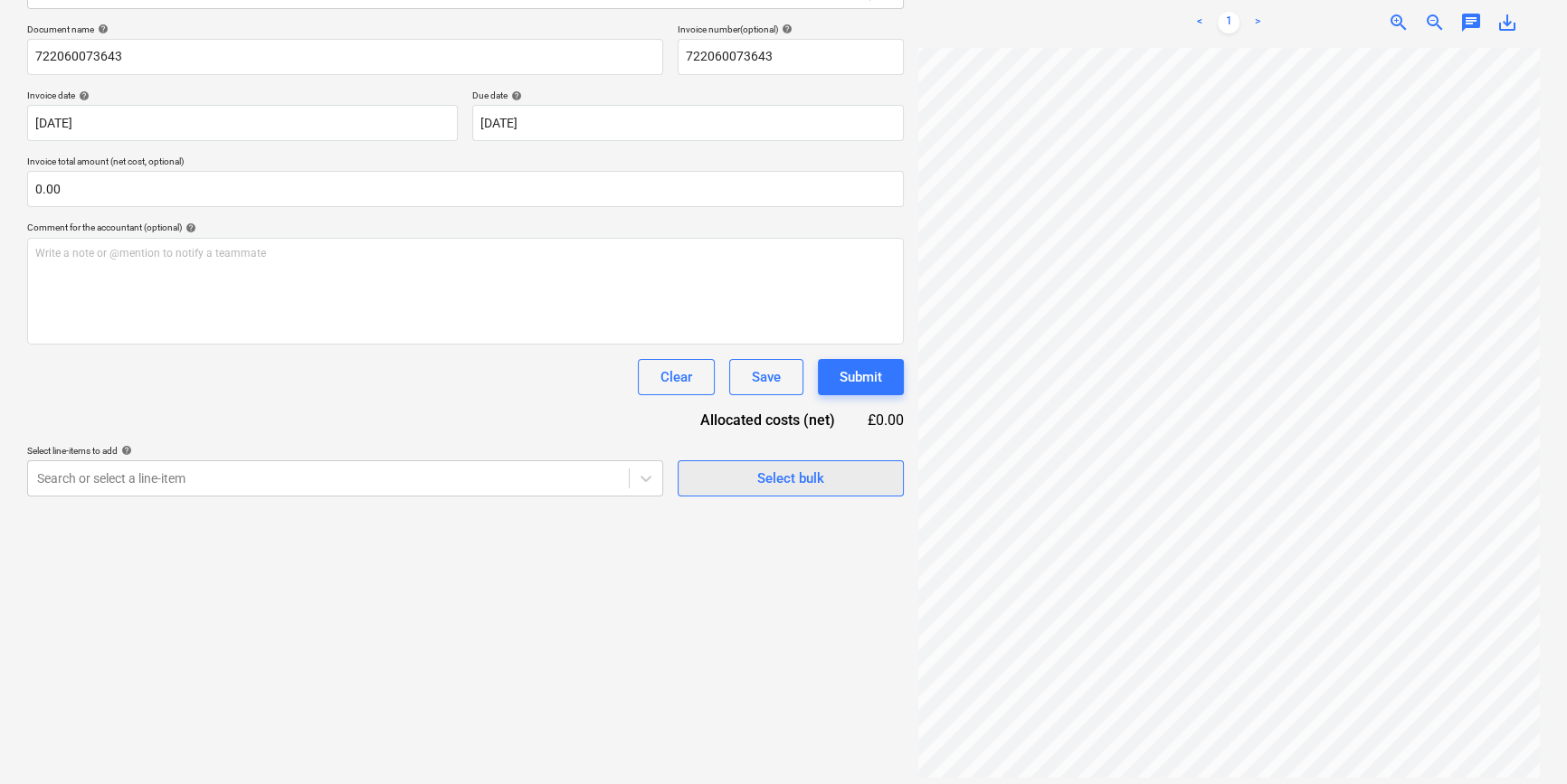 click on "Select bulk" at bounding box center (791, 478) 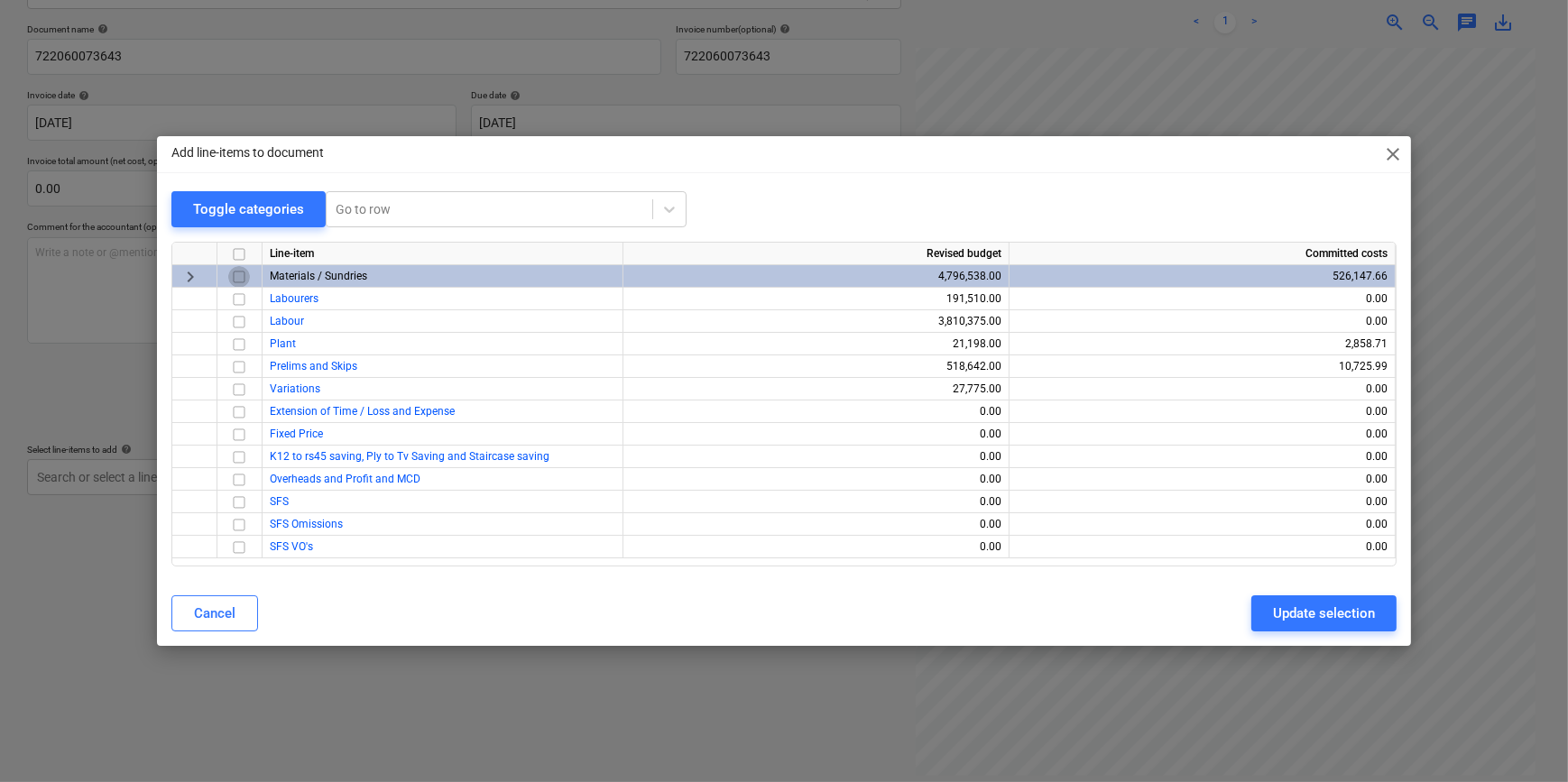 click at bounding box center (239, 277) 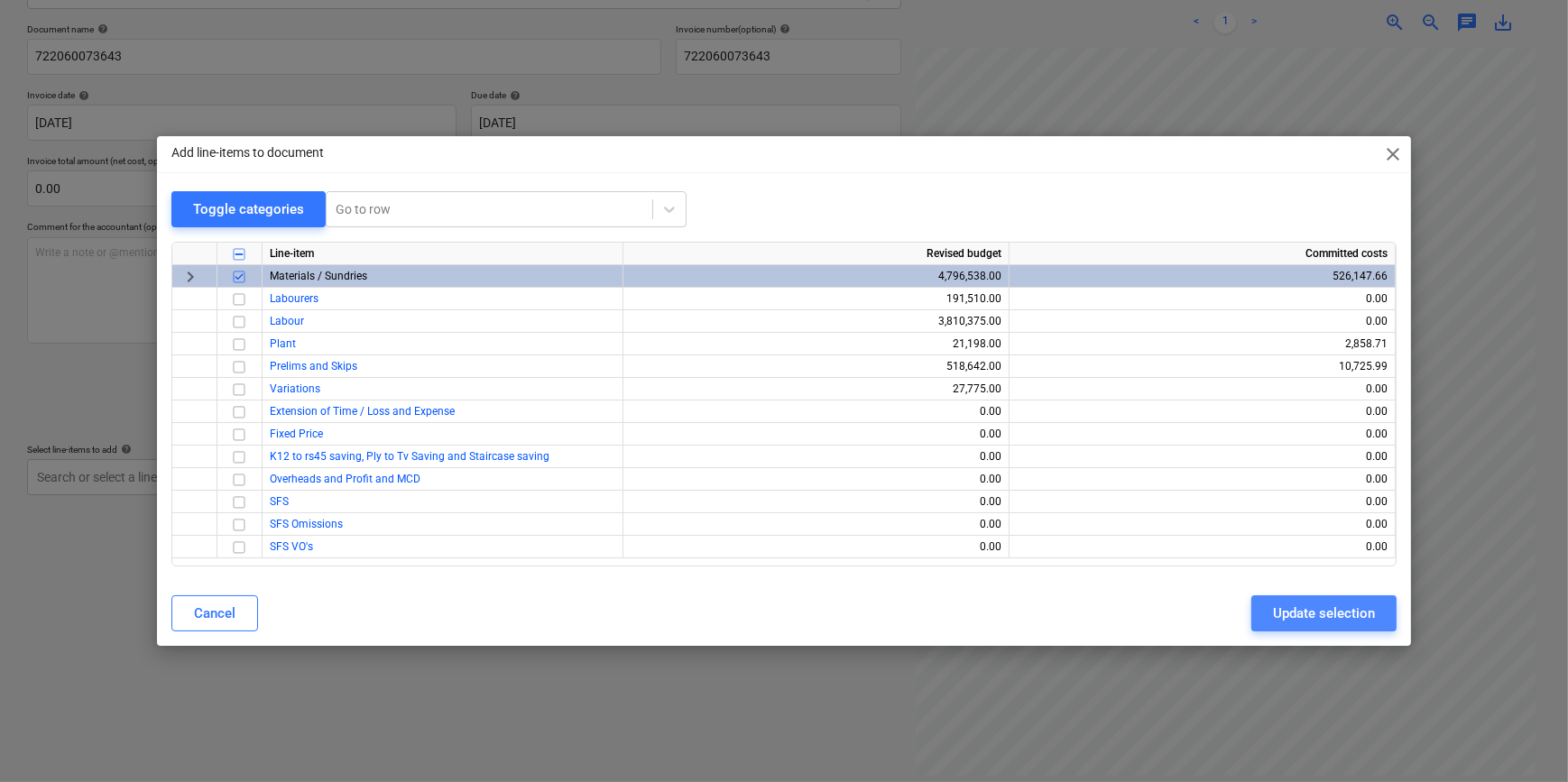click on "Update selection" at bounding box center (1324, 613) 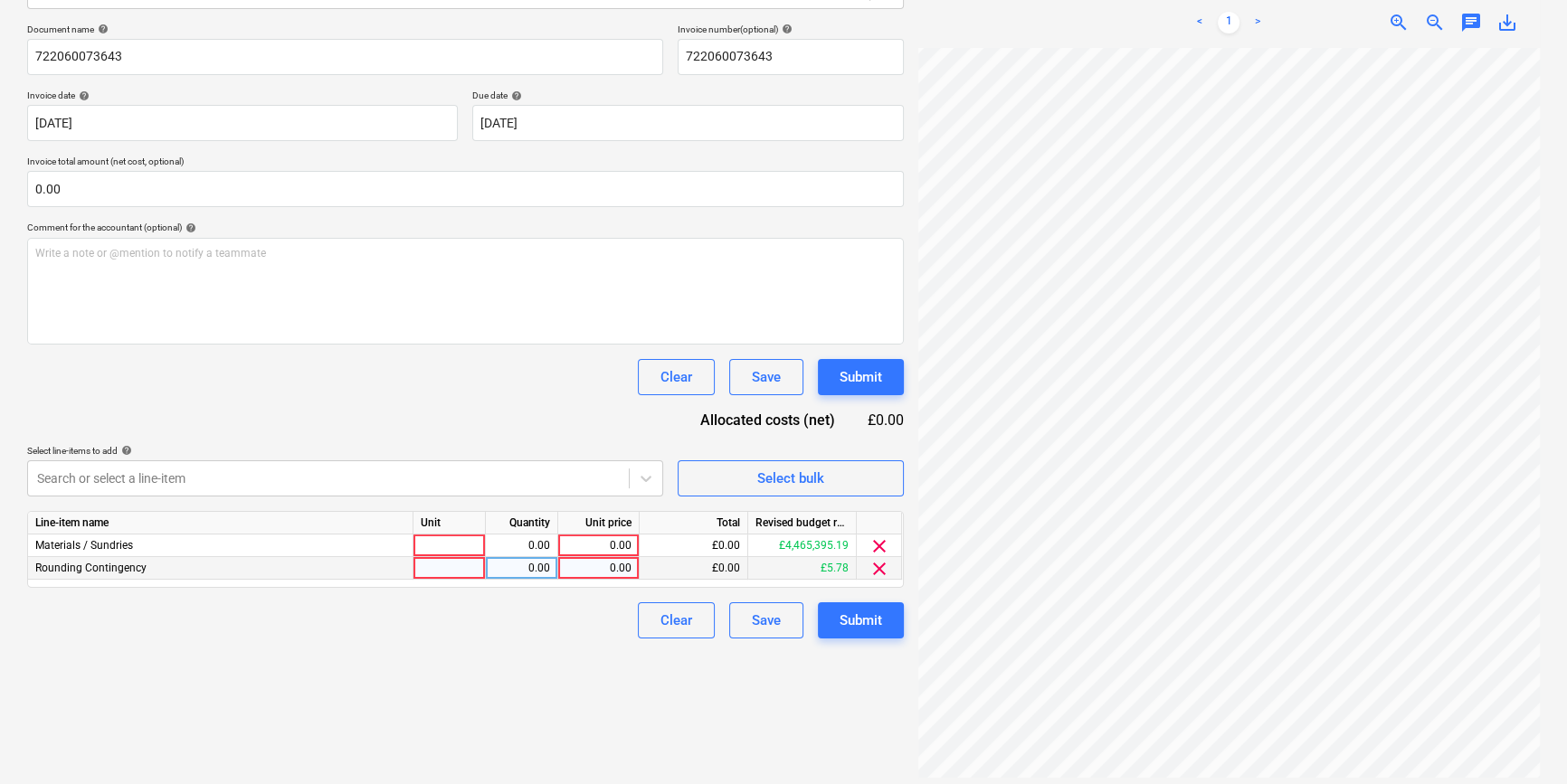 click on "clear" at bounding box center (879, 569) 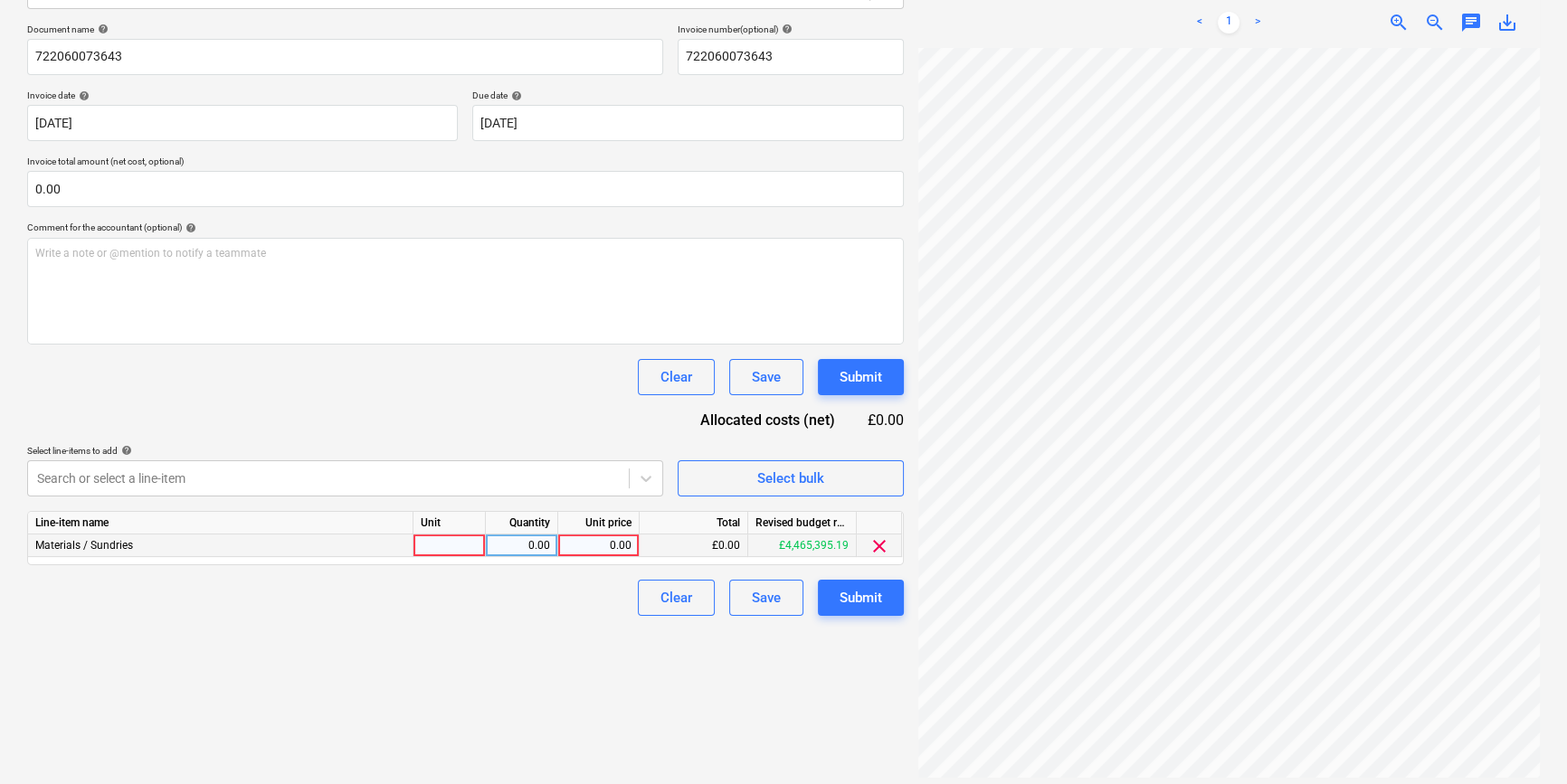 click at bounding box center [450, 545] 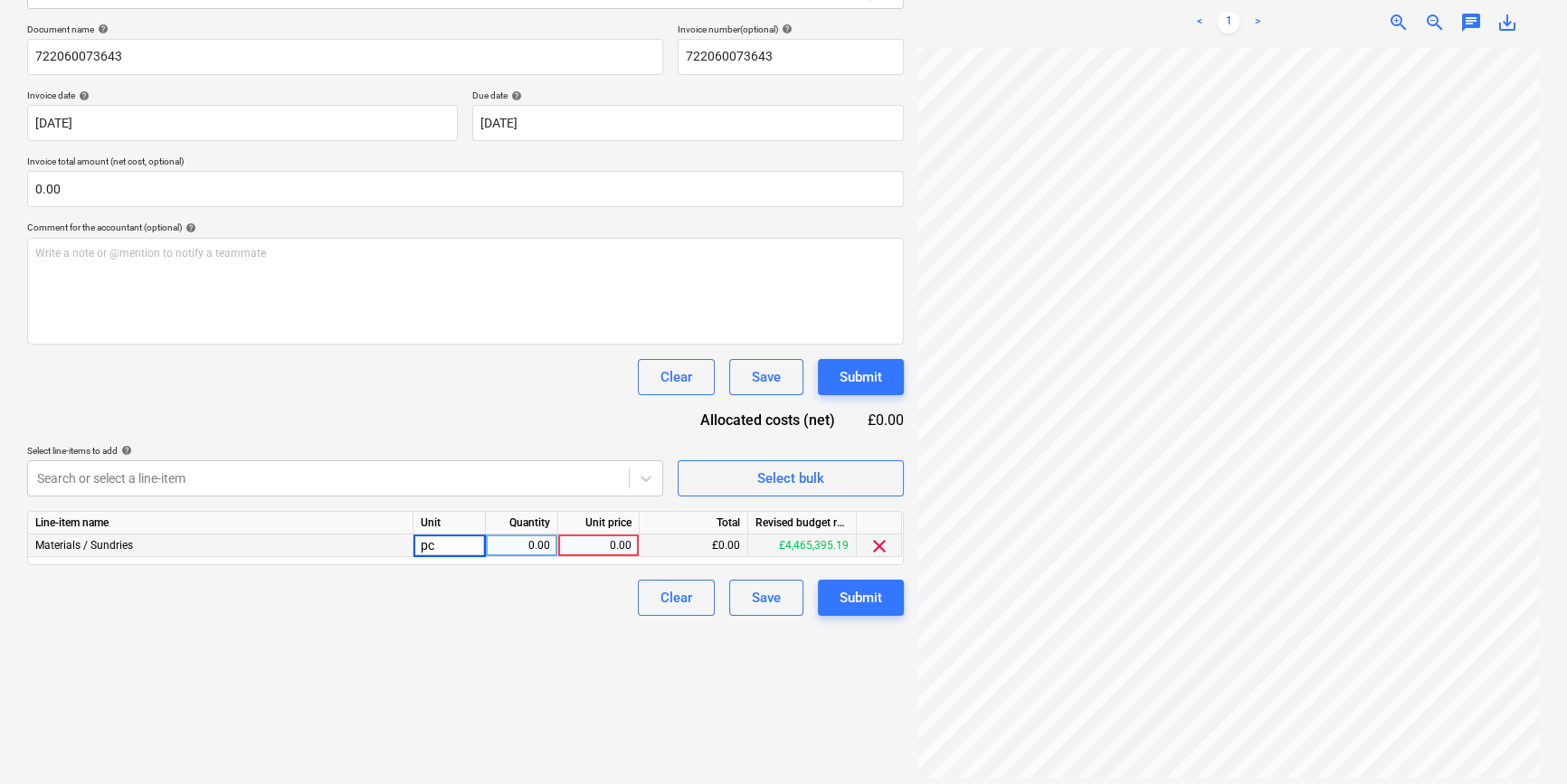 type on "pcs" 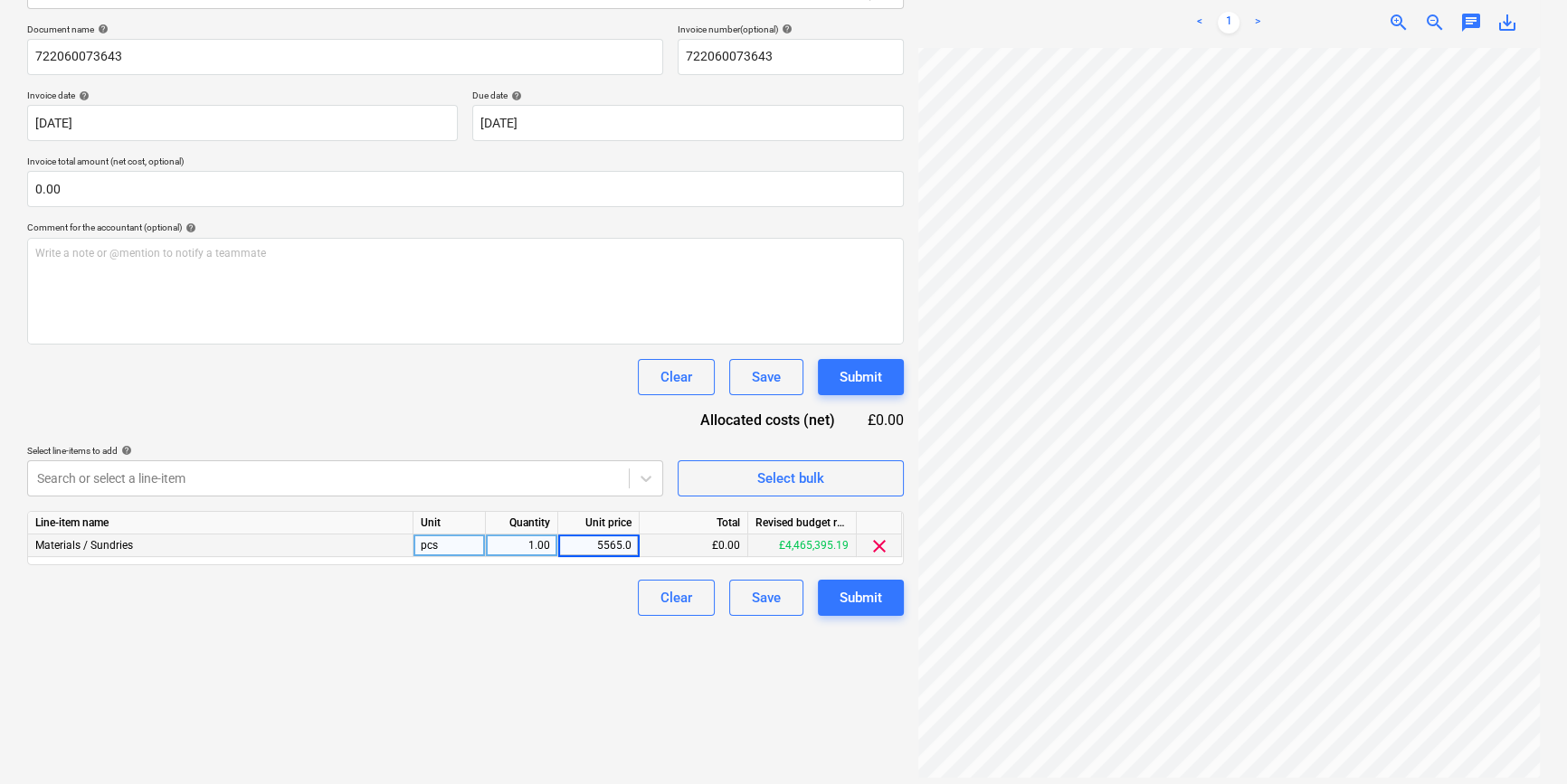 type on "5565.07" 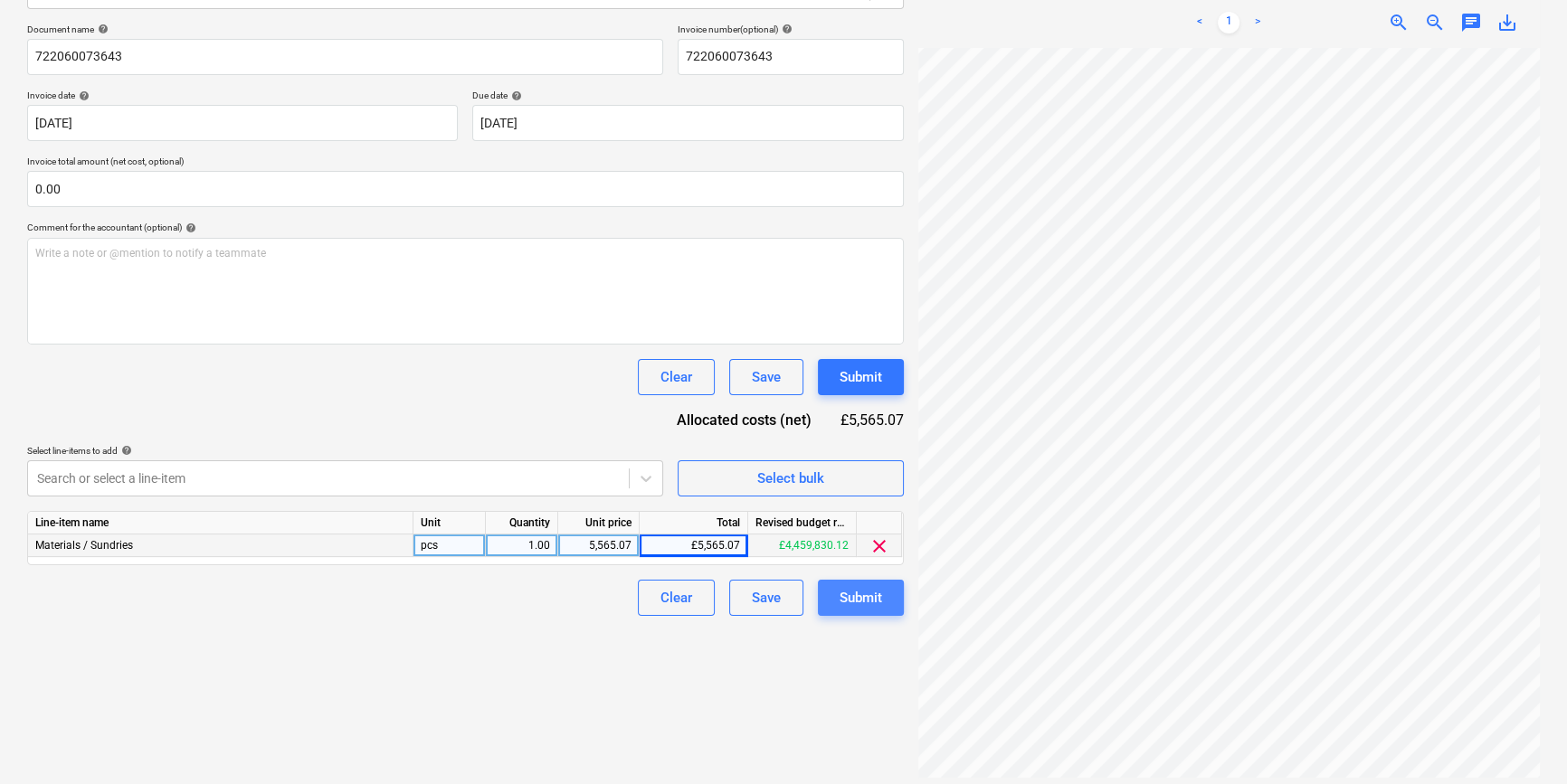 click on "Submit" at bounding box center (860, 598) 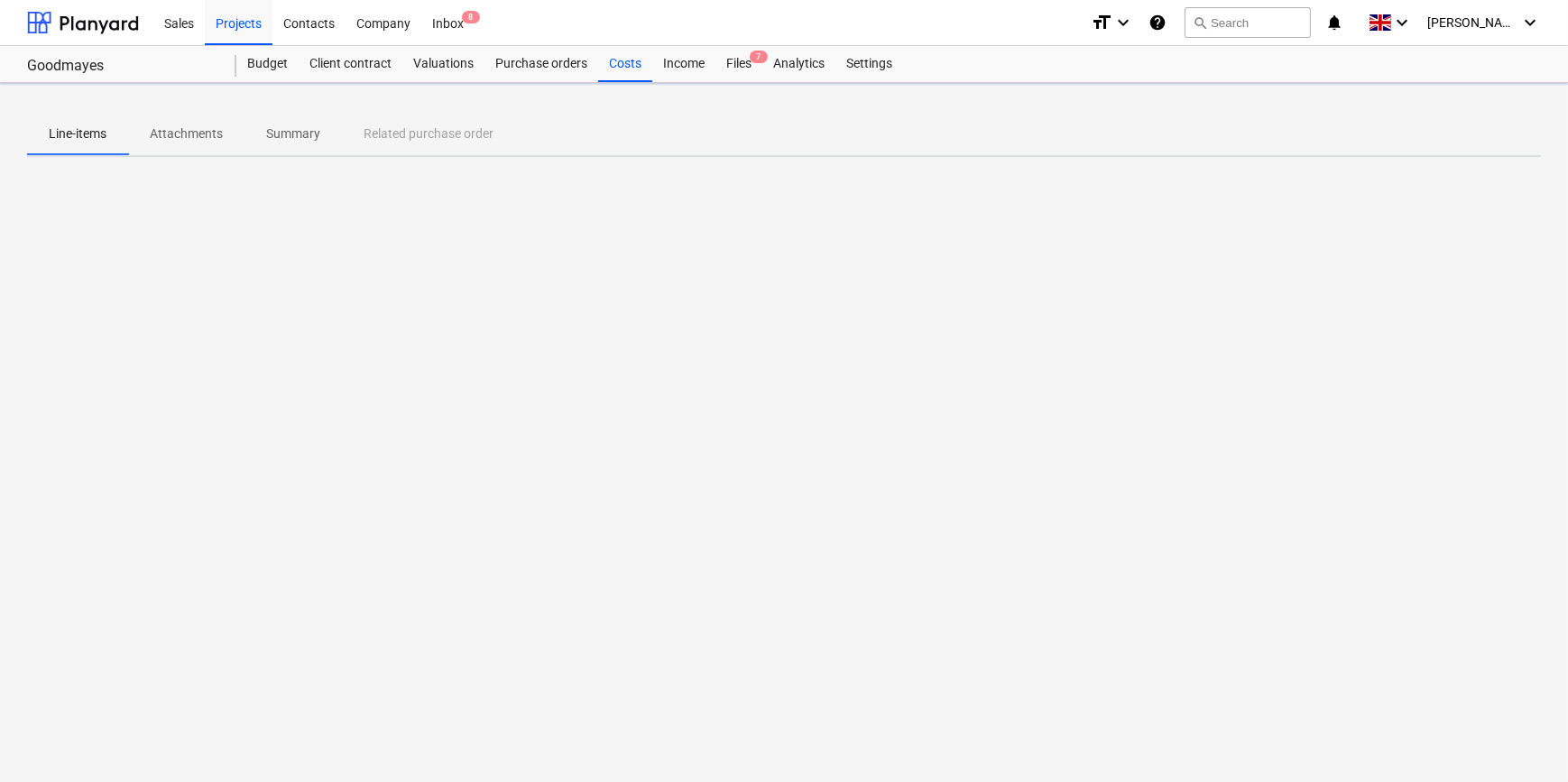 scroll, scrollTop: 0, scrollLeft: 0, axis: both 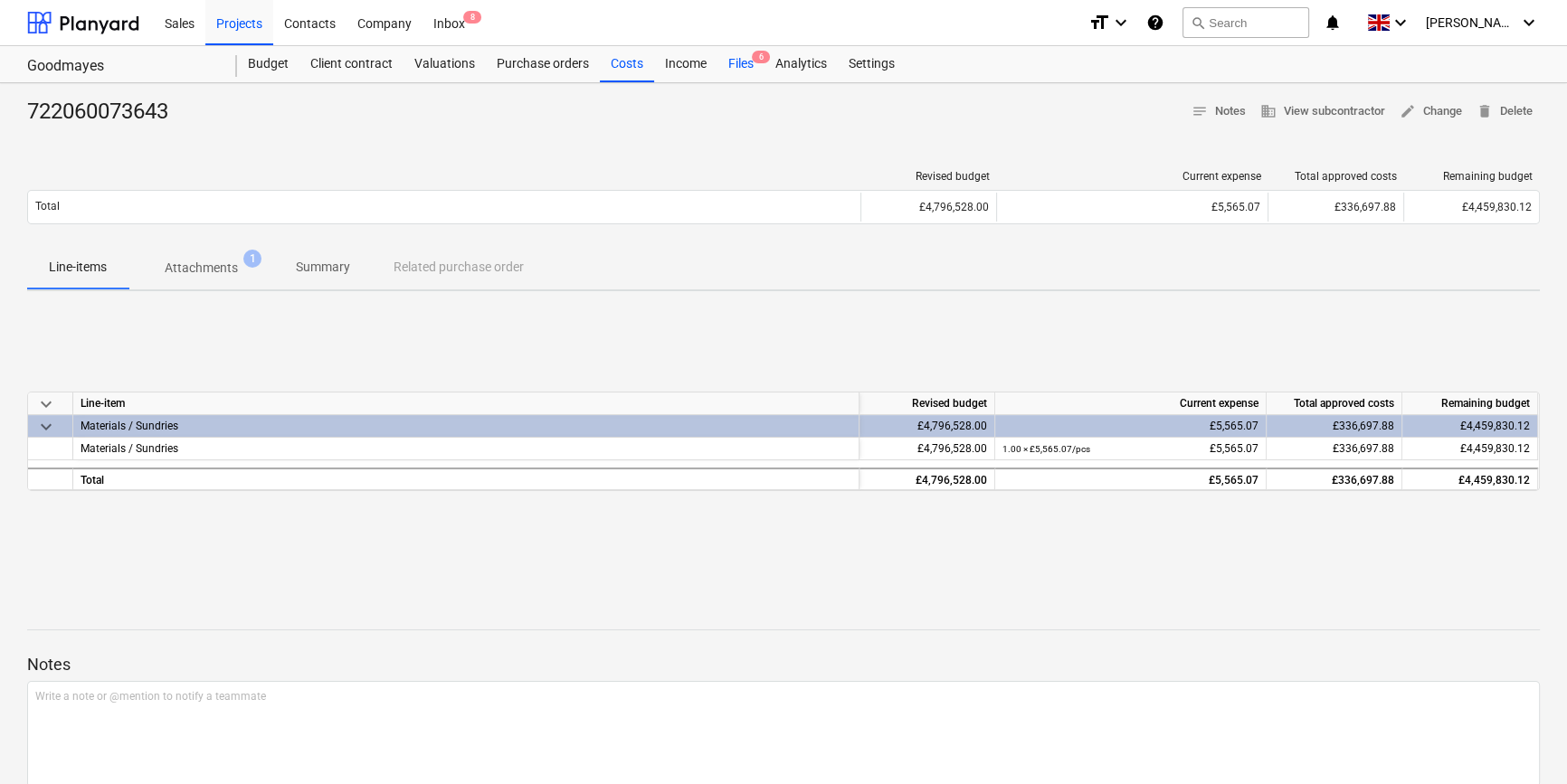 click on "Files 6" at bounding box center [741, 64] 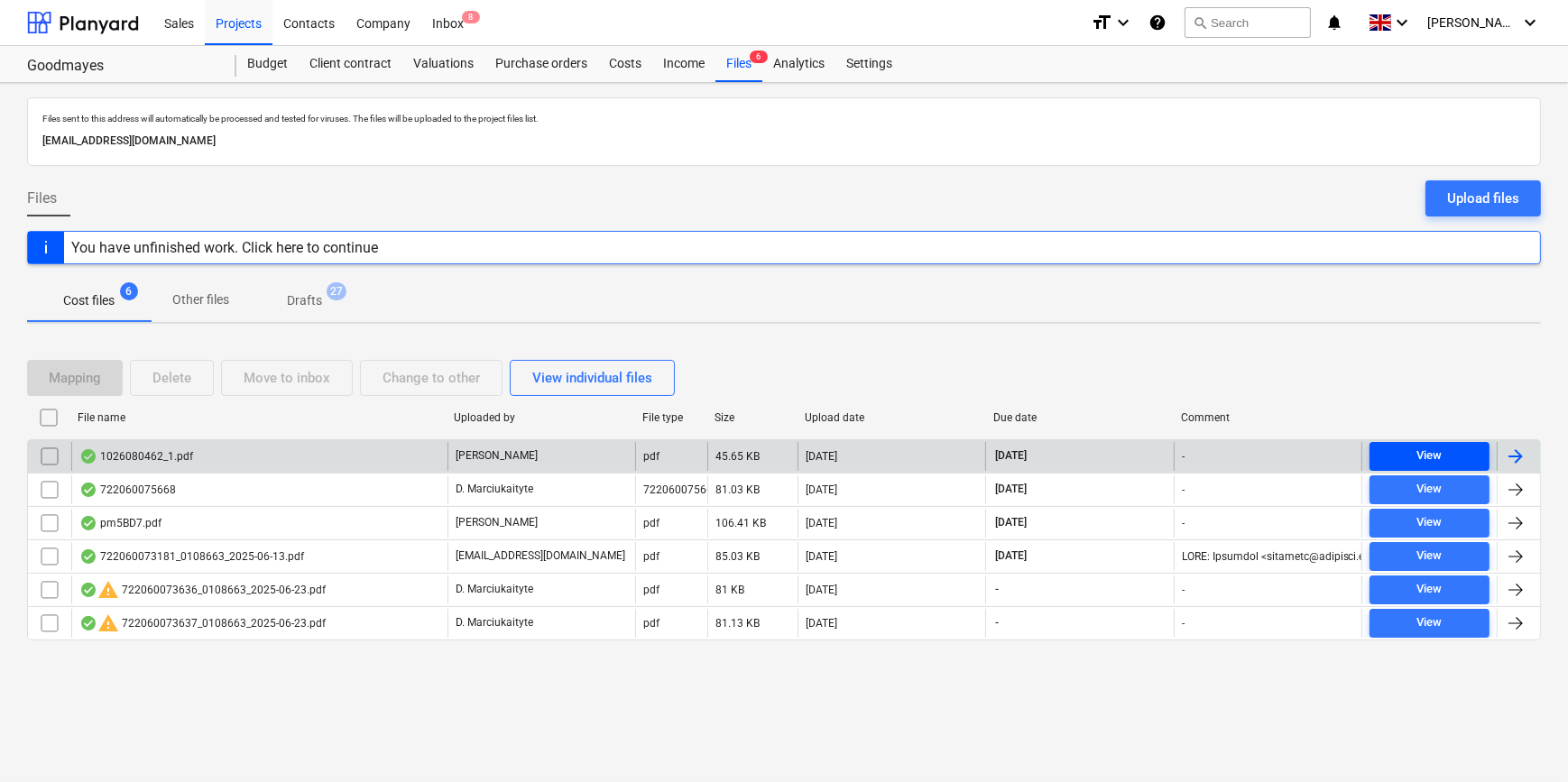 click on "View" at bounding box center [1429, 455] 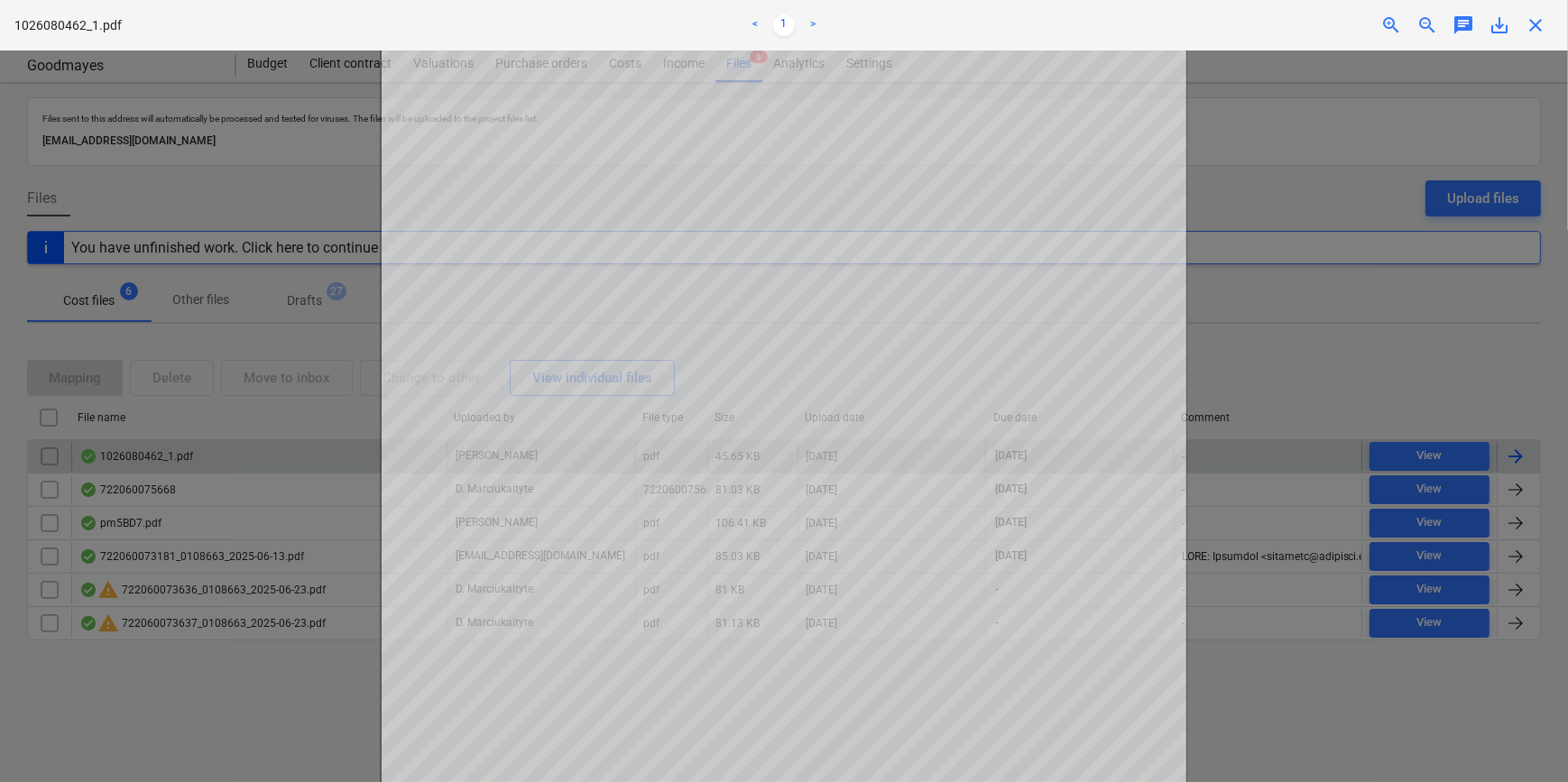 scroll, scrollTop: 0, scrollLeft: 0, axis: both 